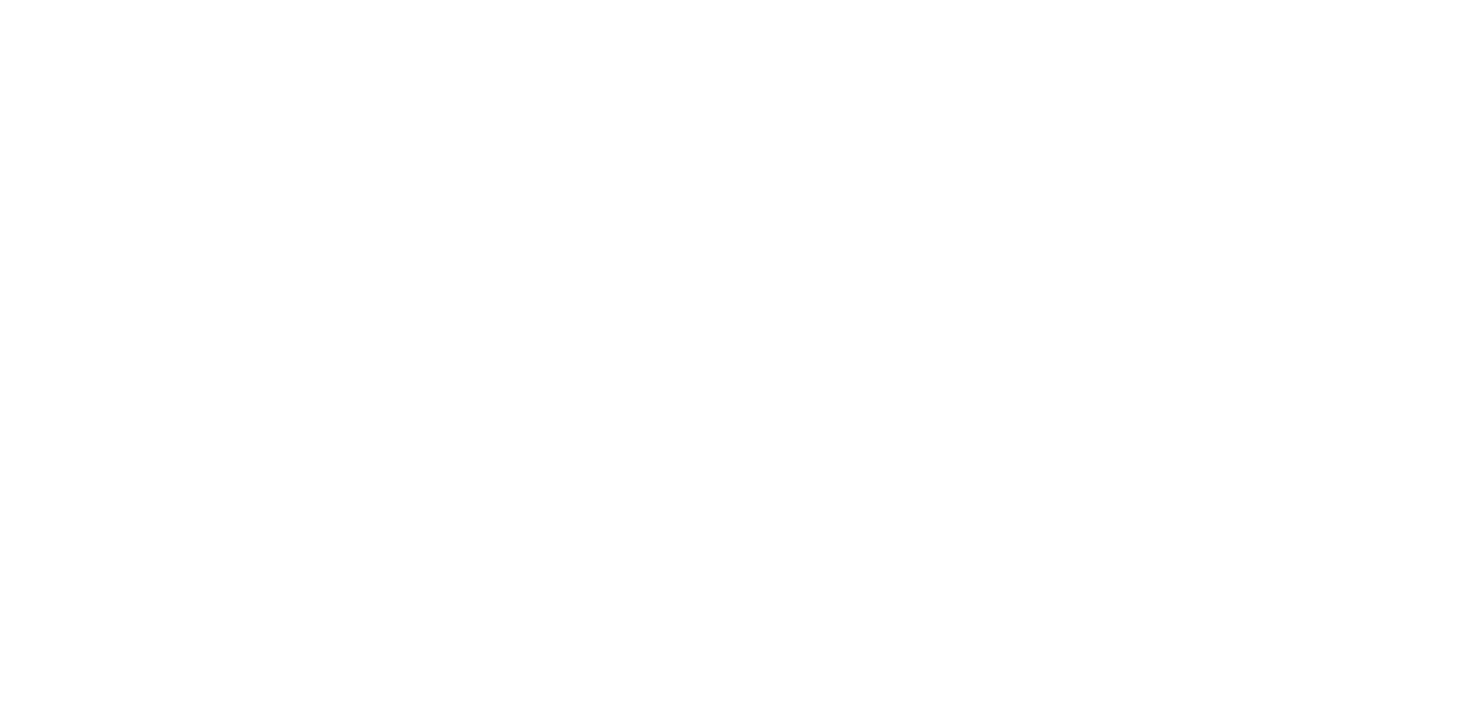scroll, scrollTop: 0, scrollLeft: 0, axis: both 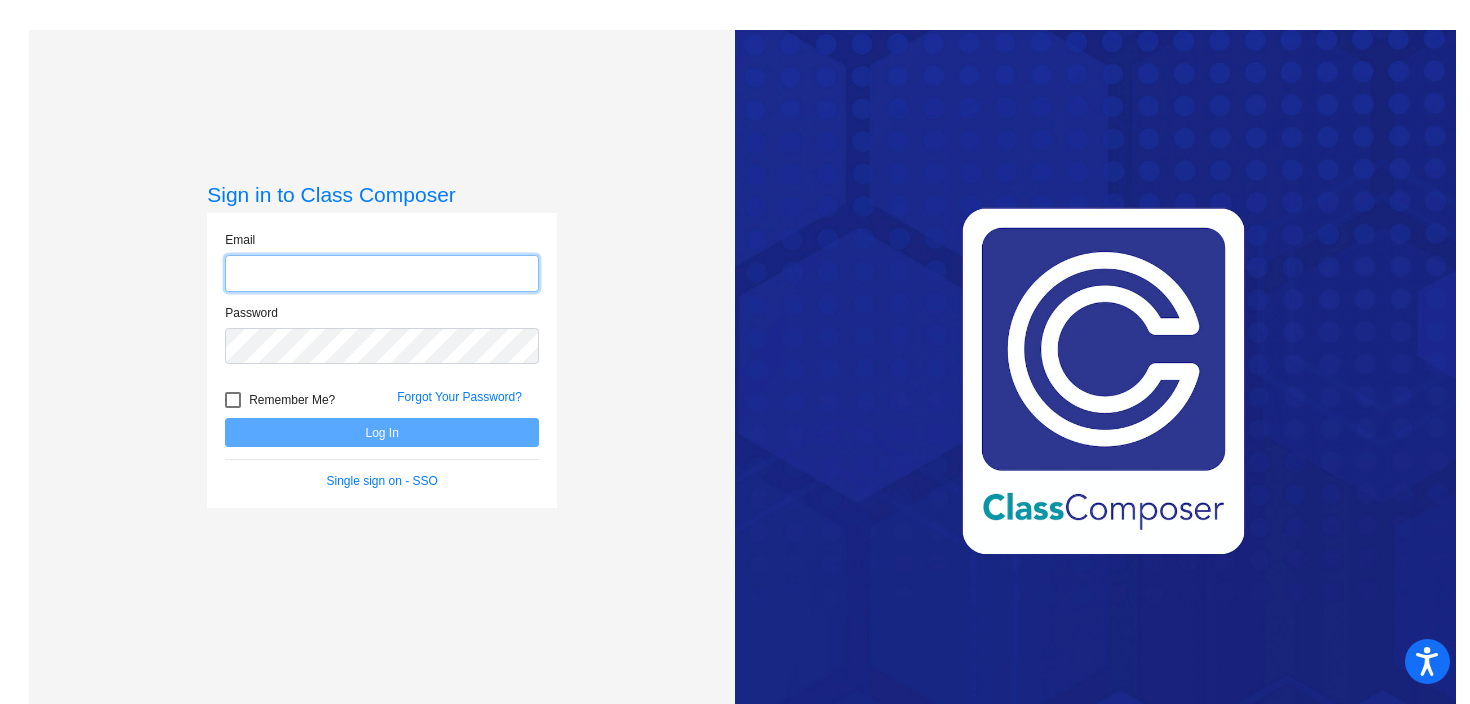 type on "[EMAIL]" 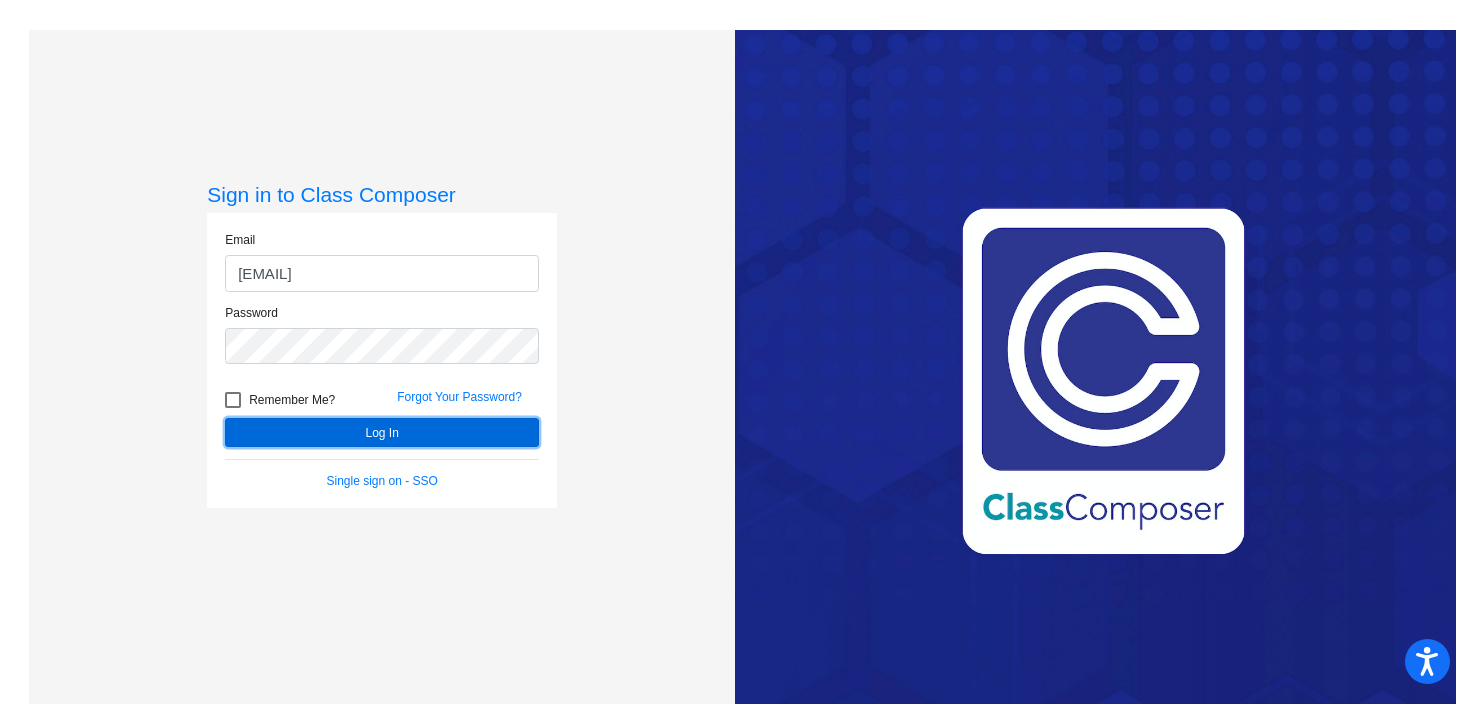 click on "Log In" 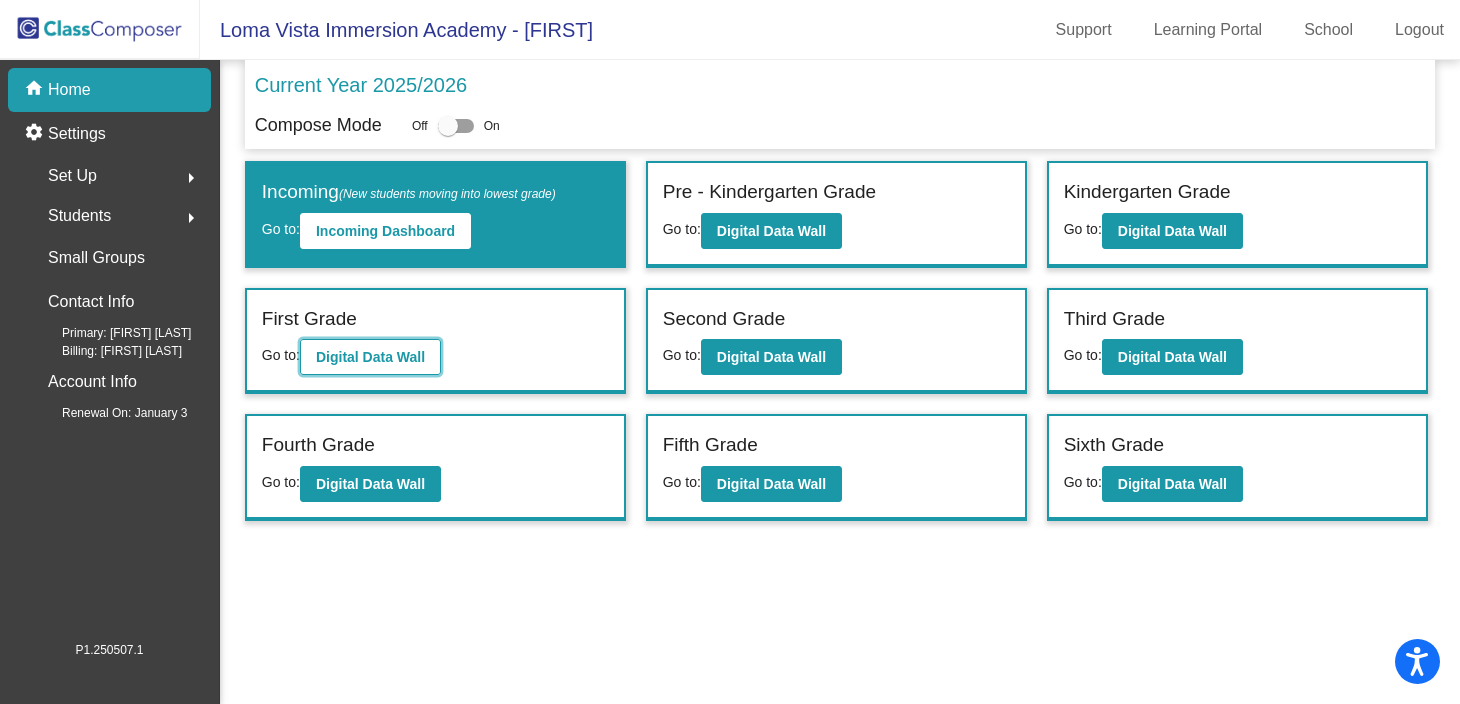 click on "Digital Data Wall" 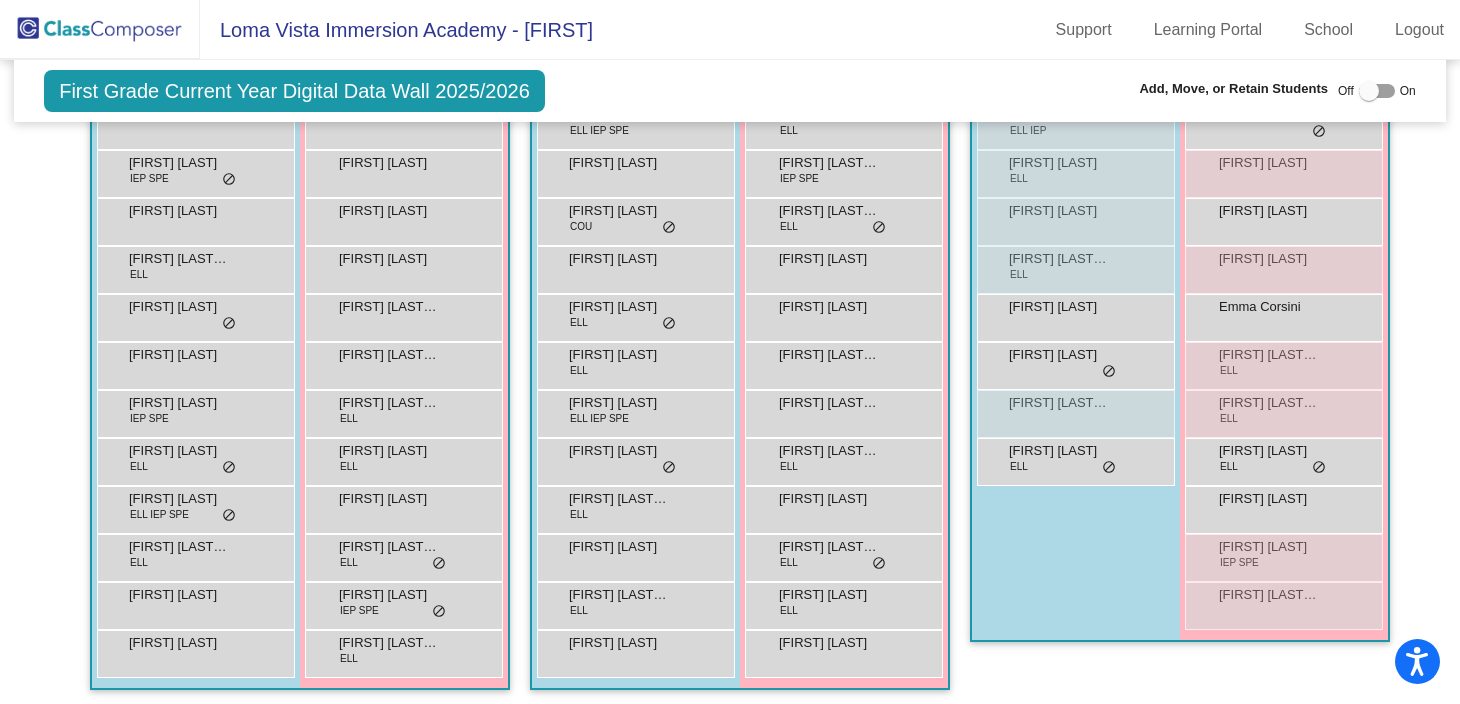 scroll, scrollTop: 524, scrollLeft: 0, axis: vertical 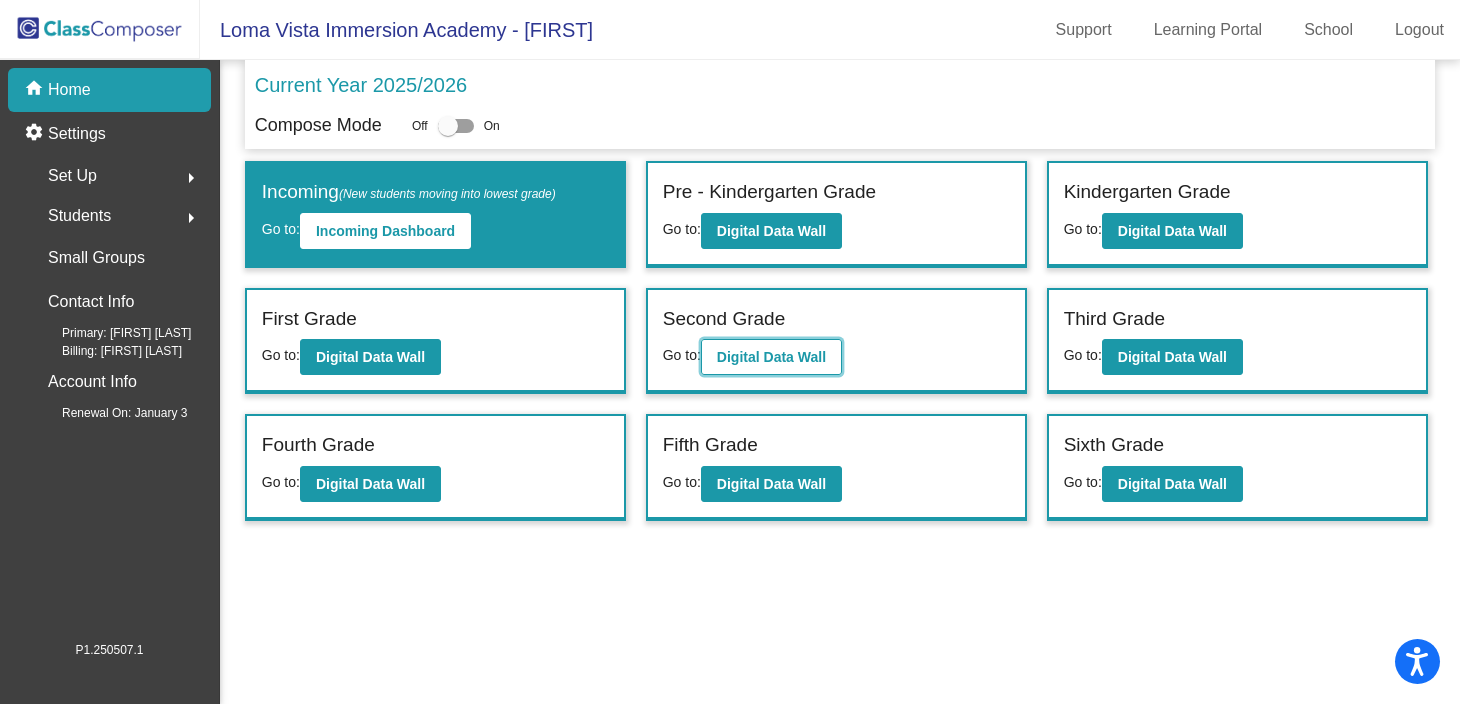click on "Digital Data Wall" 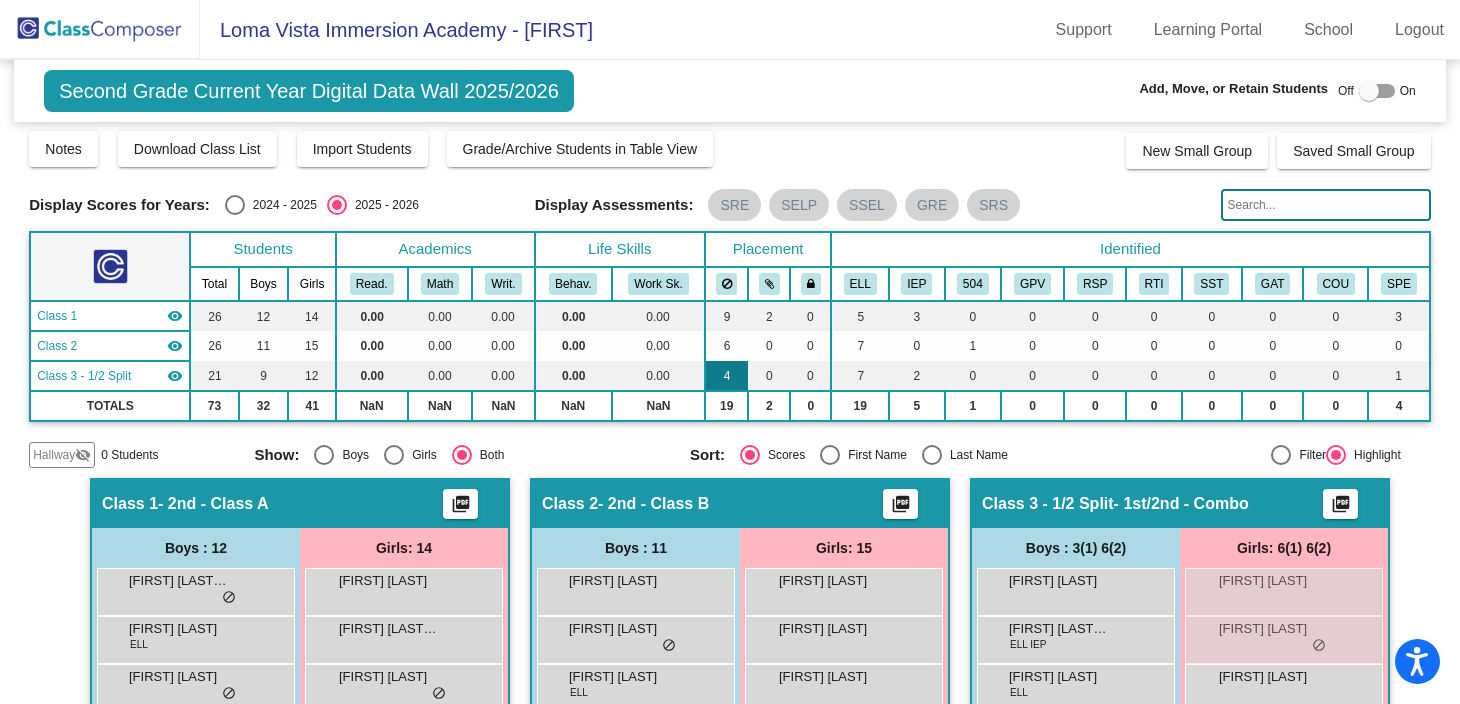 scroll, scrollTop: 0, scrollLeft: 0, axis: both 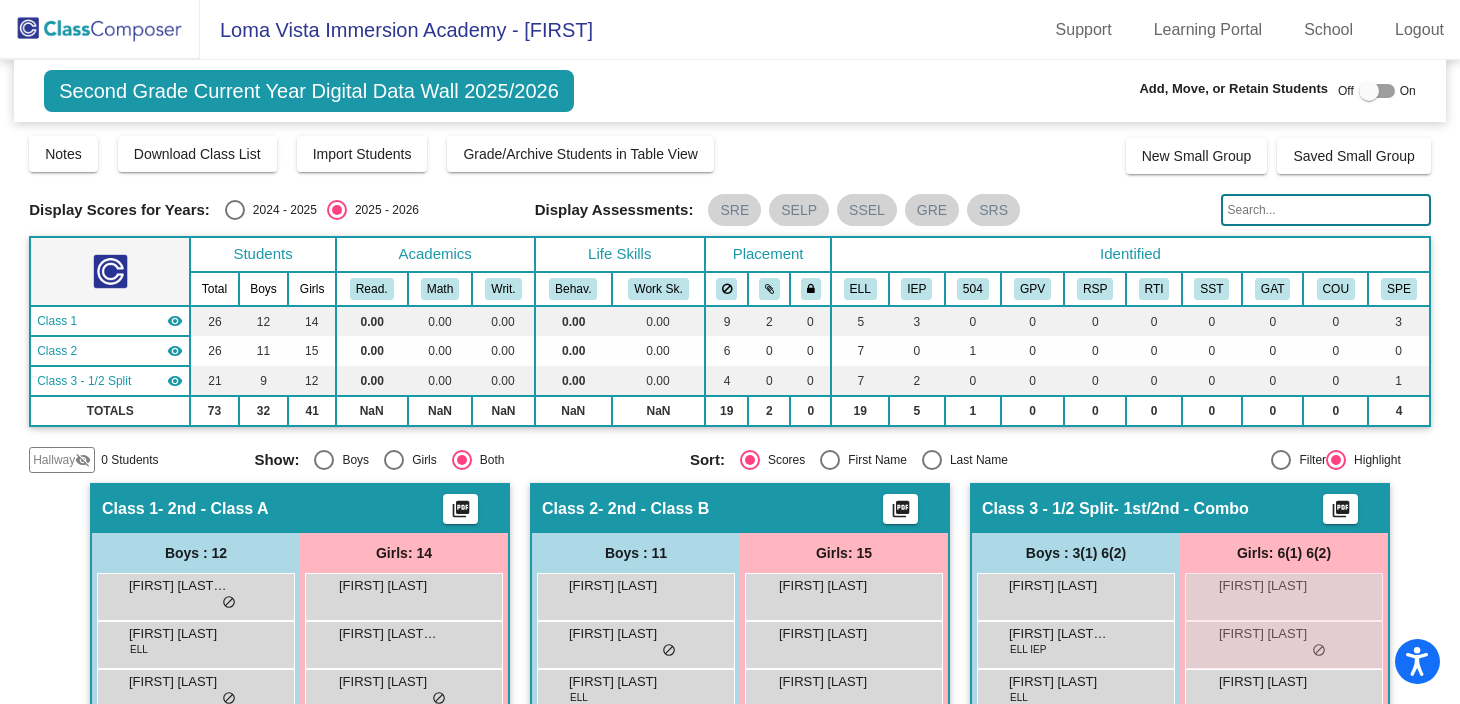 click 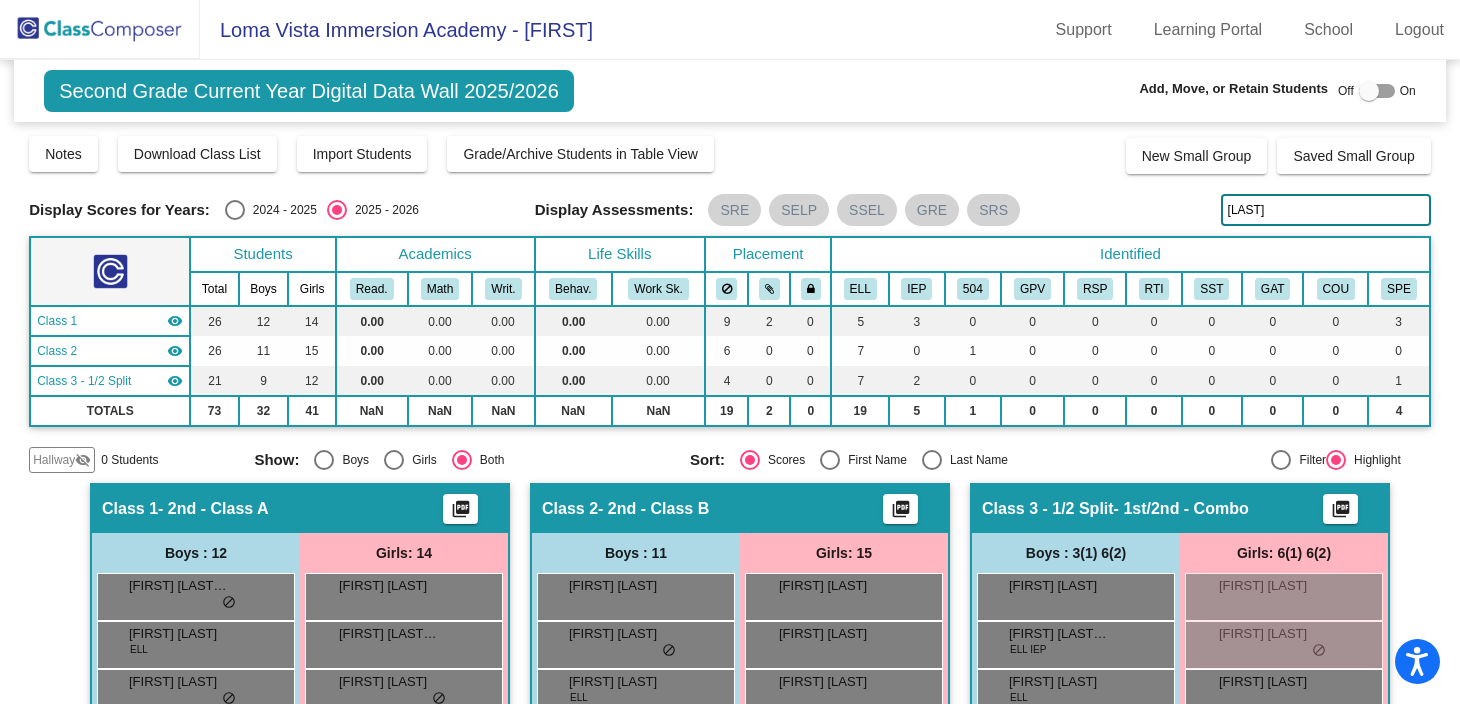 type on "[LAST]" 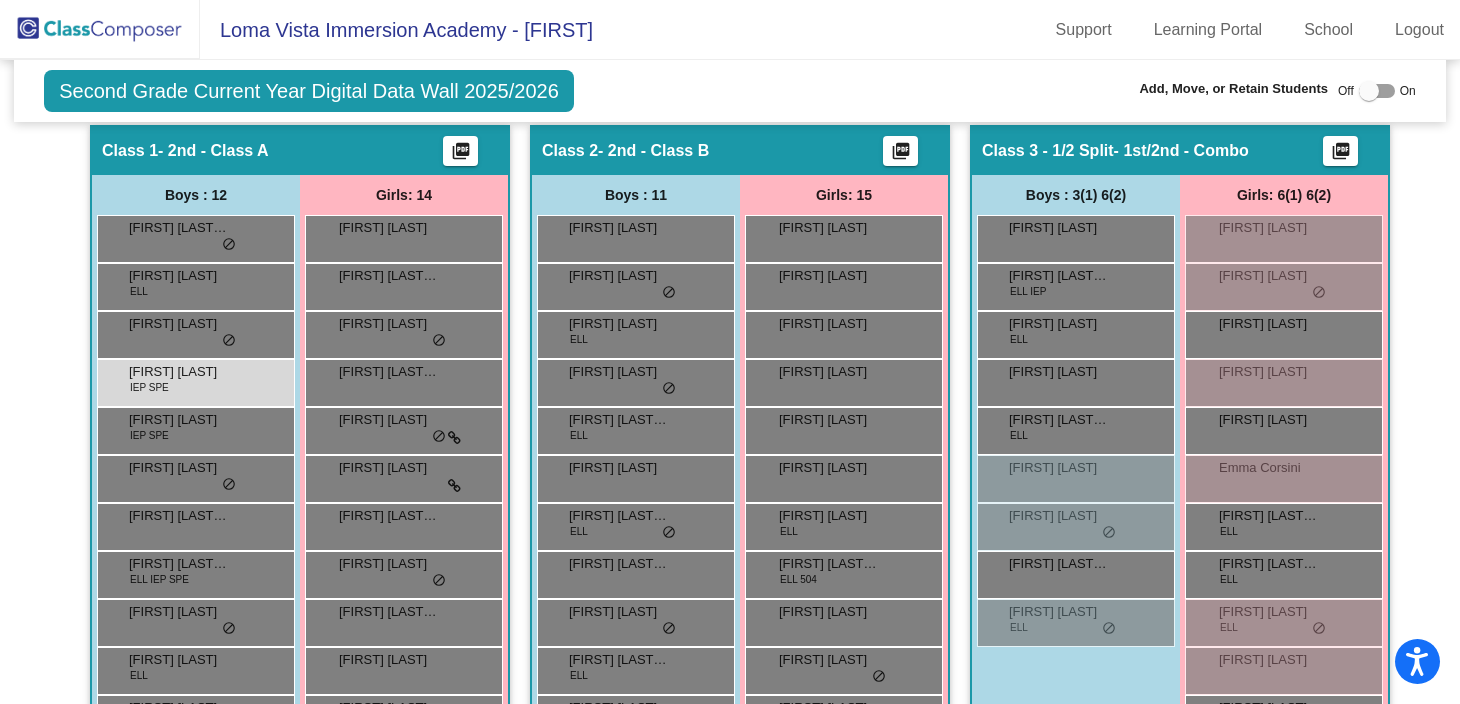 scroll, scrollTop: 354, scrollLeft: 0, axis: vertical 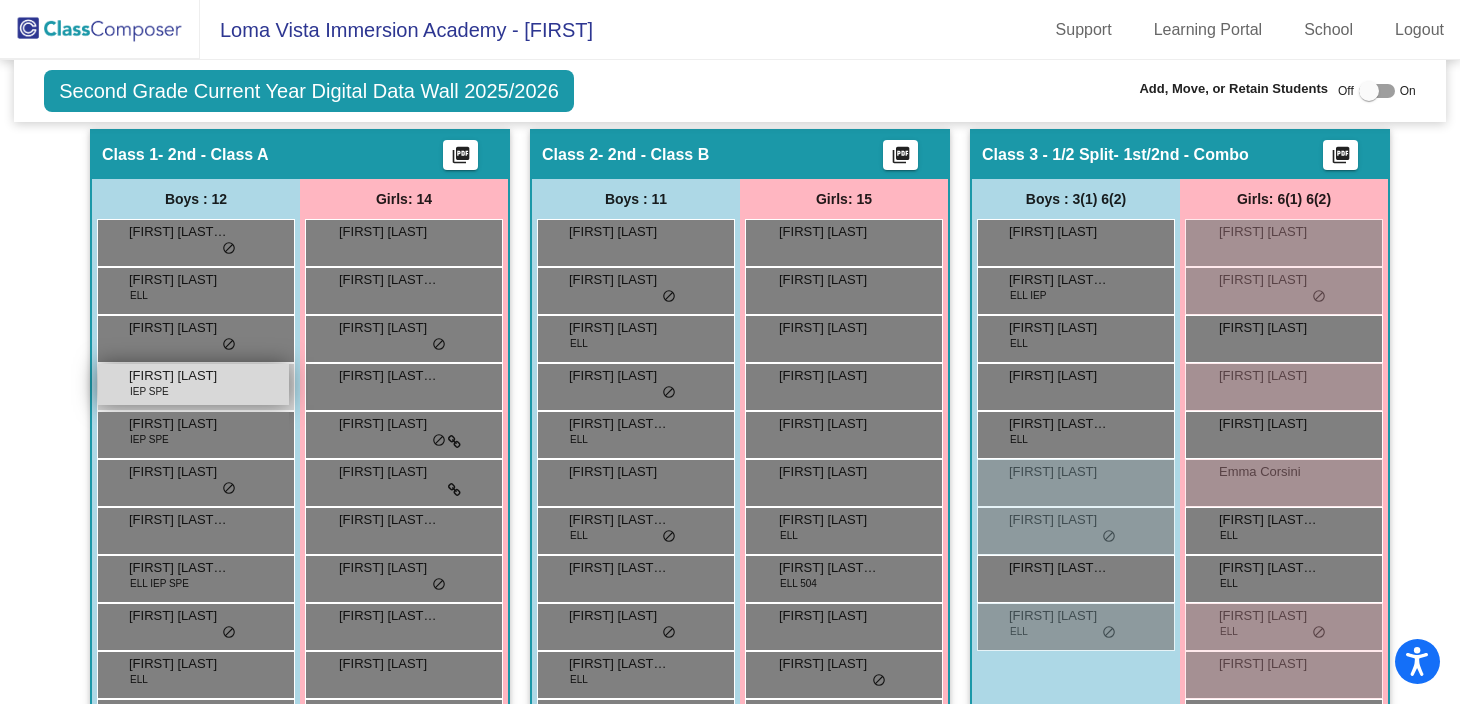 click on "[FIRST] [LAST]" at bounding box center [179, 376] 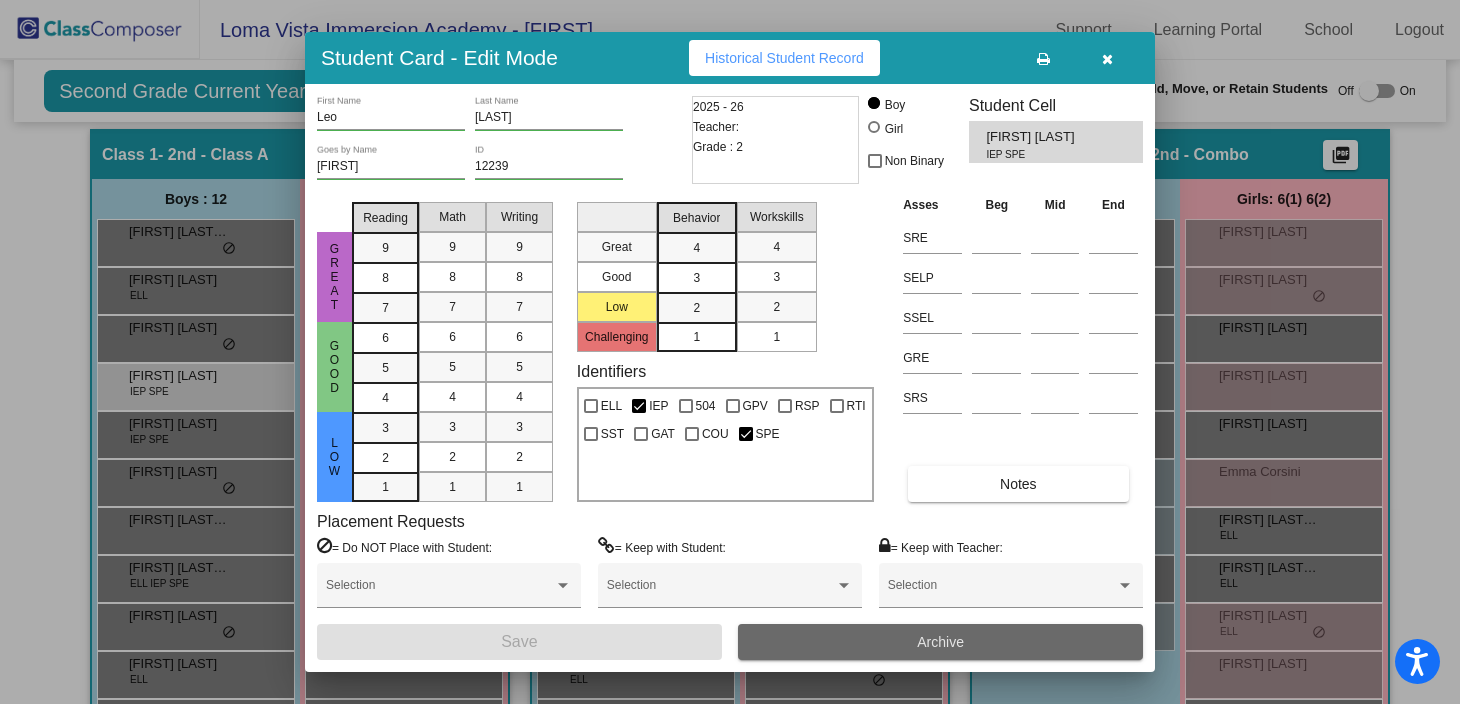 click on "Archive" at bounding box center (940, 642) 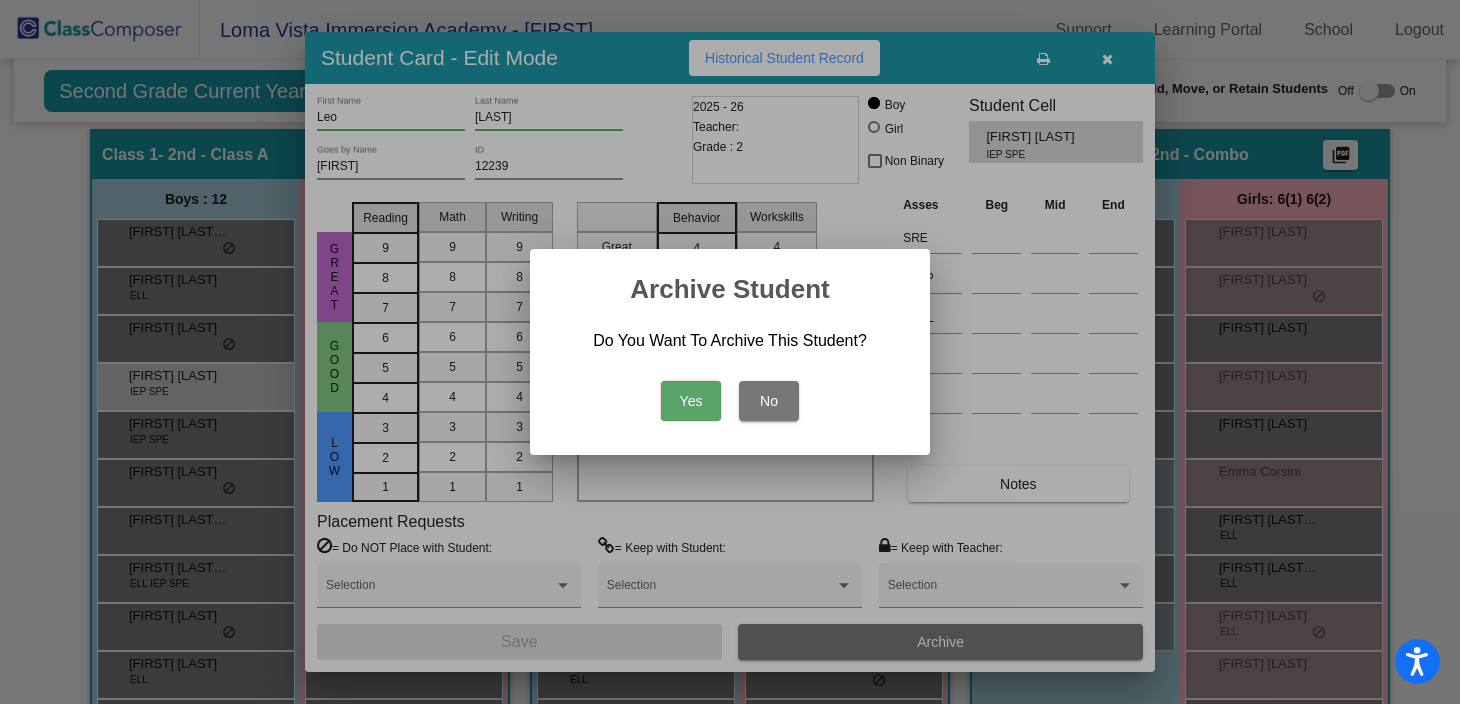 click on "Yes" at bounding box center [691, 401] 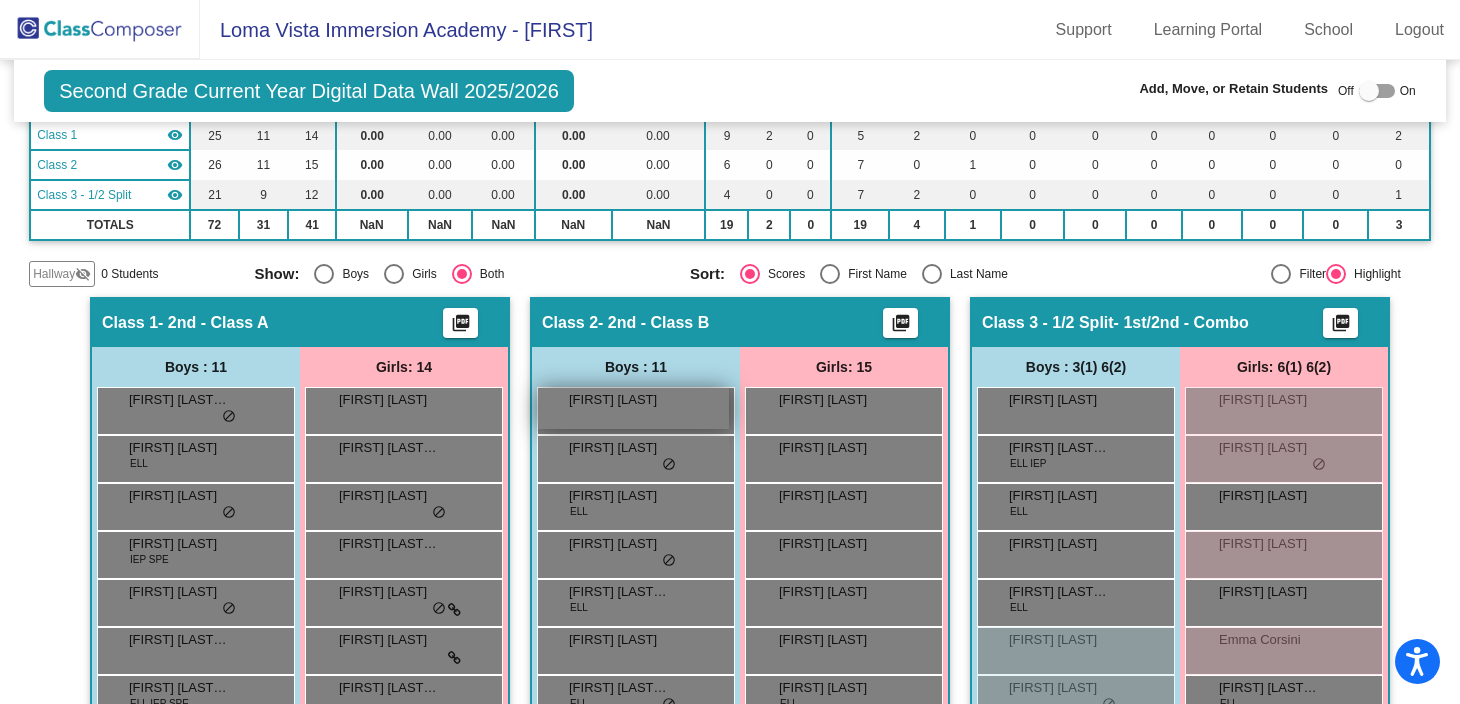 scroll, scrollTop: 0, scrollLeft: 0, axis: both 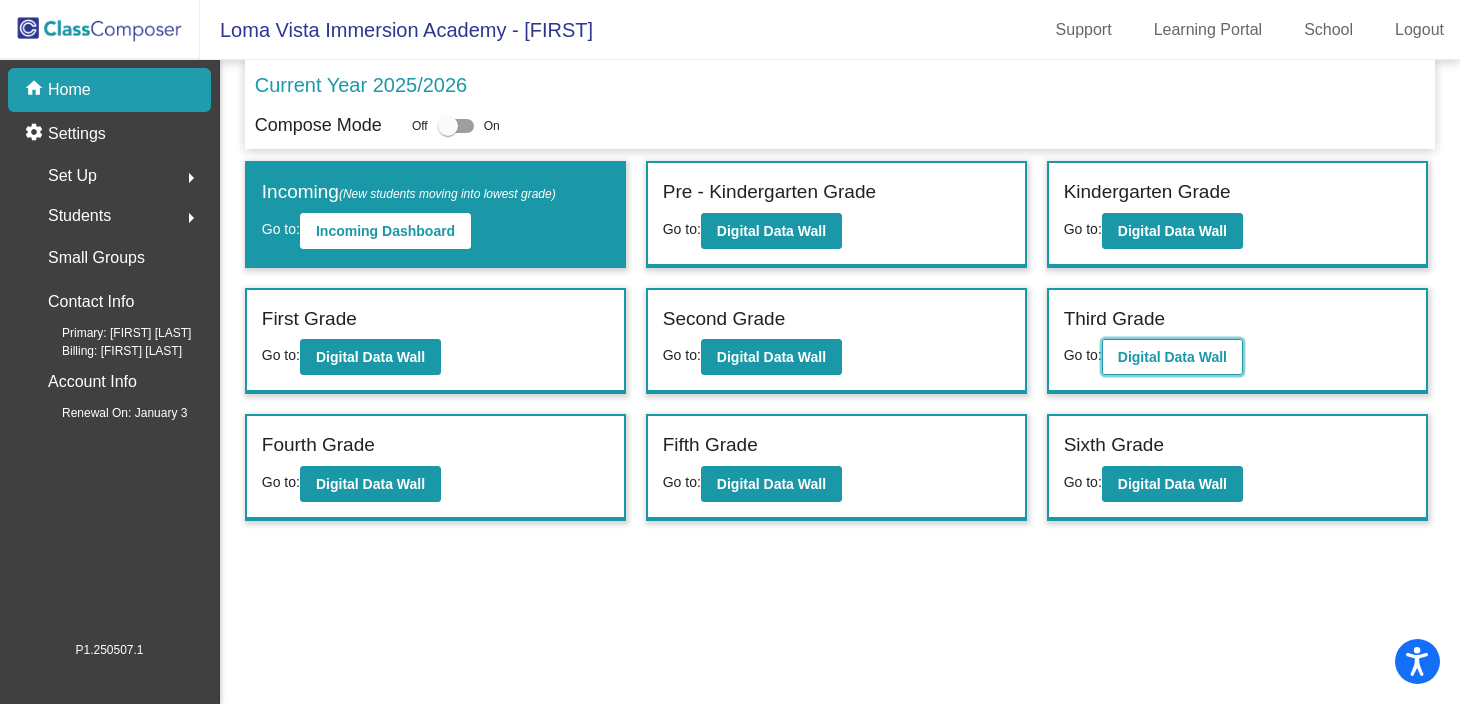 click on "Digital Data Wall" 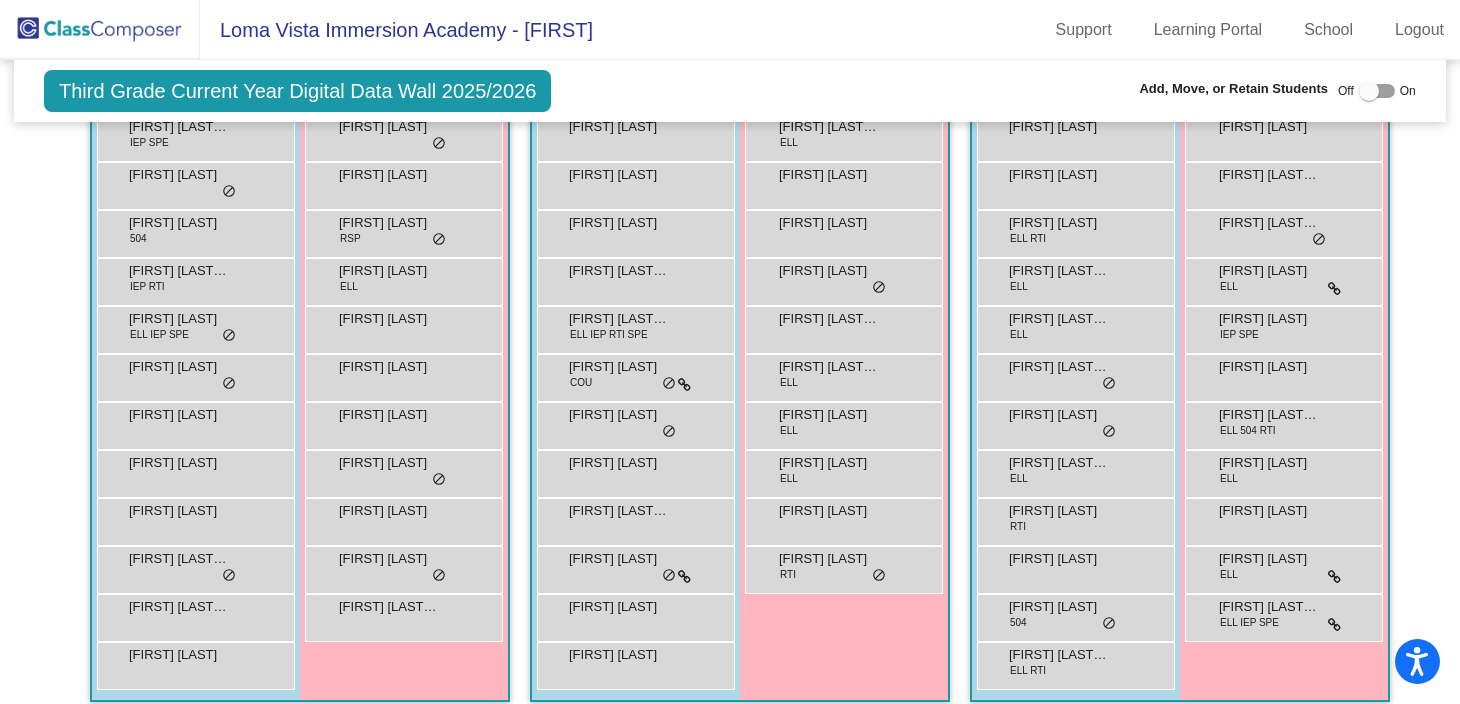 scroll, scrollTop: 476, scrollLeft: 0, axis: vertical 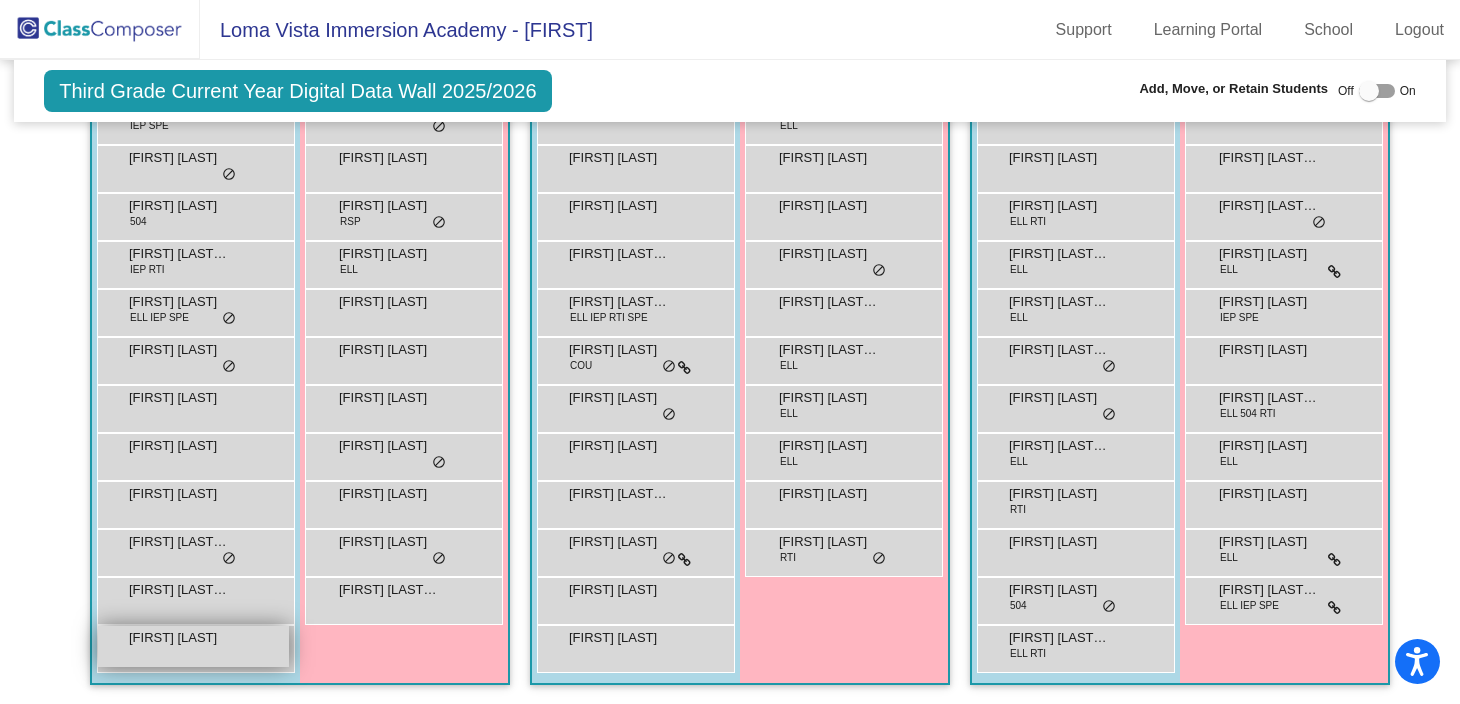 click on "[FIRST] [LAST] lock do_not_disturb_alt" at bounding box center [193, 646] 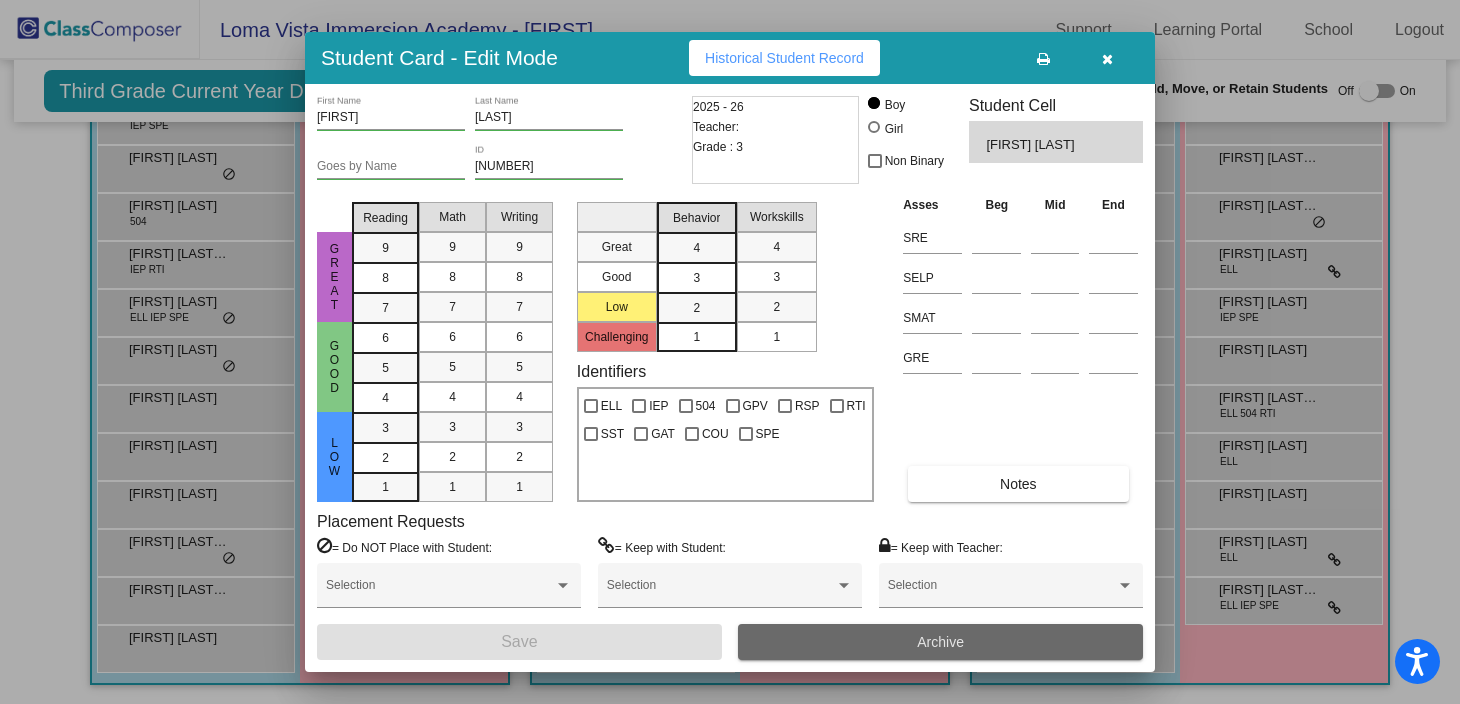 click on "Archive" at bounding box center (940, 642) 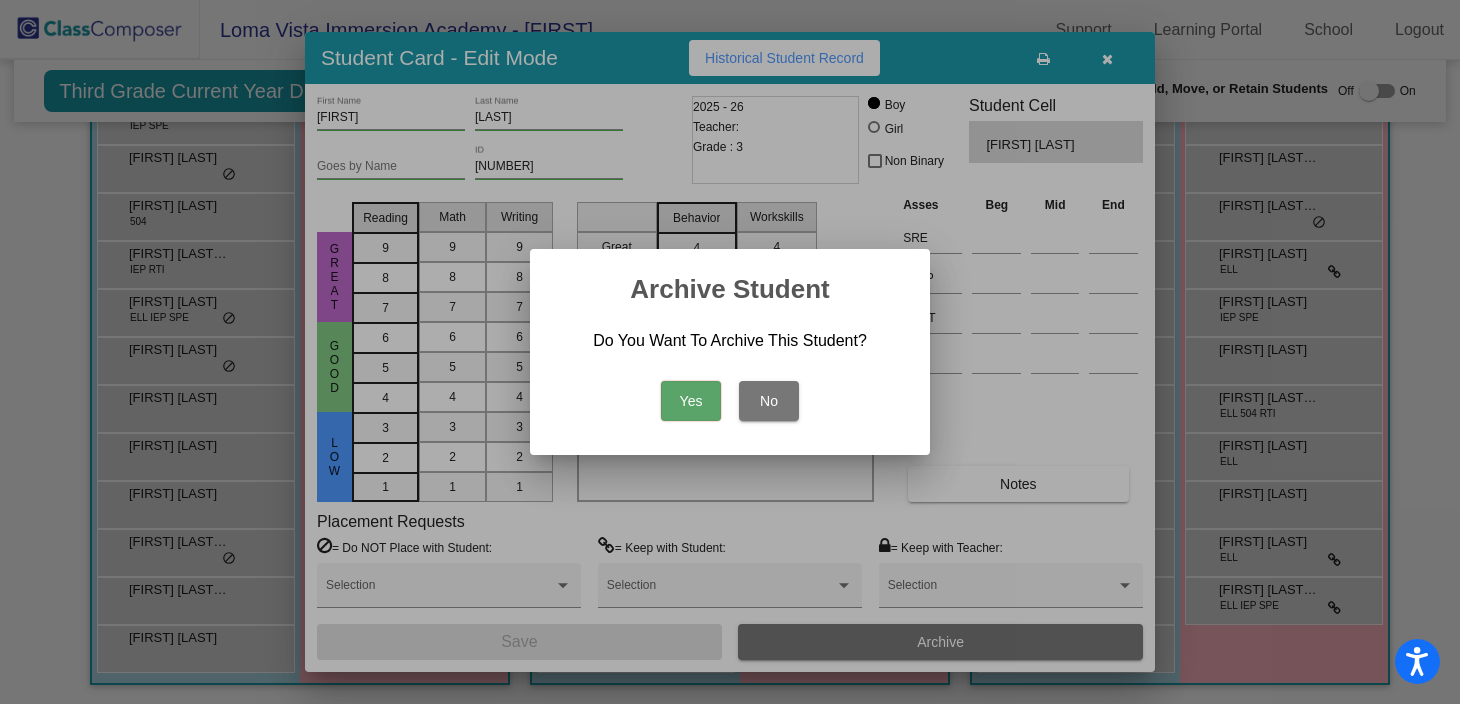 click on "Yes" at bounding box center (691, 401) 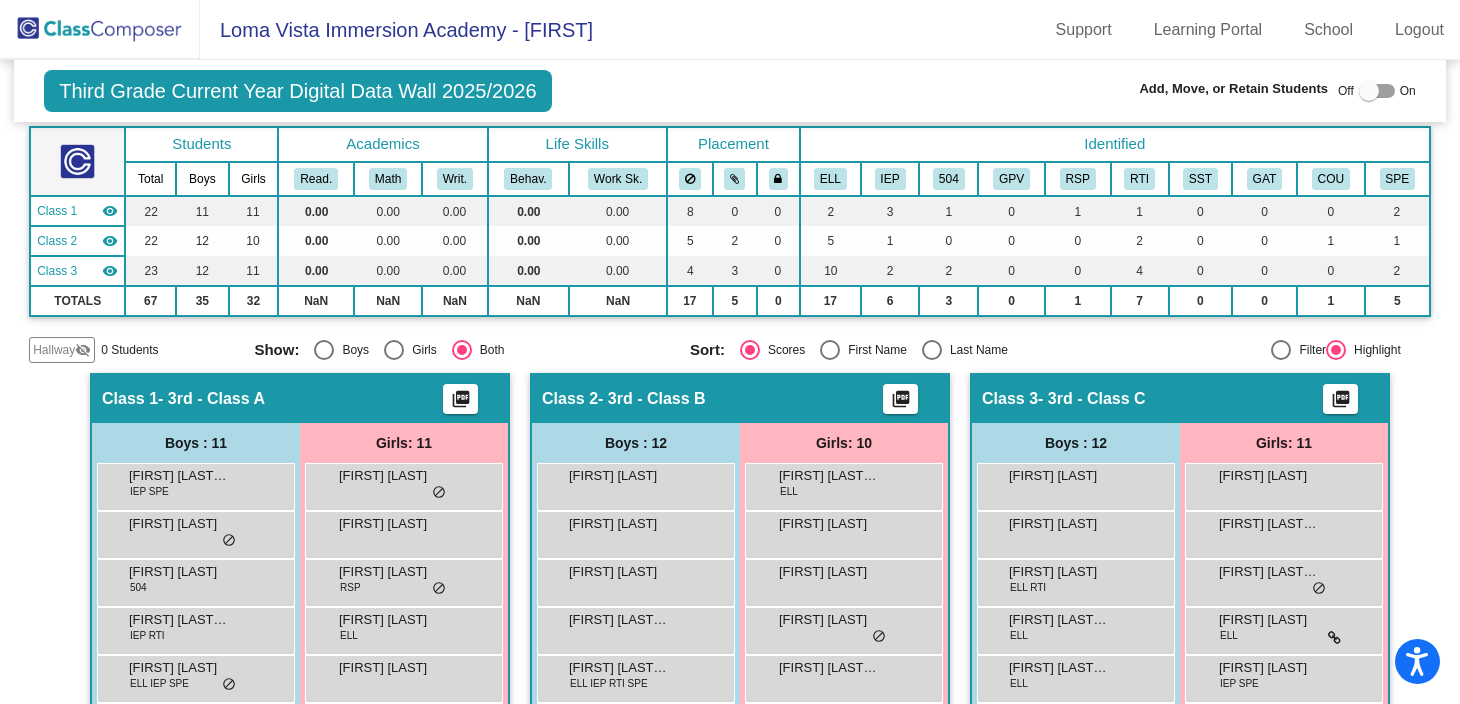 scroll, scrollTop: 0, scrollLeft: 0, axis: both 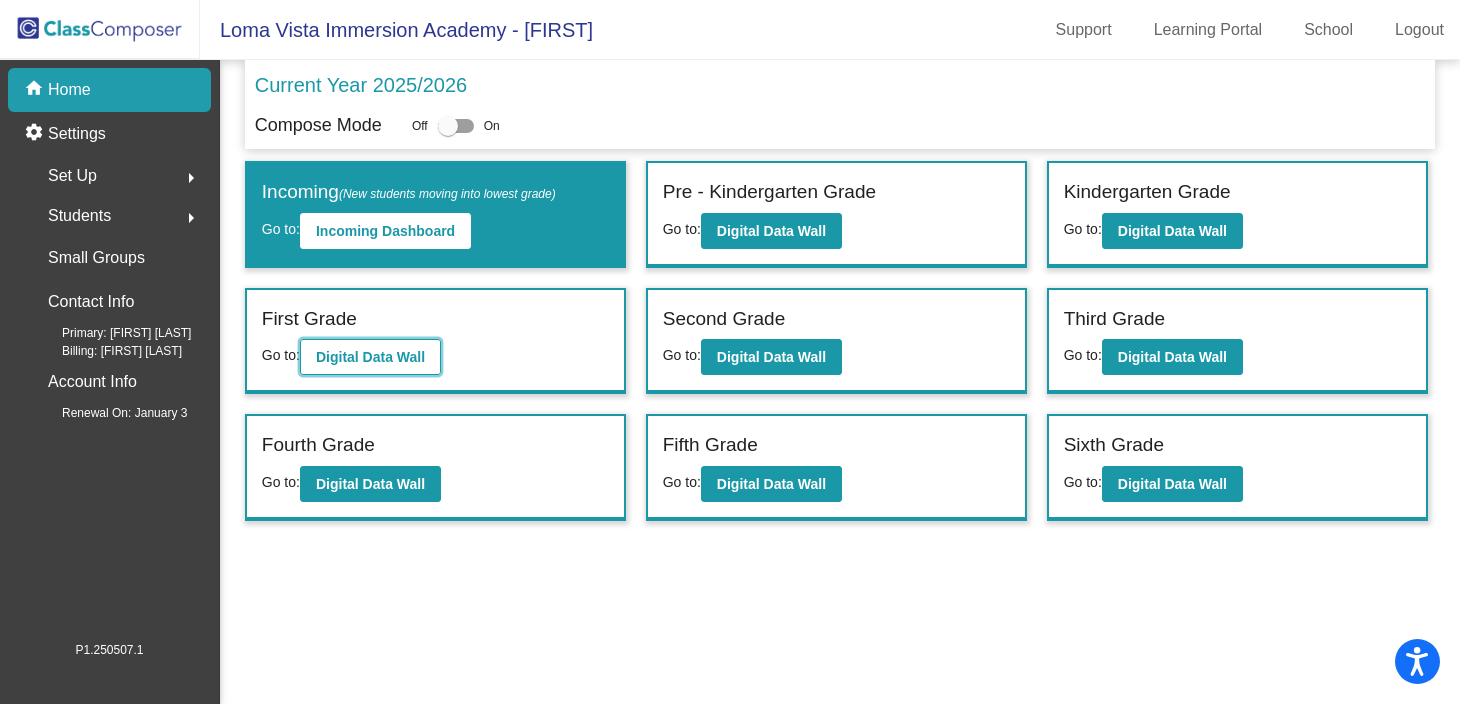 click on "Digital Data Wall" 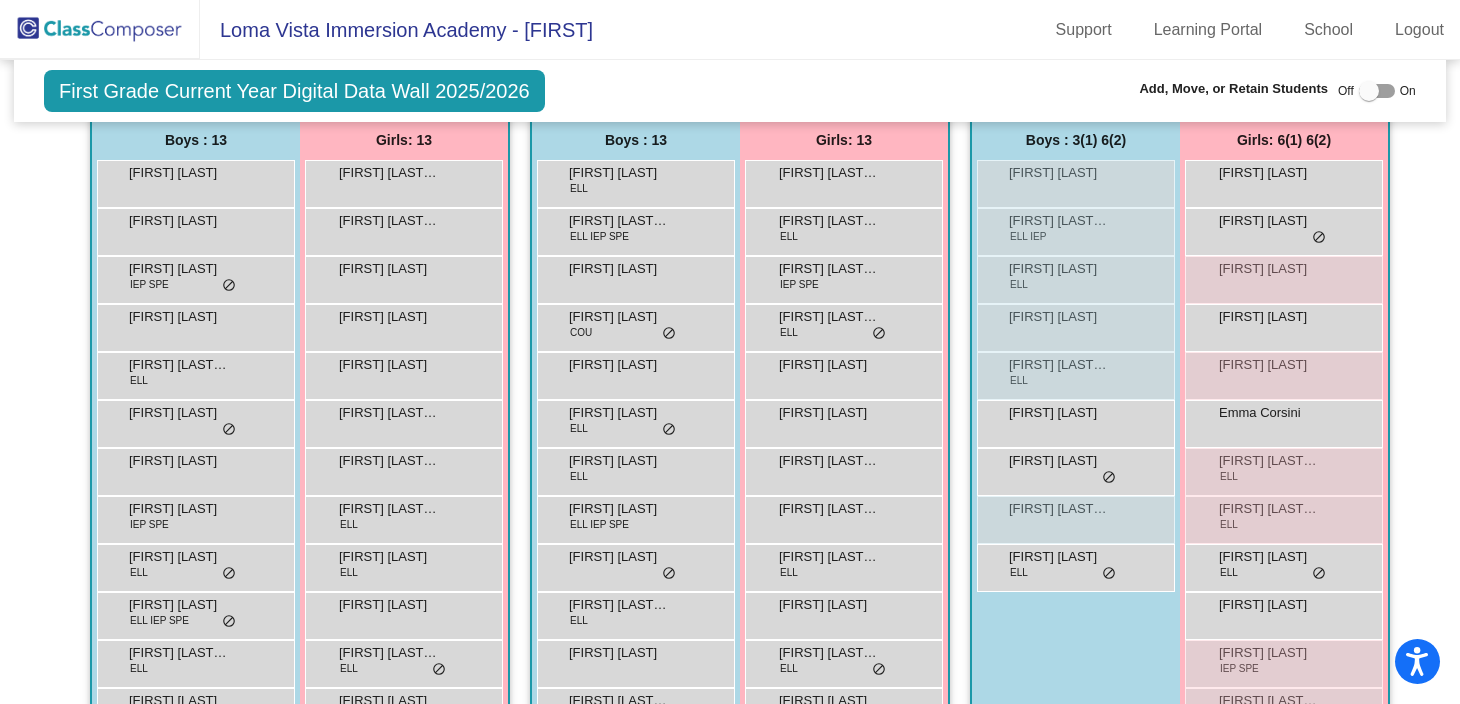 scroll, scrollTop: 414, scrollLeft: 0, axis: vertical 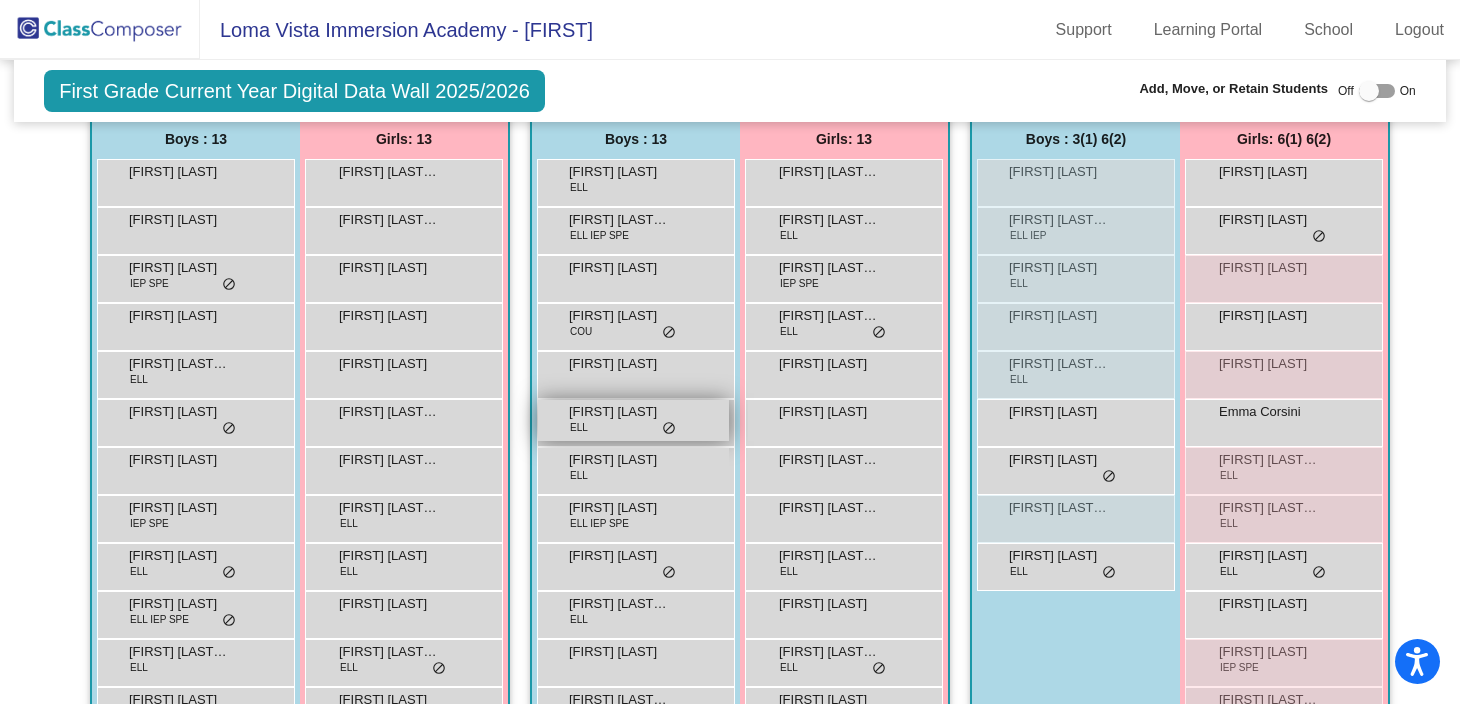 click on "[FIRST] [LAST] [STATUS] [STATUS]" at bounding box center (633, 420) 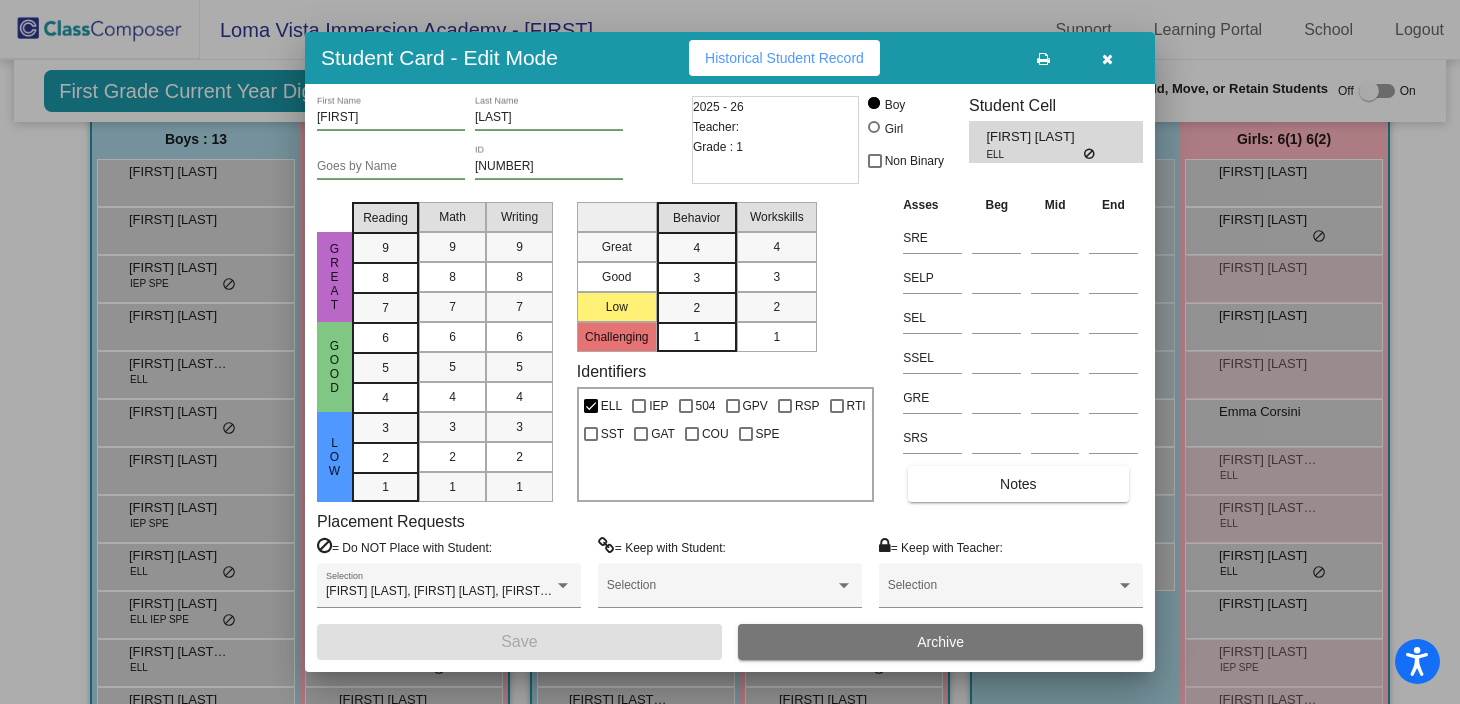 click at bounding box center [1107, 59] 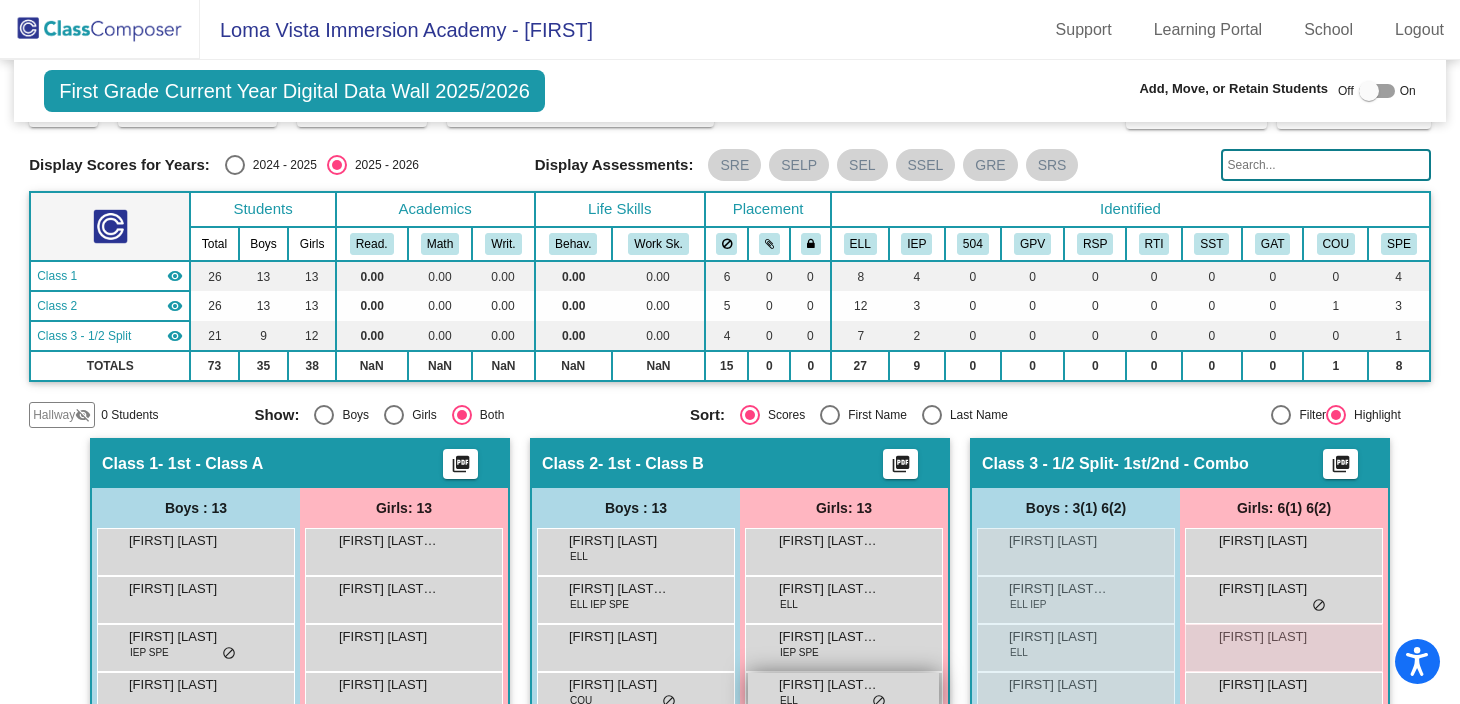 scroll, scrollTop: 36, scrollLeft: 0, axis: vertical 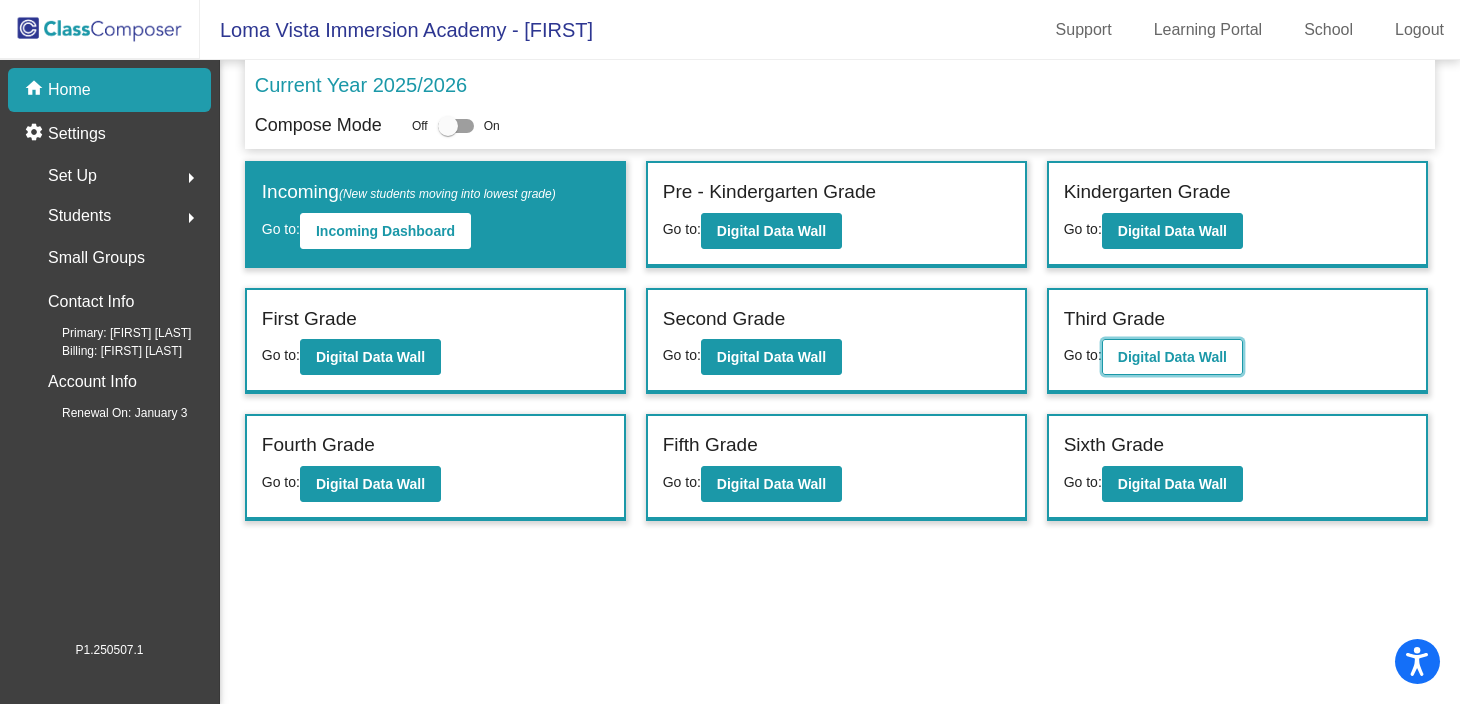 click on "Digital Data Wall" 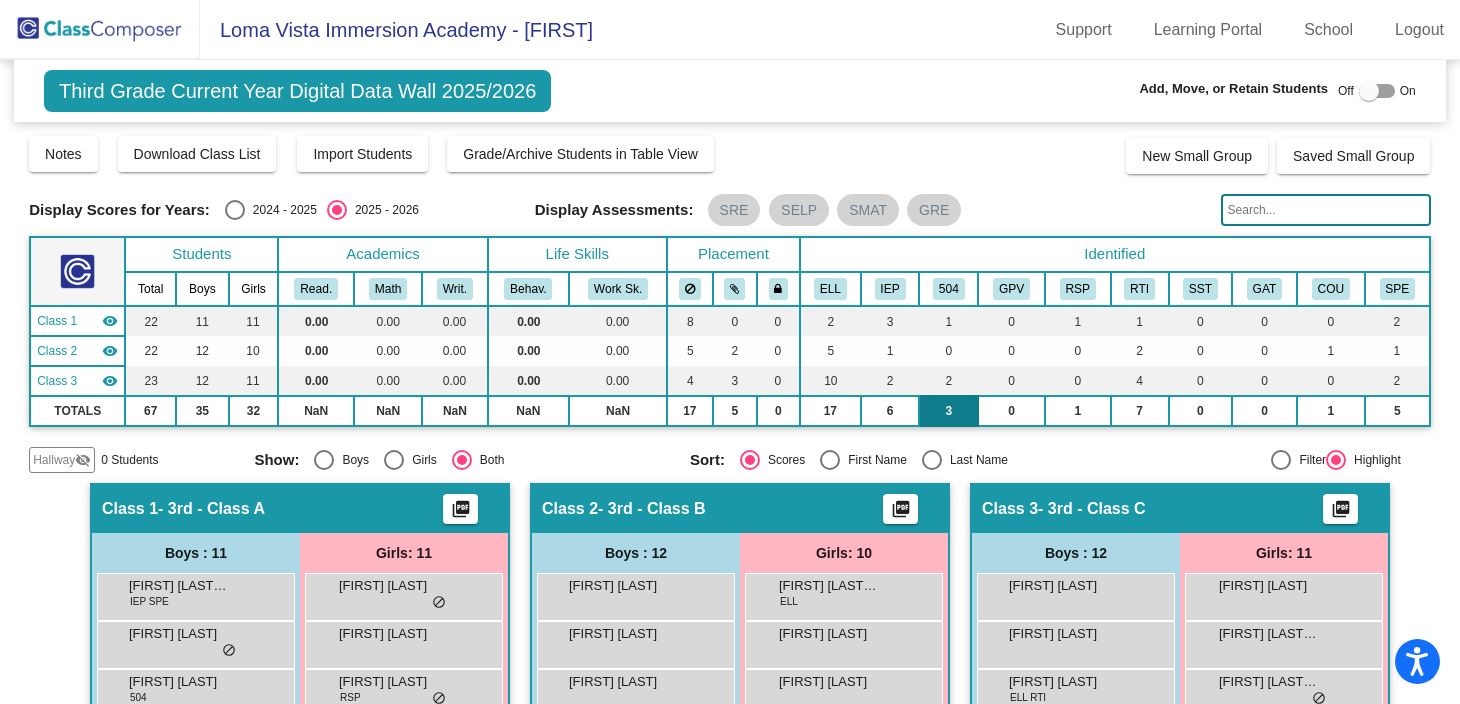 scroll, scrollTop: 0, scrollLeft: 0, axis: both 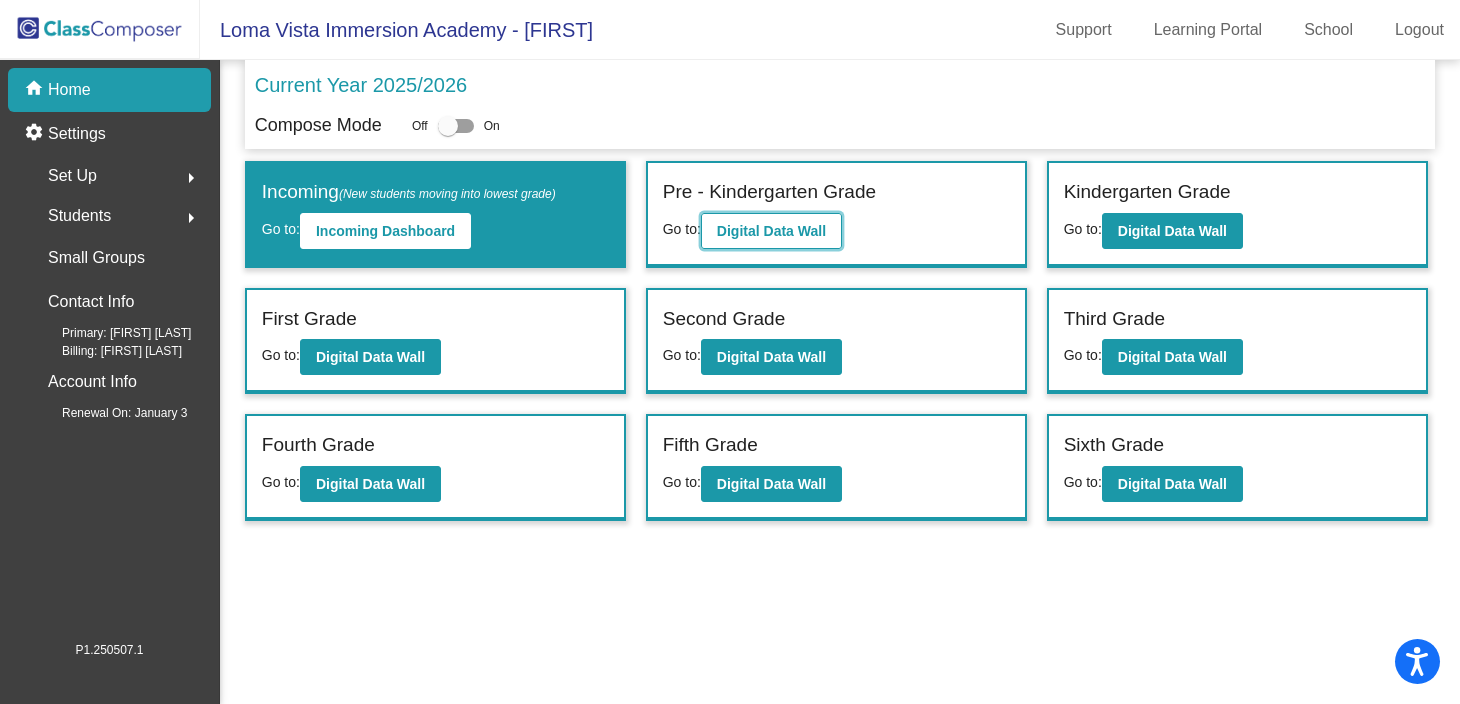 click on "Digital Data Wall" 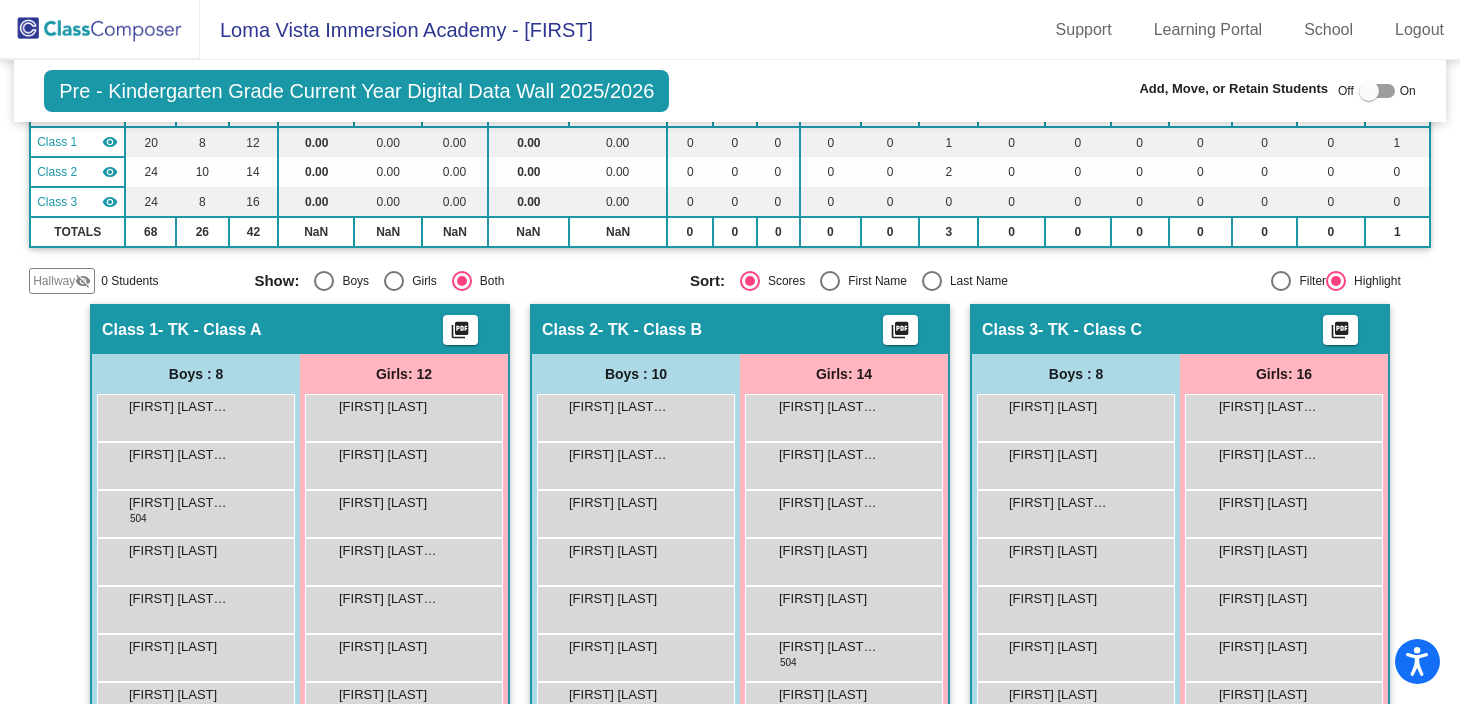 scroll, scrollTop: 185, scrollLeft: 0, axis: vertical 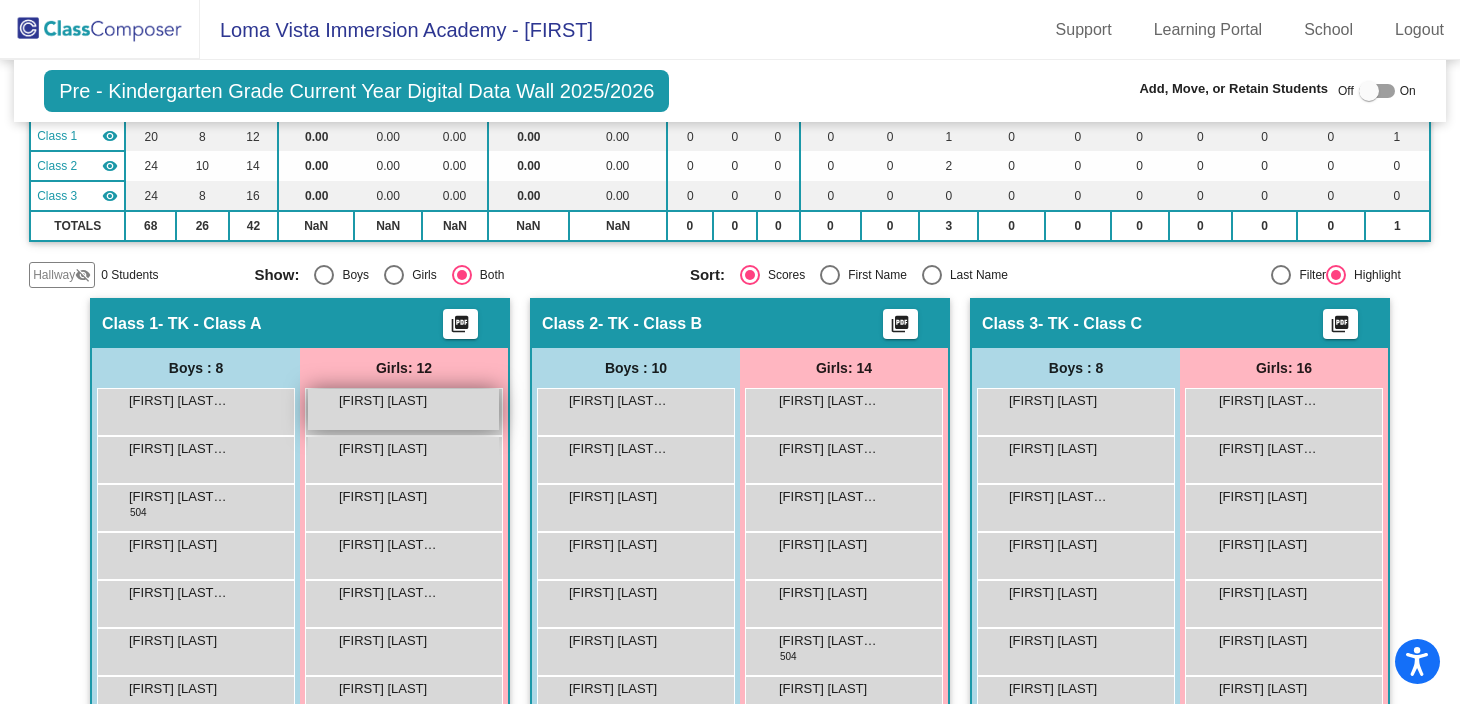 click on "[FIRST] [LAST] [ACTION] [STATUS]" at bounding box center (403, 409) 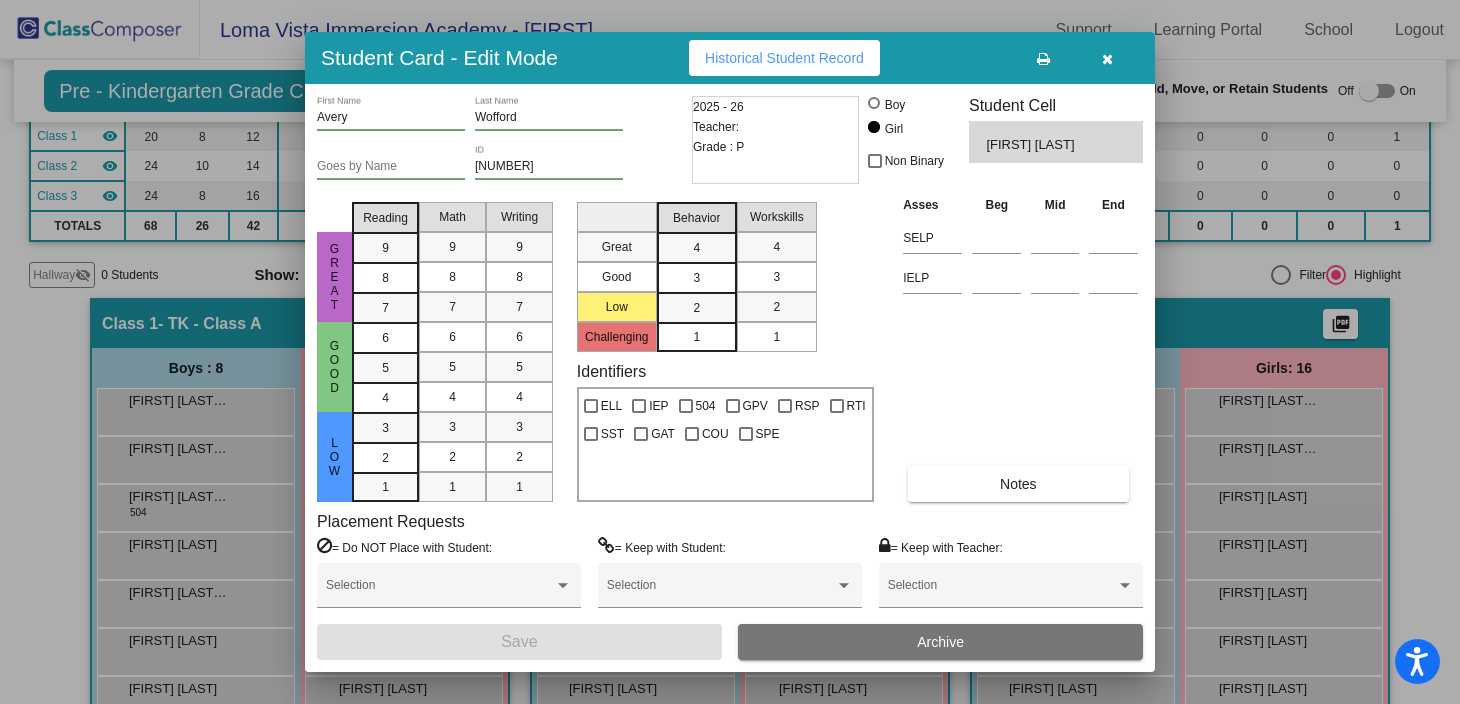 click on "Archive" at bounding box center (940, 642) 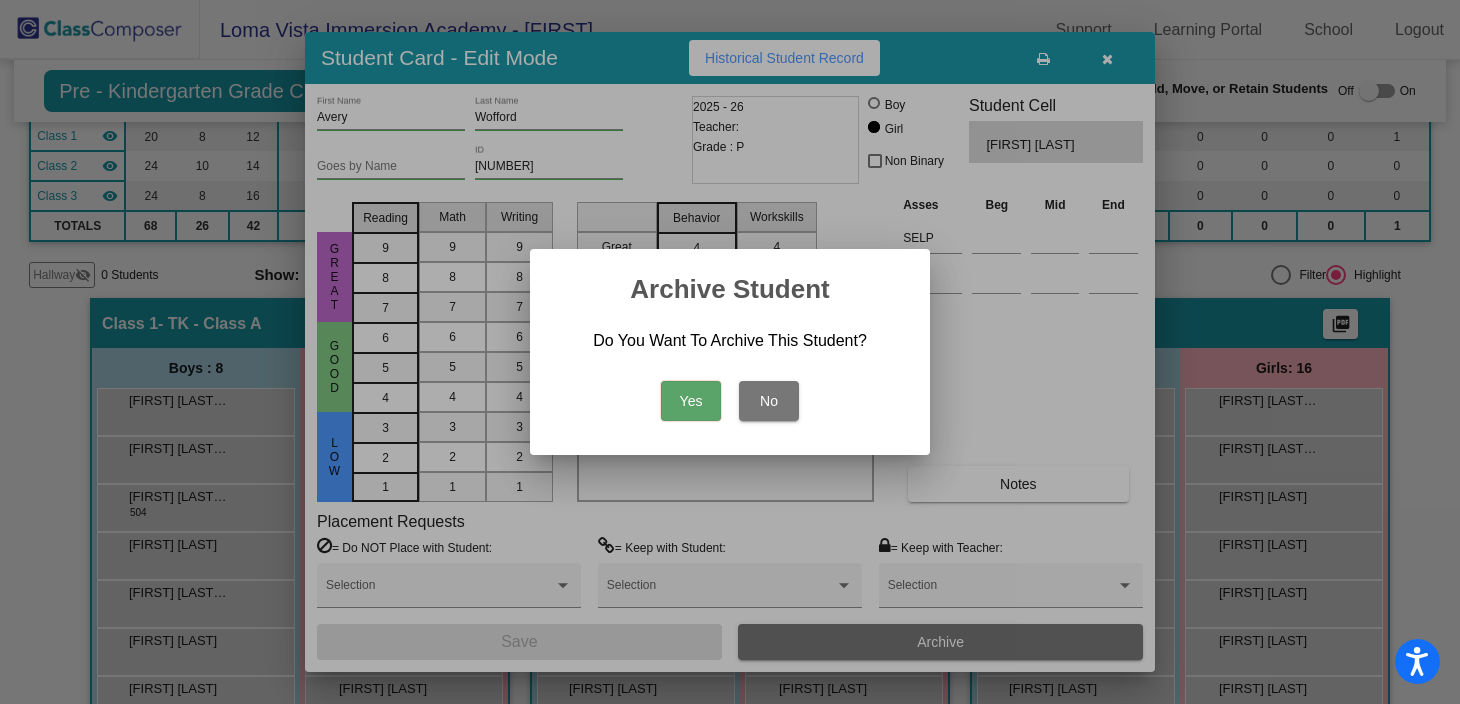 click on "Yes" at bounding box center (691, 401) 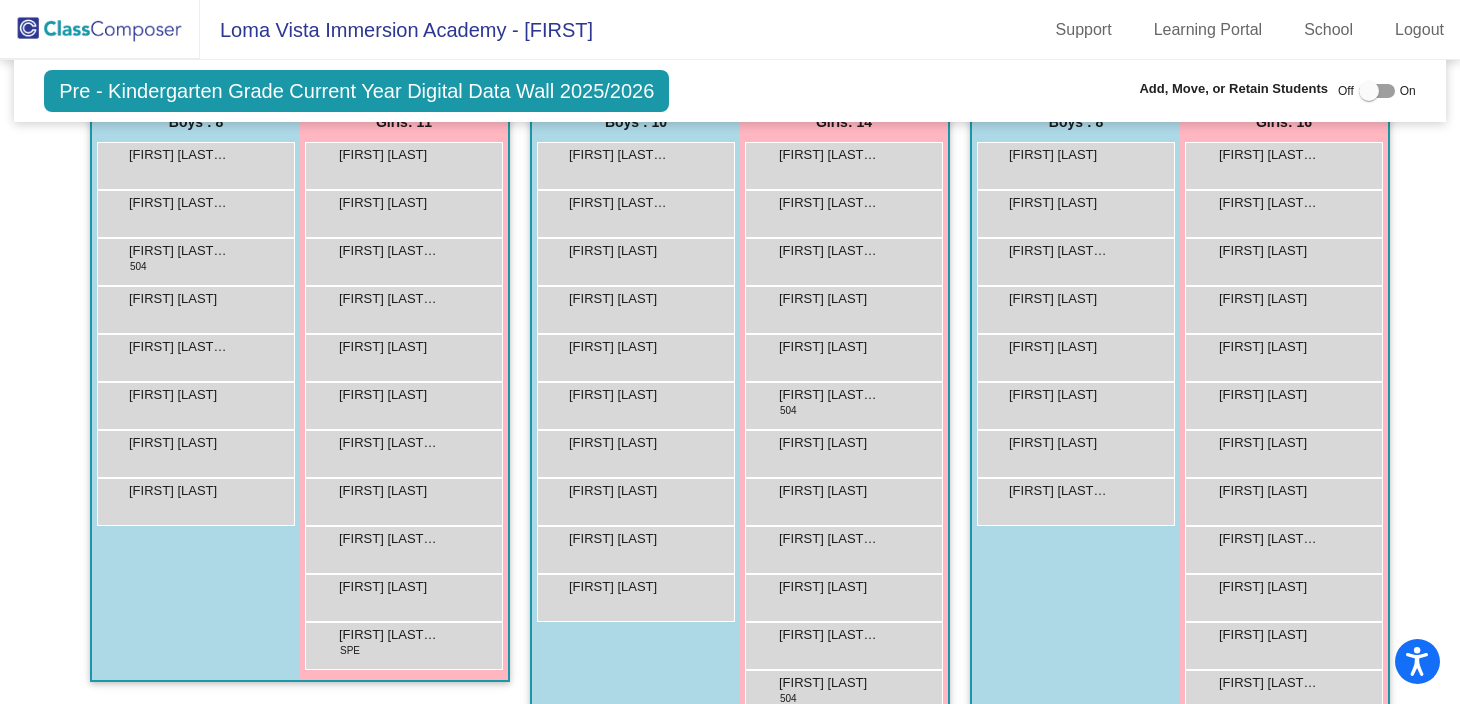 scroll, scrollTop: 441, scrollLeft: 0, axis: vertical 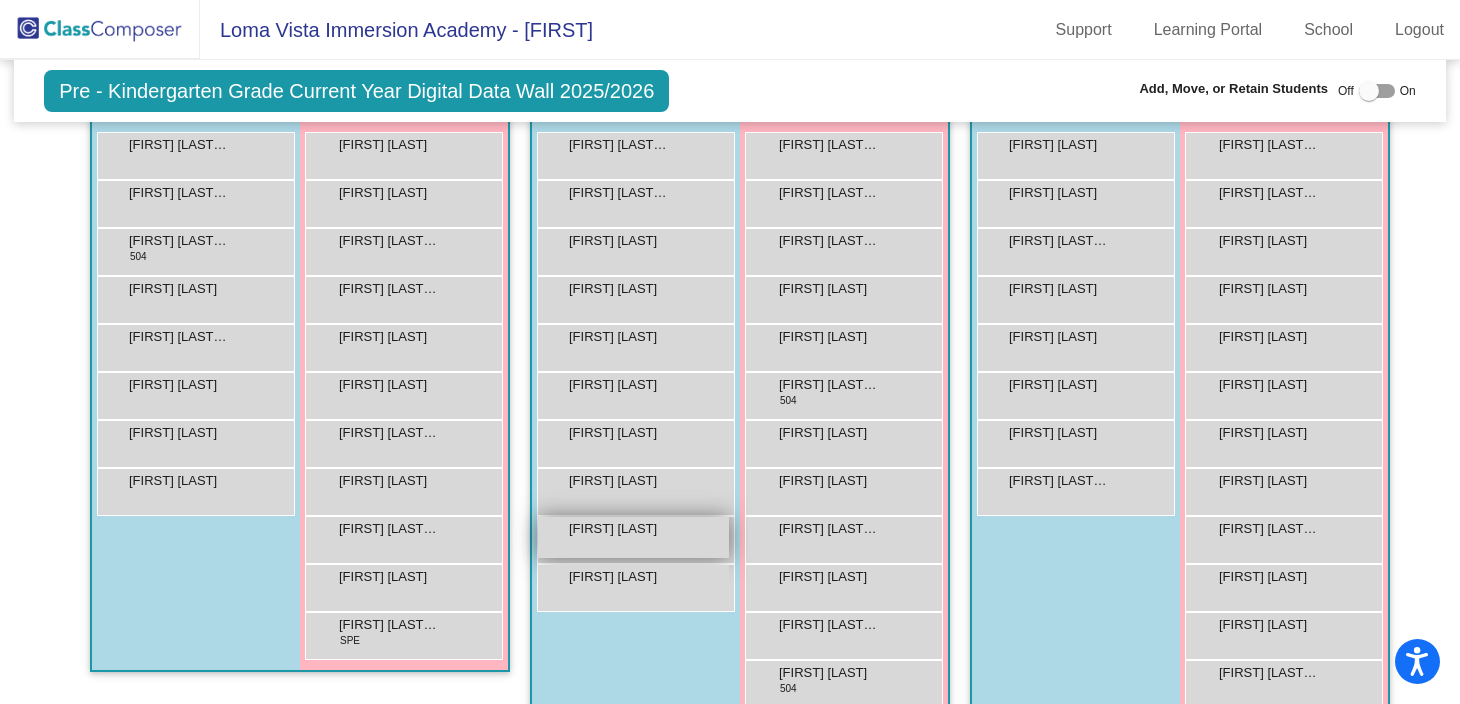 click on "[FIRST] [LAST]" at bounding box center [619, 529] 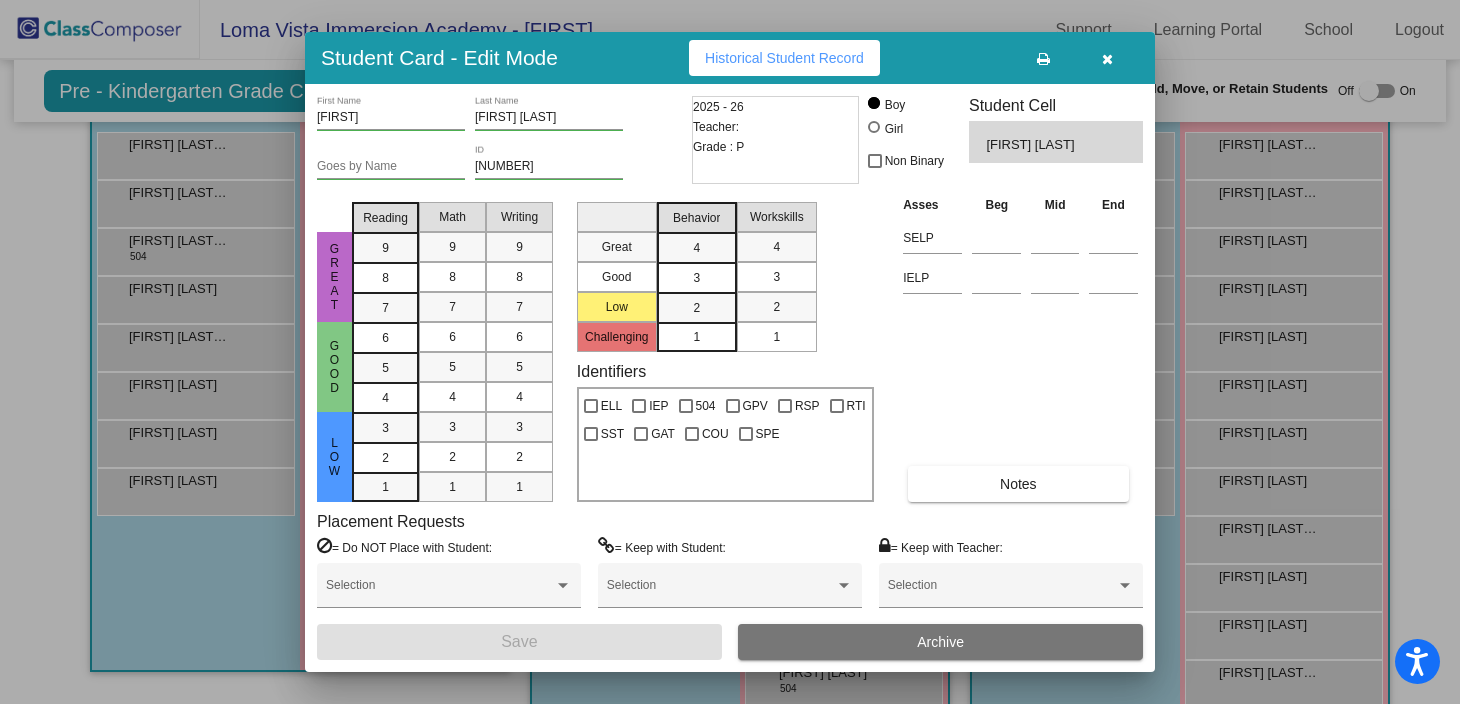 click on "Archive" at bounding box center [940, 642] 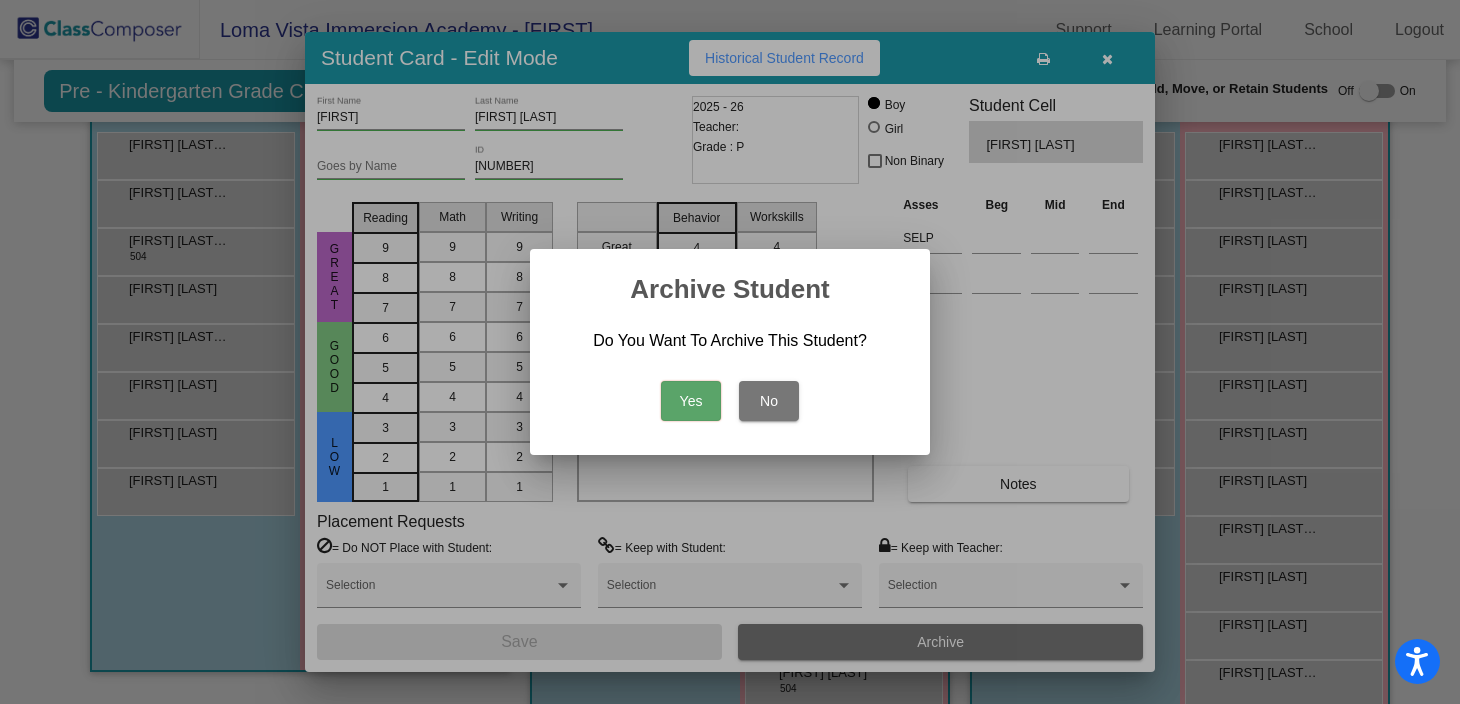 click on "Yes" at bounding box center (691, 401) 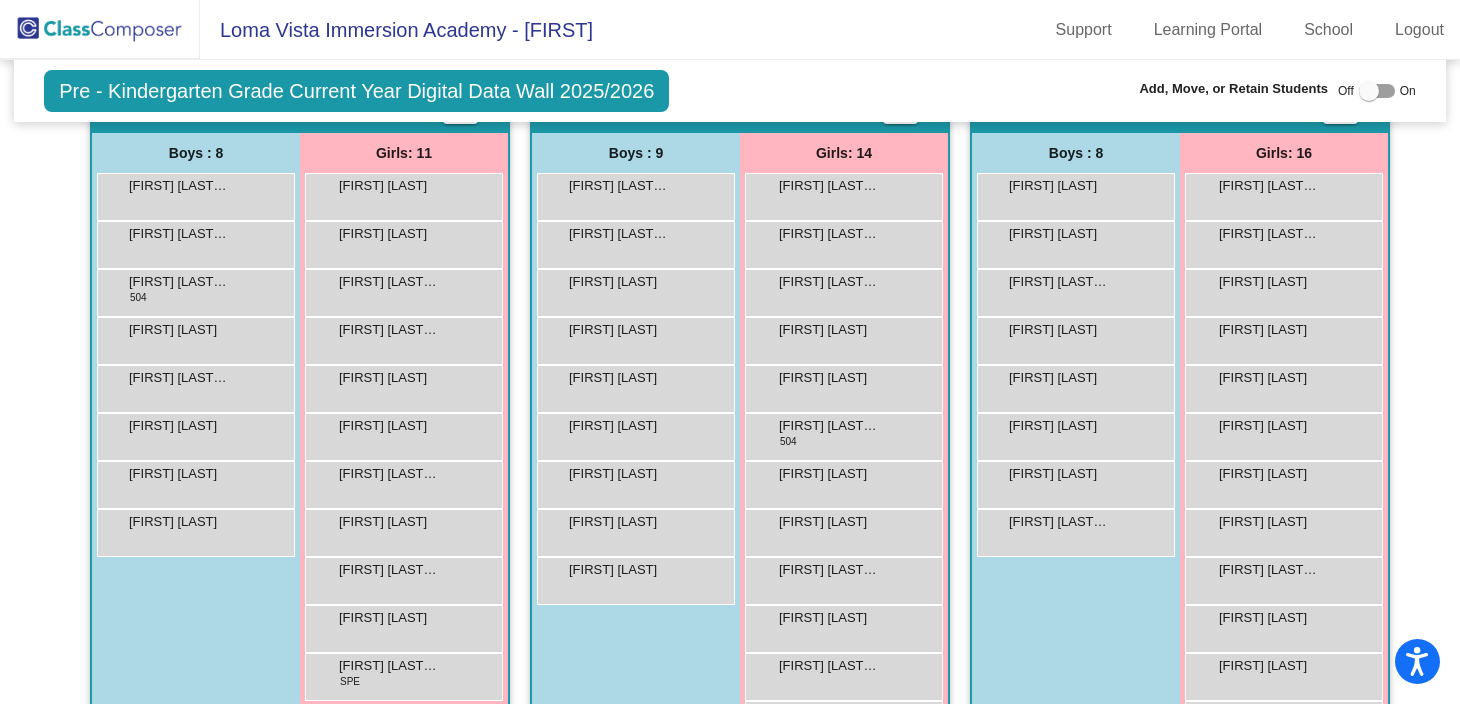 scroll, scrollTop: 407, scrollLeft: 0, axis: vertical 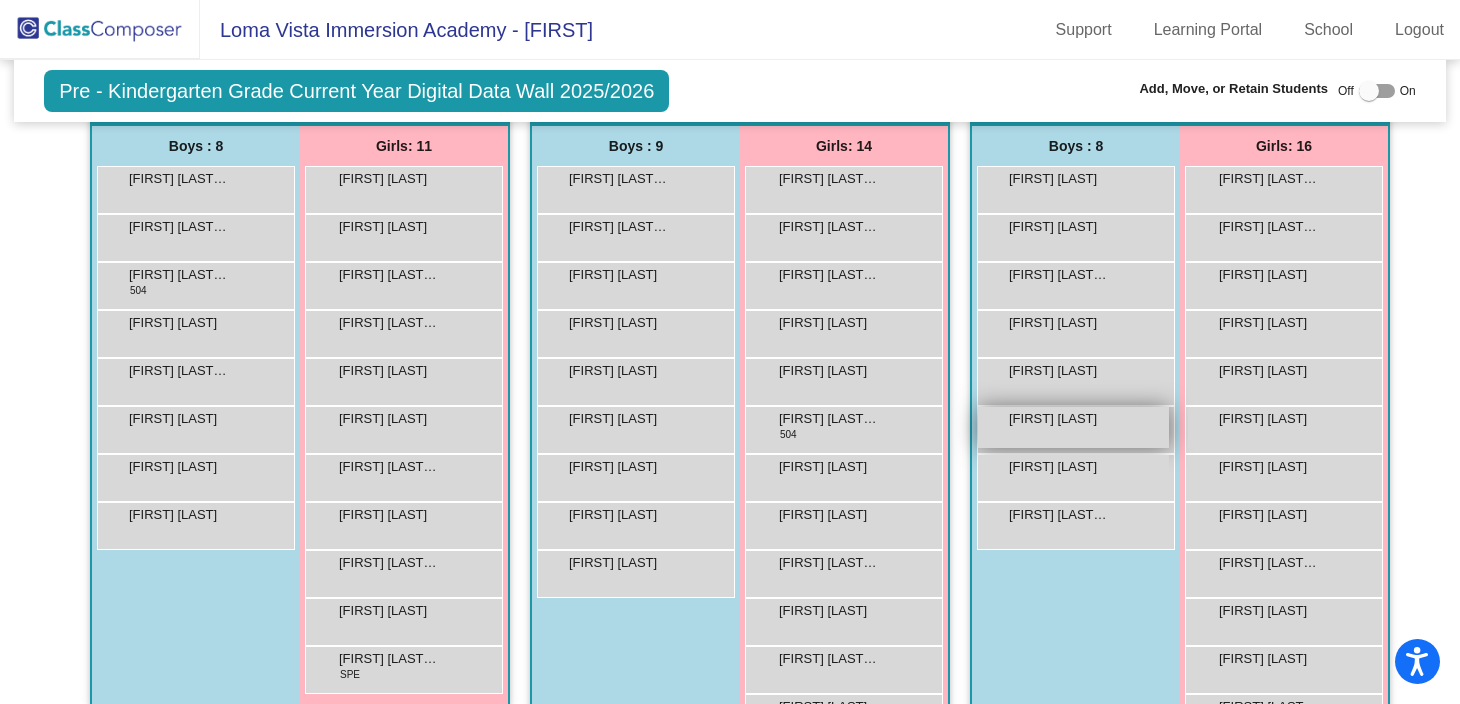 click on "[FIRST] [LAST]" at bounding box center (1059, 419) 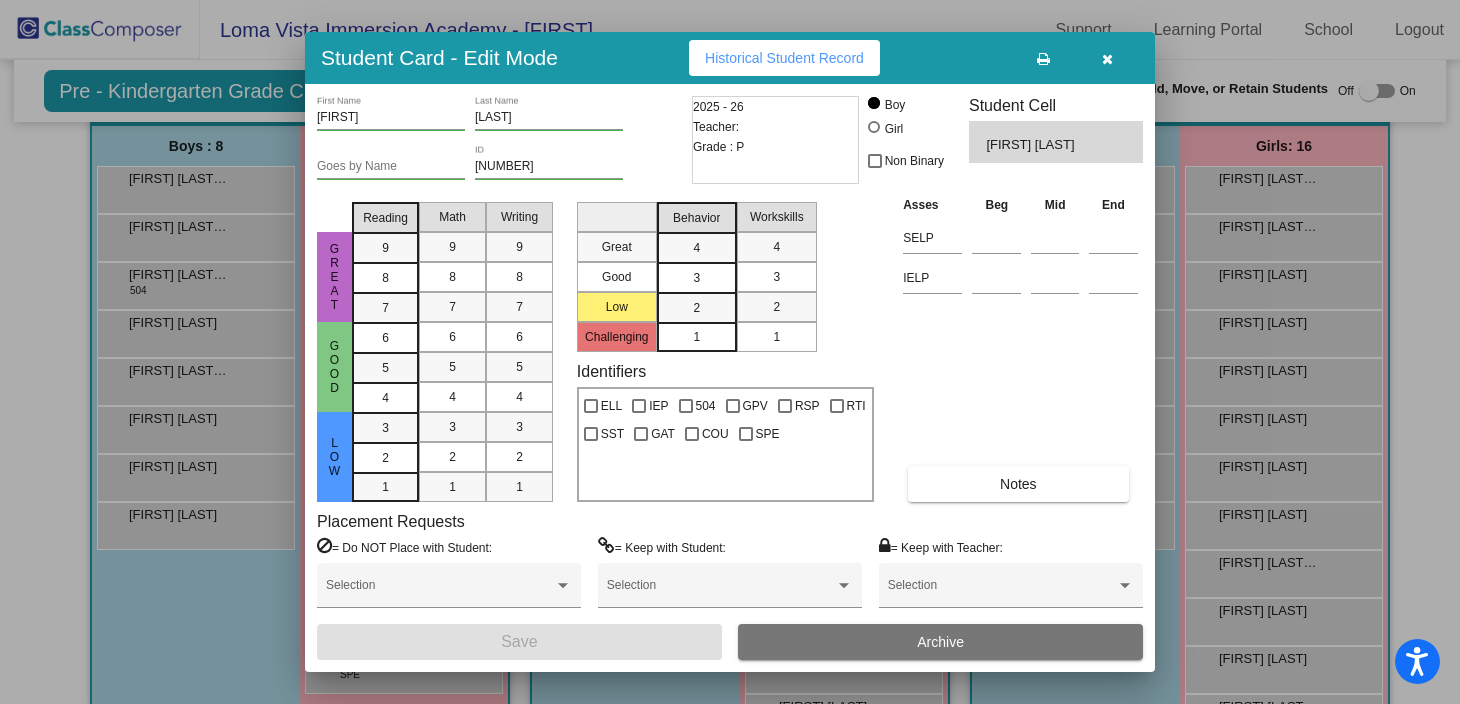 click on "Historical Student Record" at bounding box center [784, 58] 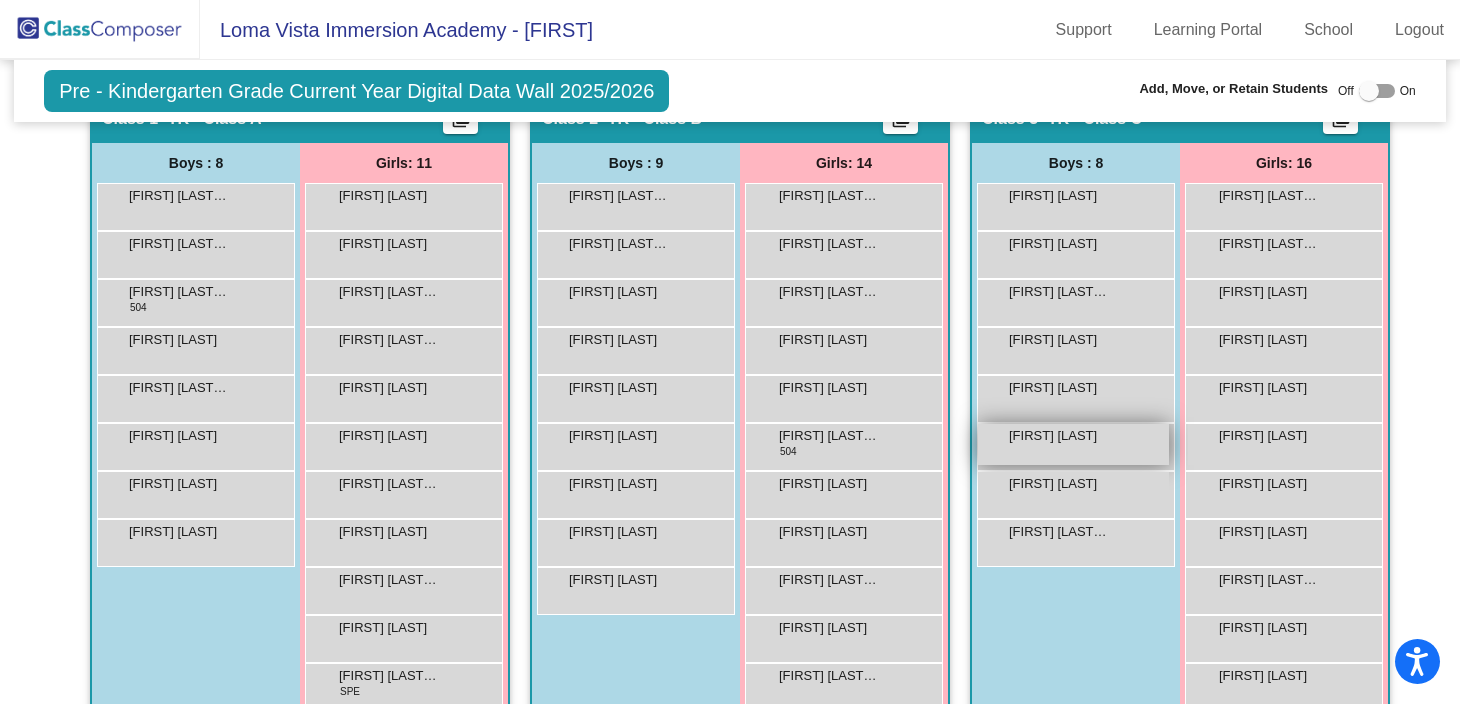 scroll, scrollTop: 388, scrollLeft: 0, axis: vertical 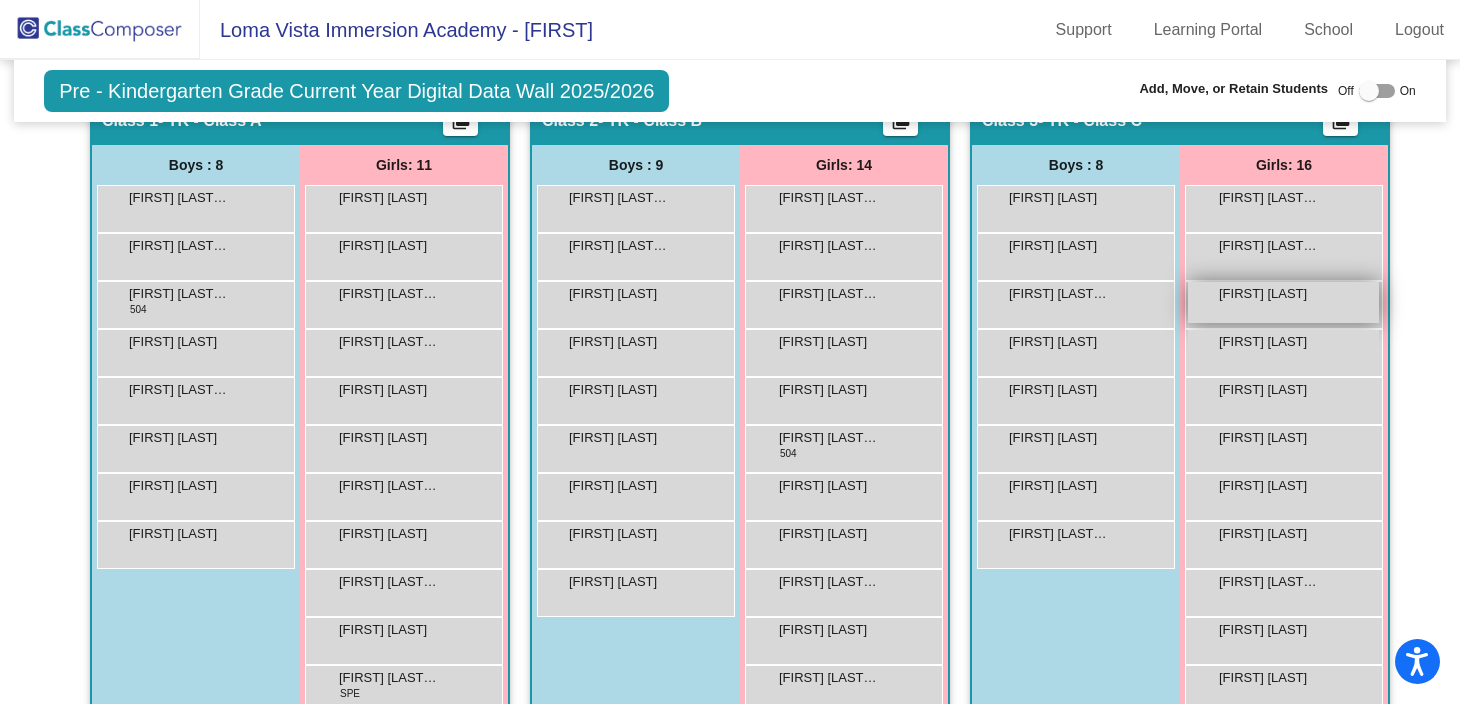 click on "[FIRST] [LAST] lock do_not_disturb_alt" at bounding box center [1283, 302] 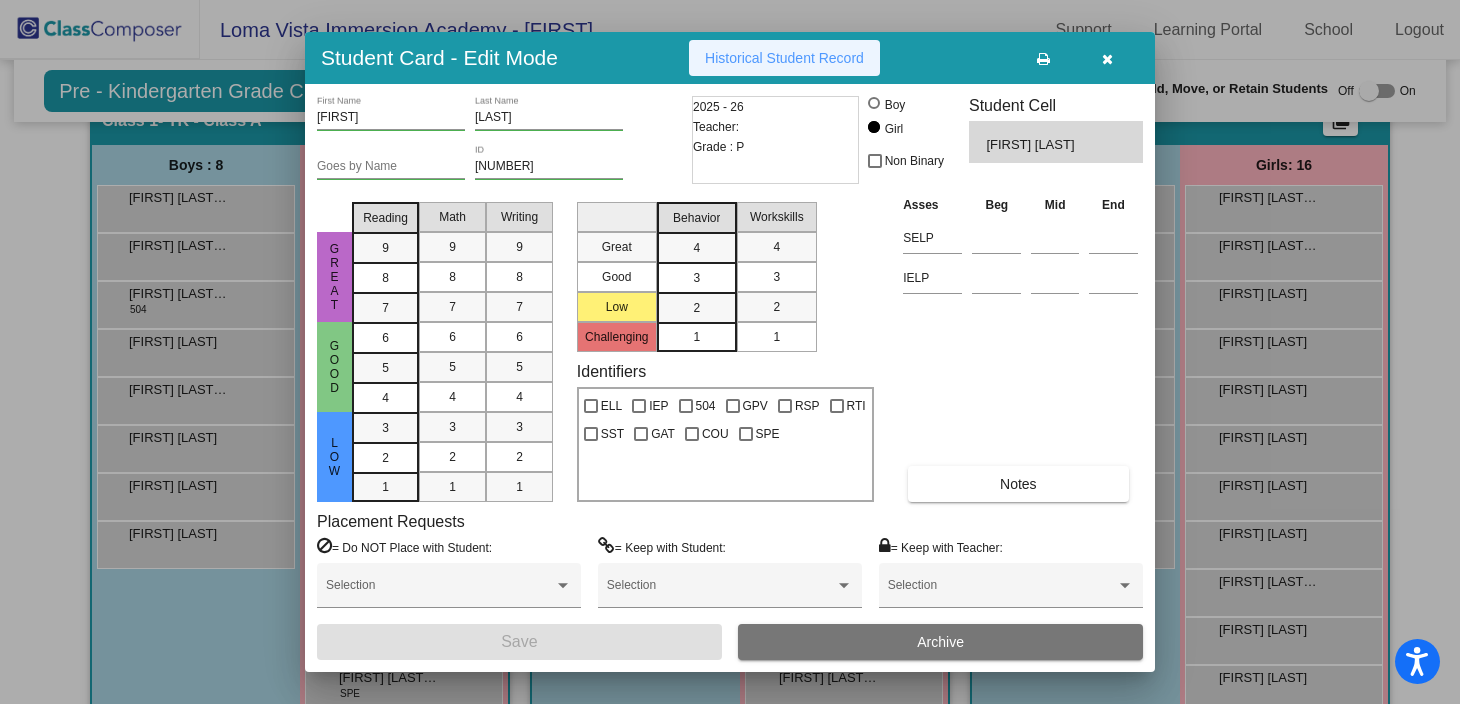 click on "Historical Student Record" at bounding box center [784, 58] 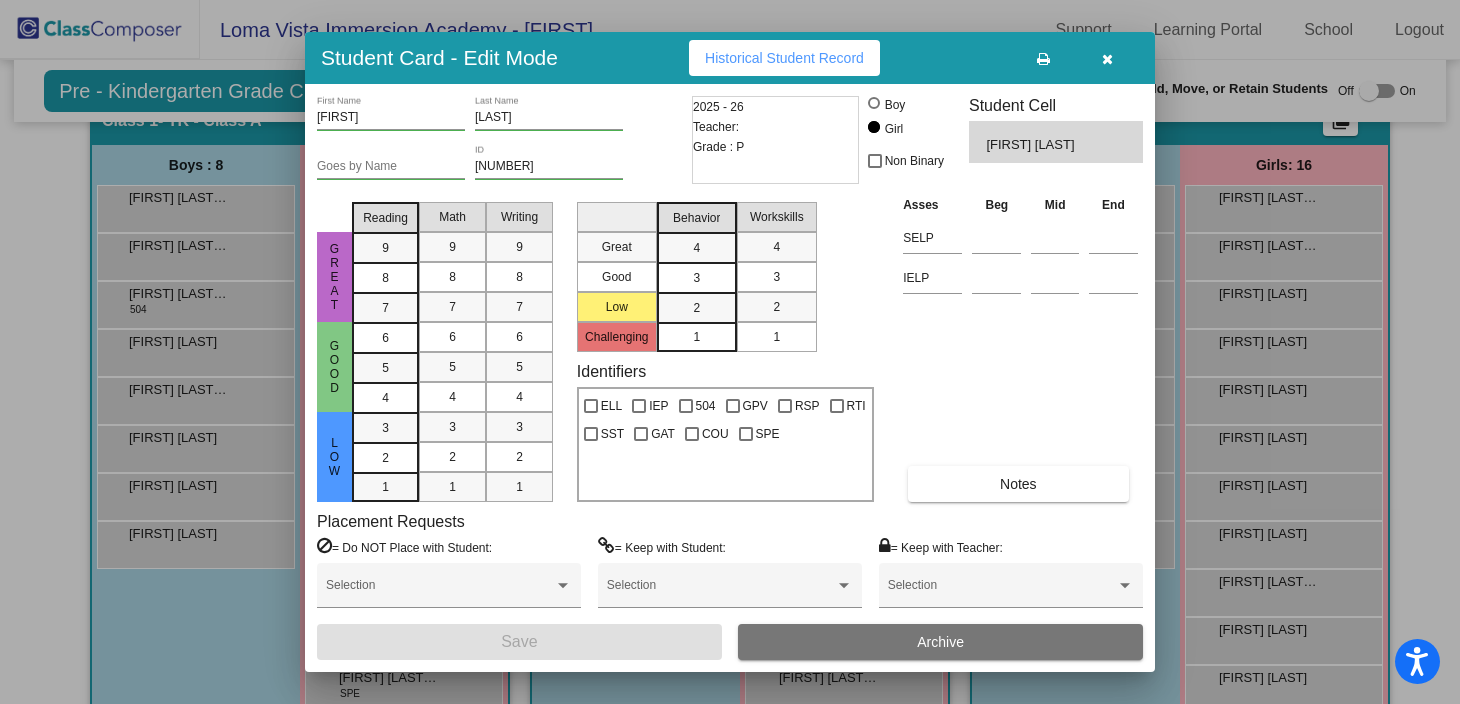 click at bounding box center [1107, 59] 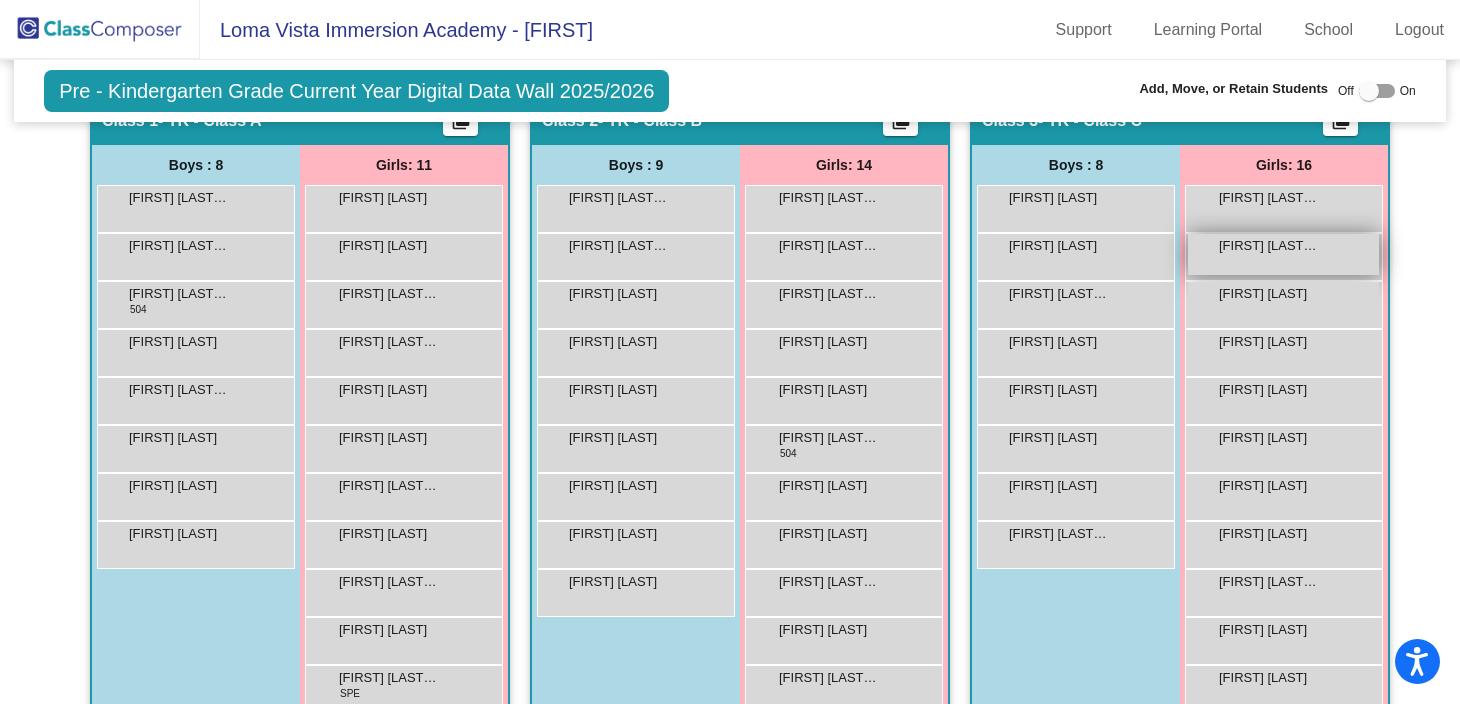 click on "[FIRST] [LAST] [LAST]" at bounding box center (1269, 246) 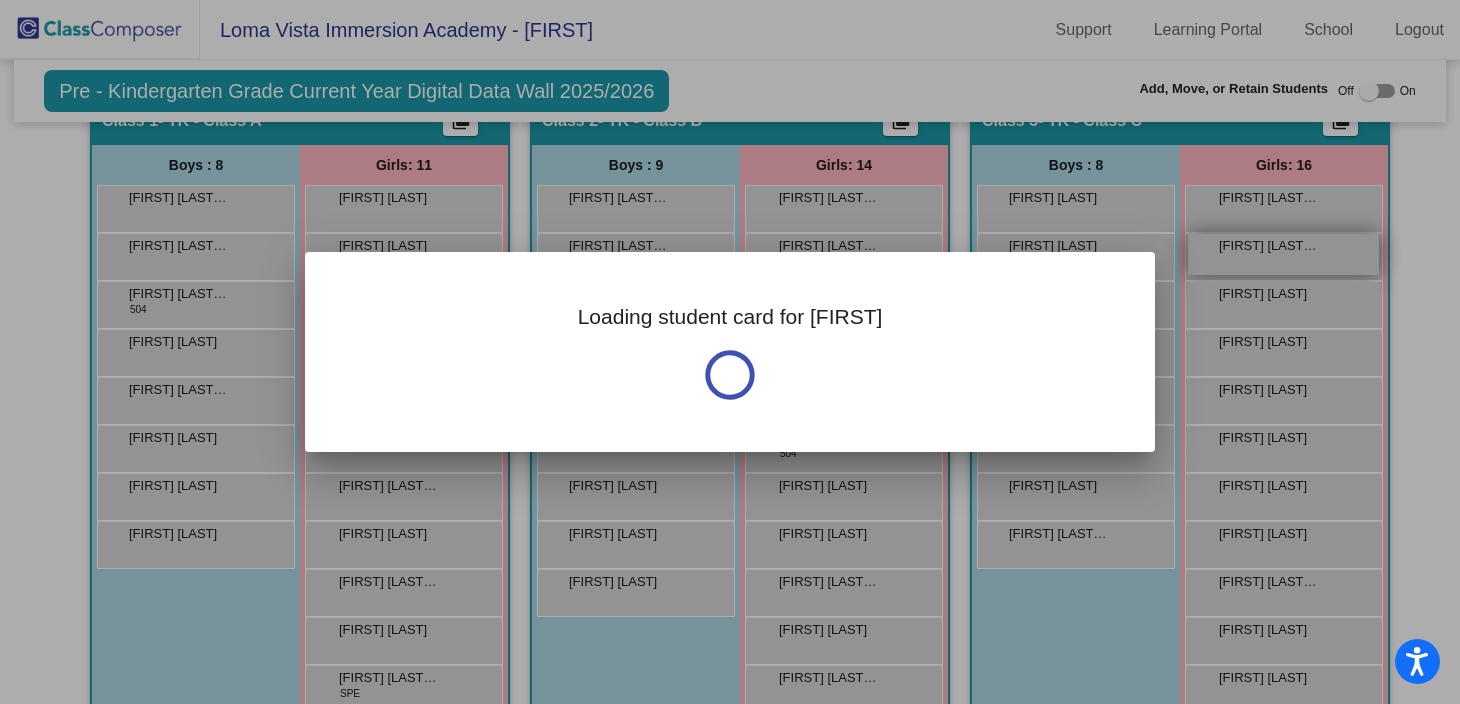 click at bounding box center (730, 352) 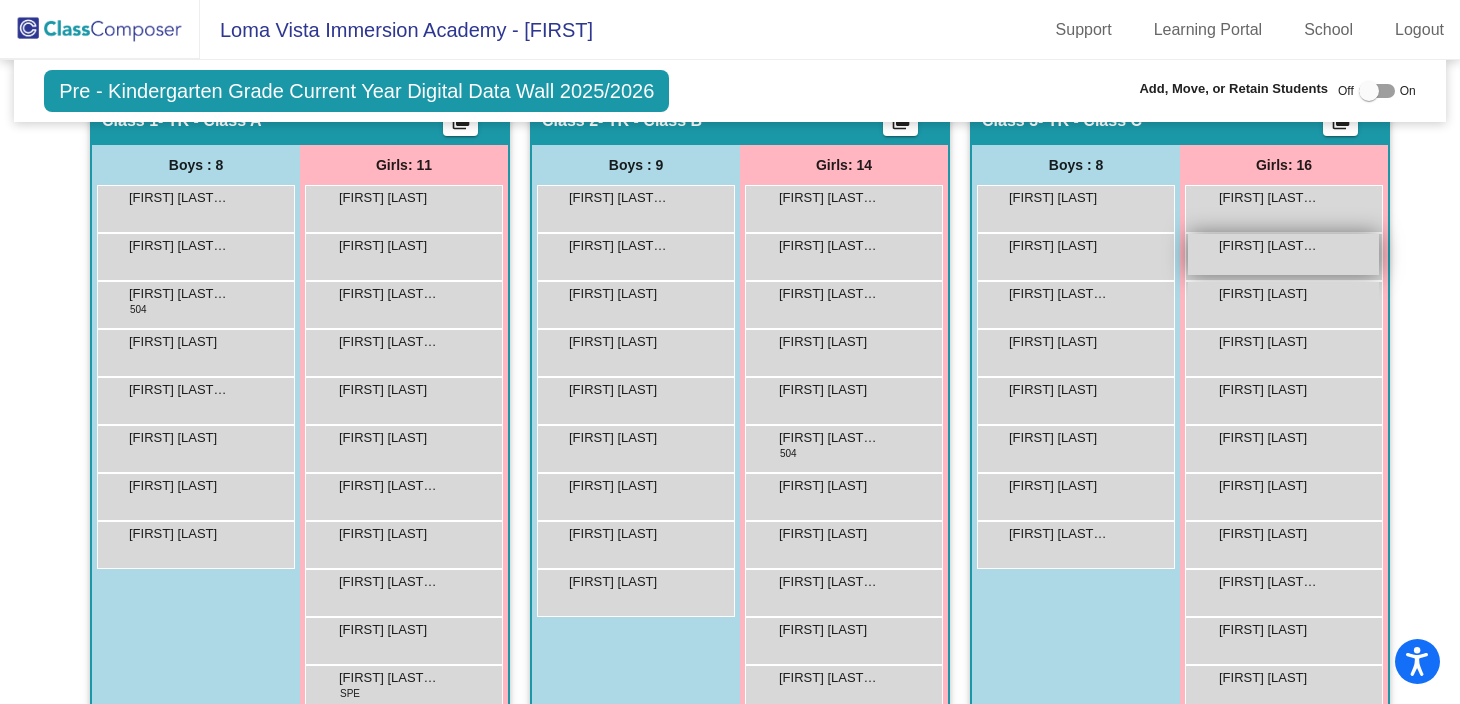 click on "[FIRST] [LAST] [LAST]" at bounding box center [1269, 246] 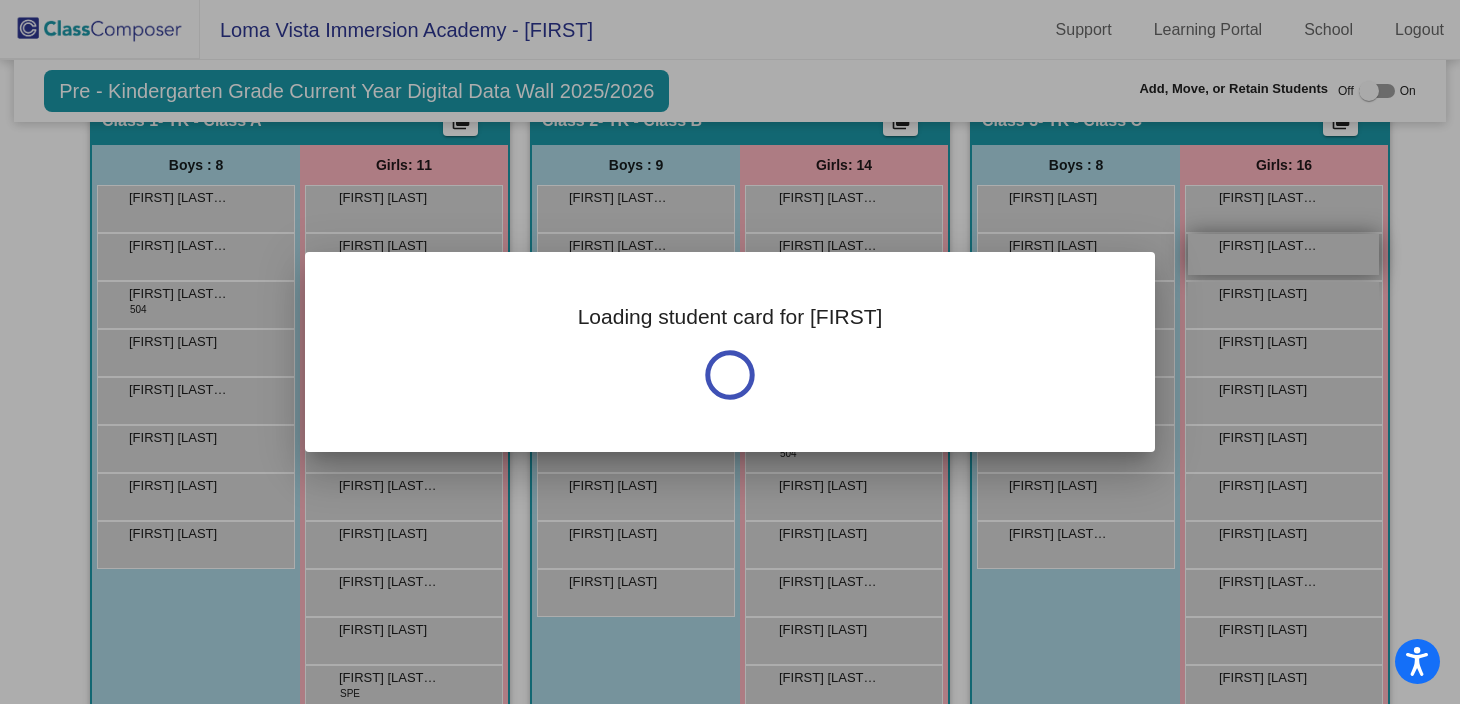 click at bounding box center [730, 352] 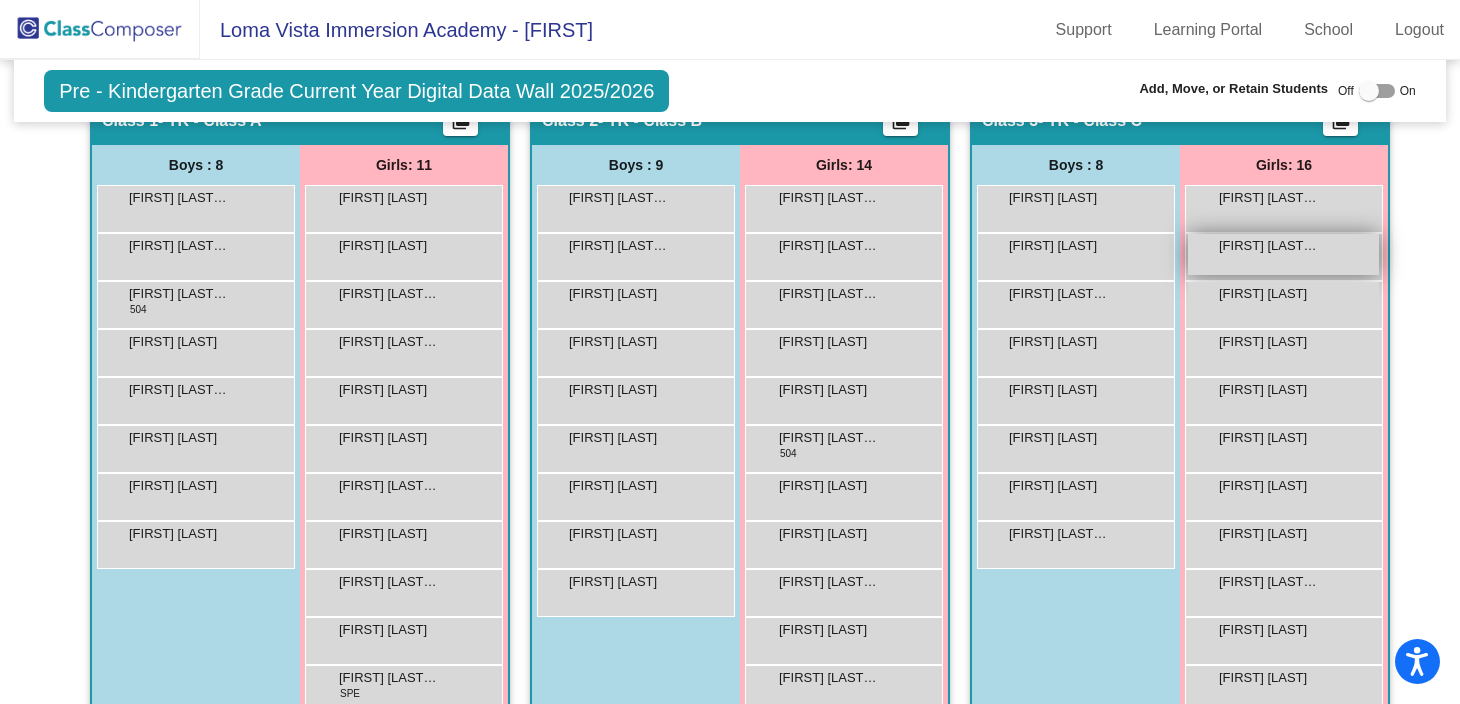 click on "[FIRST] [LAST] [LAST]" at bounding box center [1269, 246] 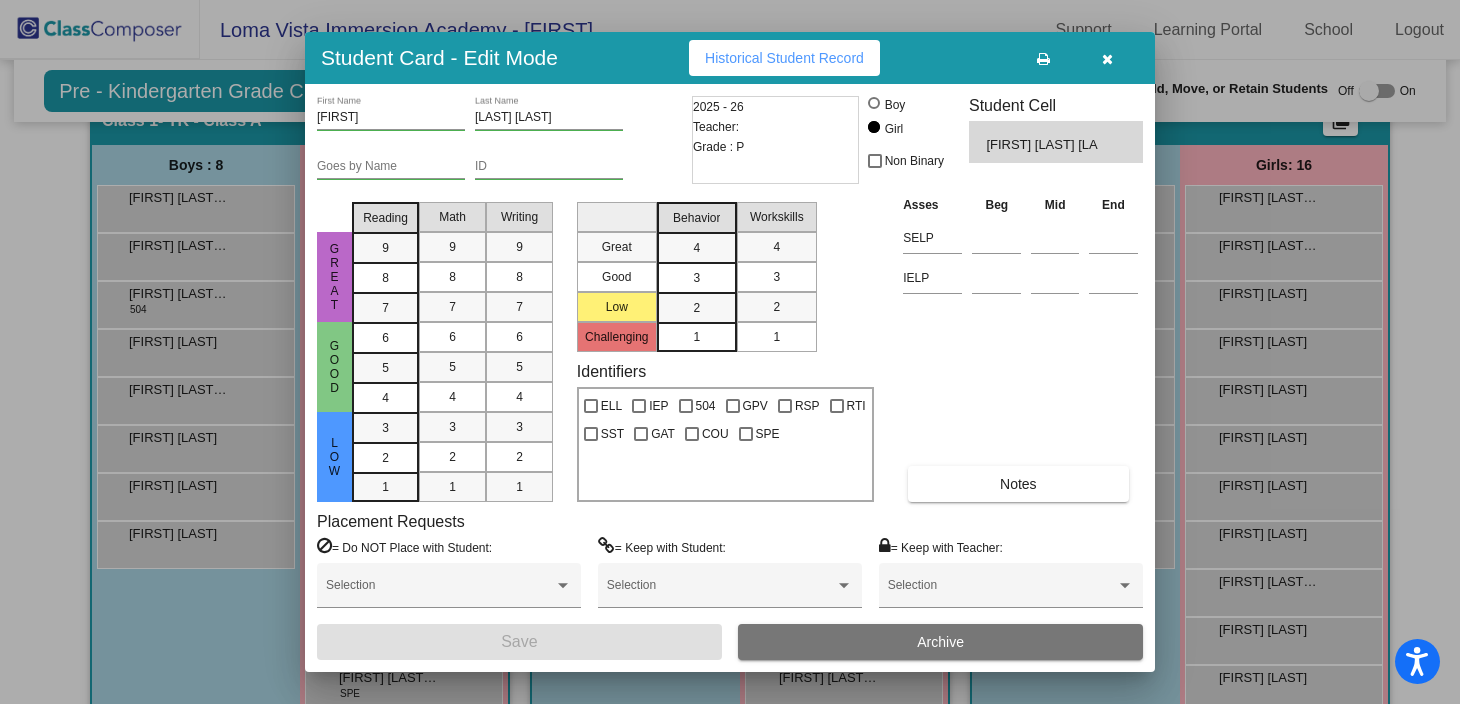 click on "Historical Student Record" at bounding box center (784, 58) 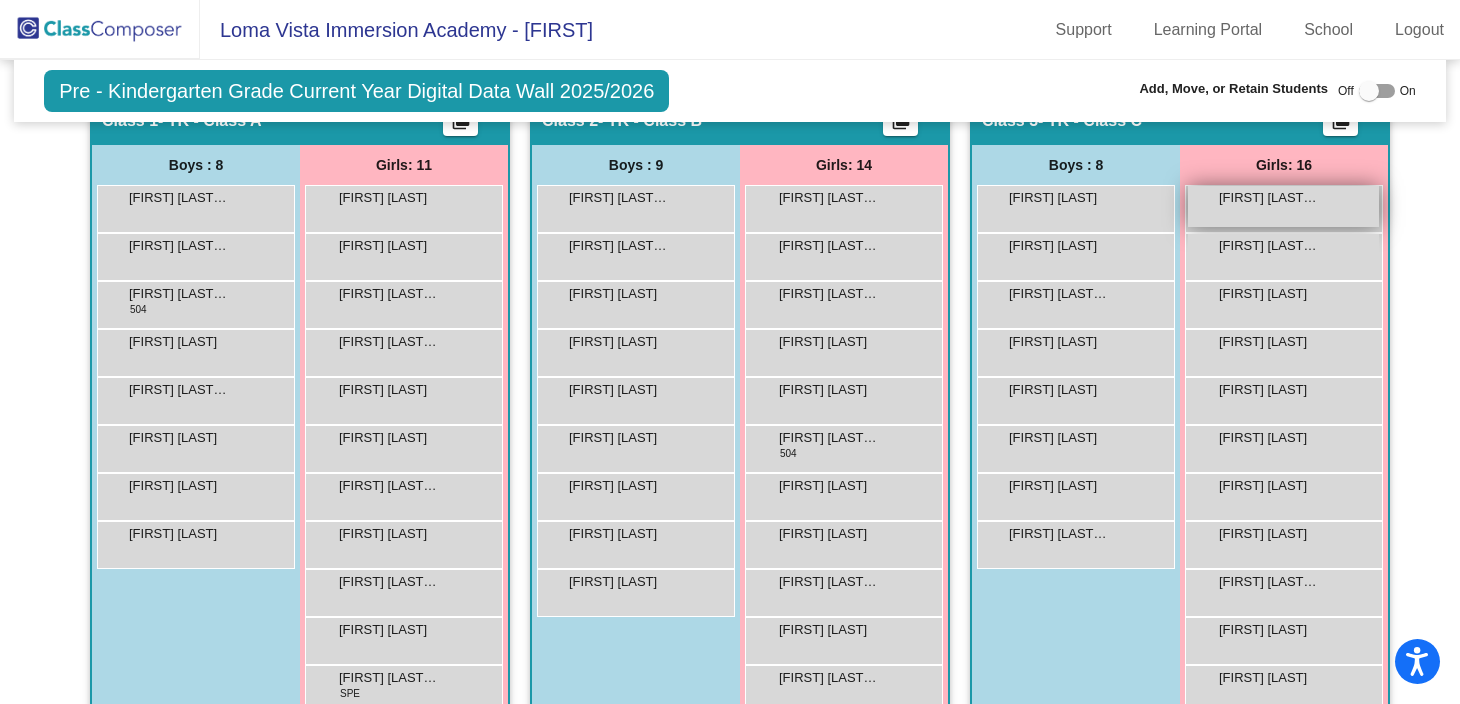 click on "[FIRST] [LAST]-[LAST] [ACTION] [STATUS]" at bounding box center (1283, 206) 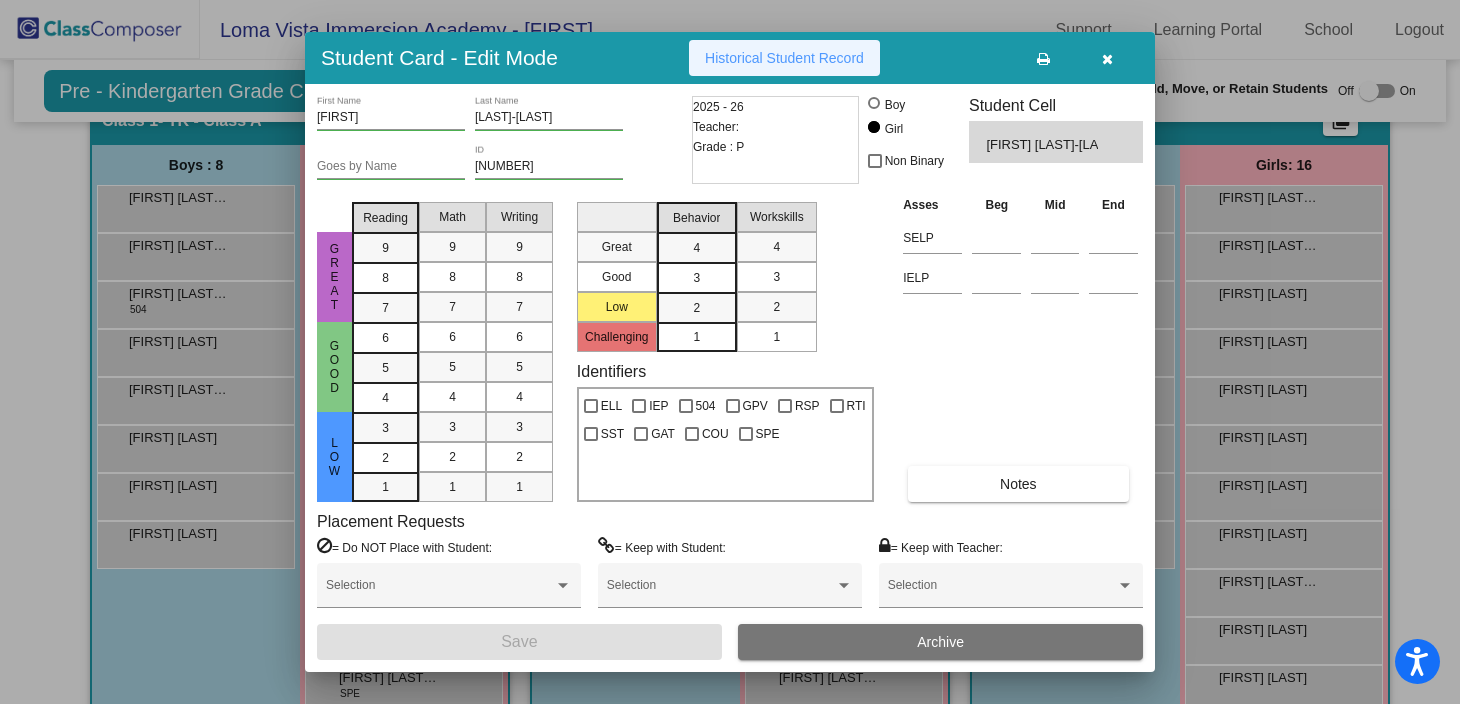 click on "Historical Student Record" at bounding box center (784, 58) 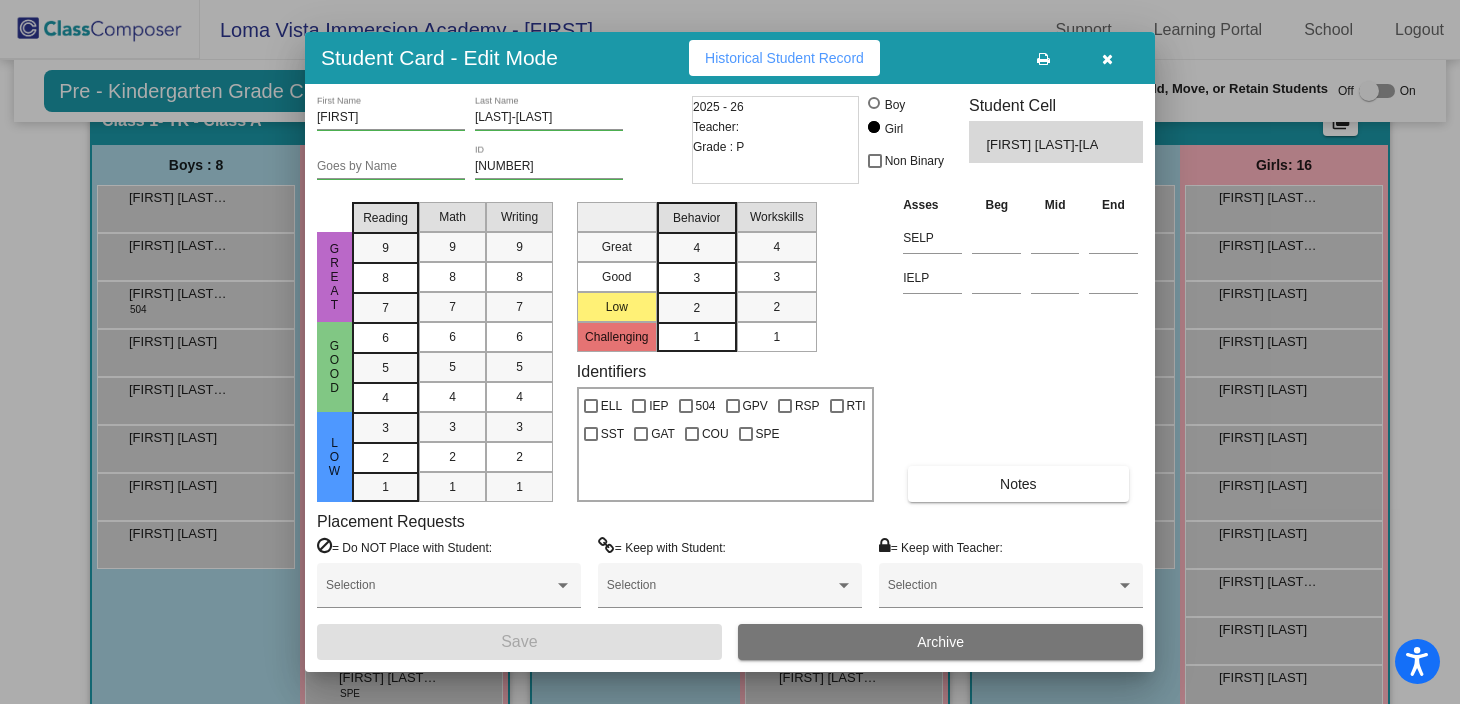 click at bounding box center [1107, 59] 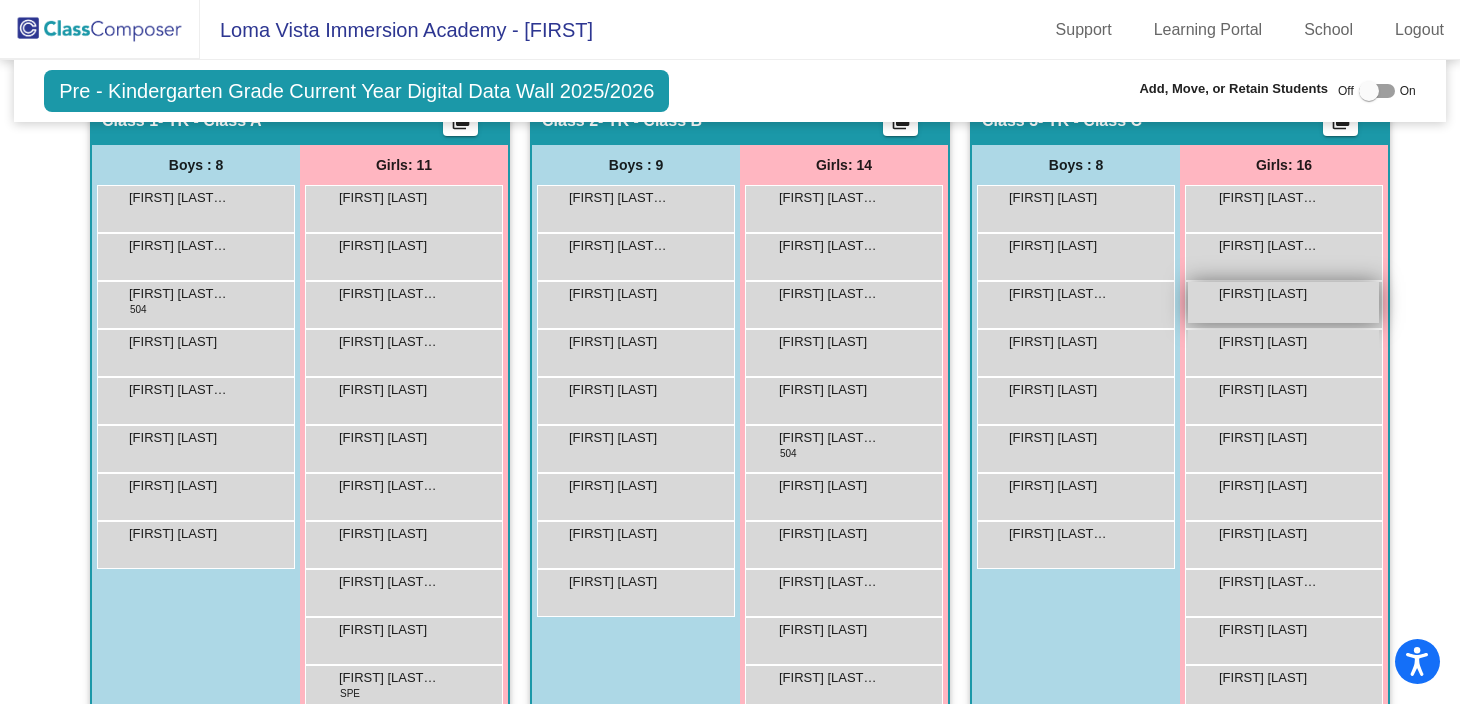 click on "[FIRST] [LAST]" at bounding box center (1269, 294) 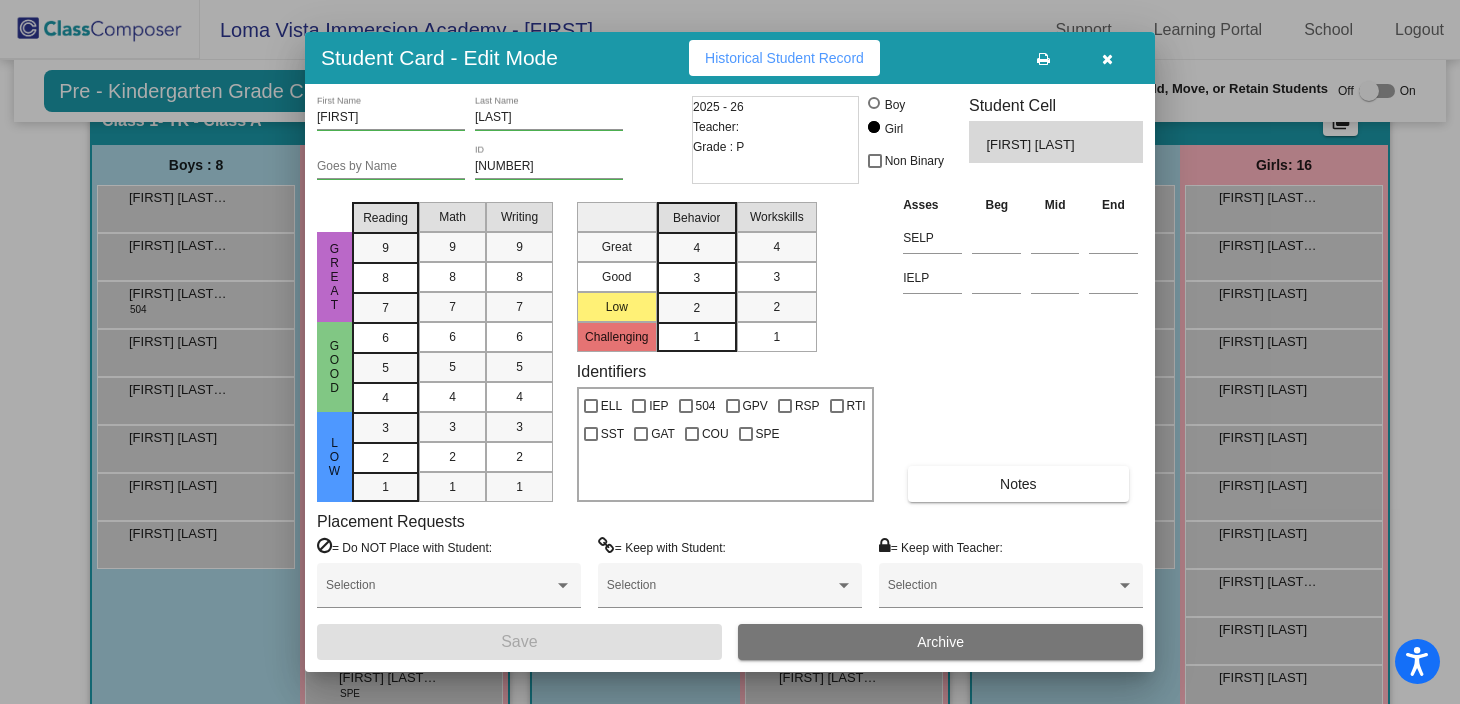 click at bounding box center [1107, 59] 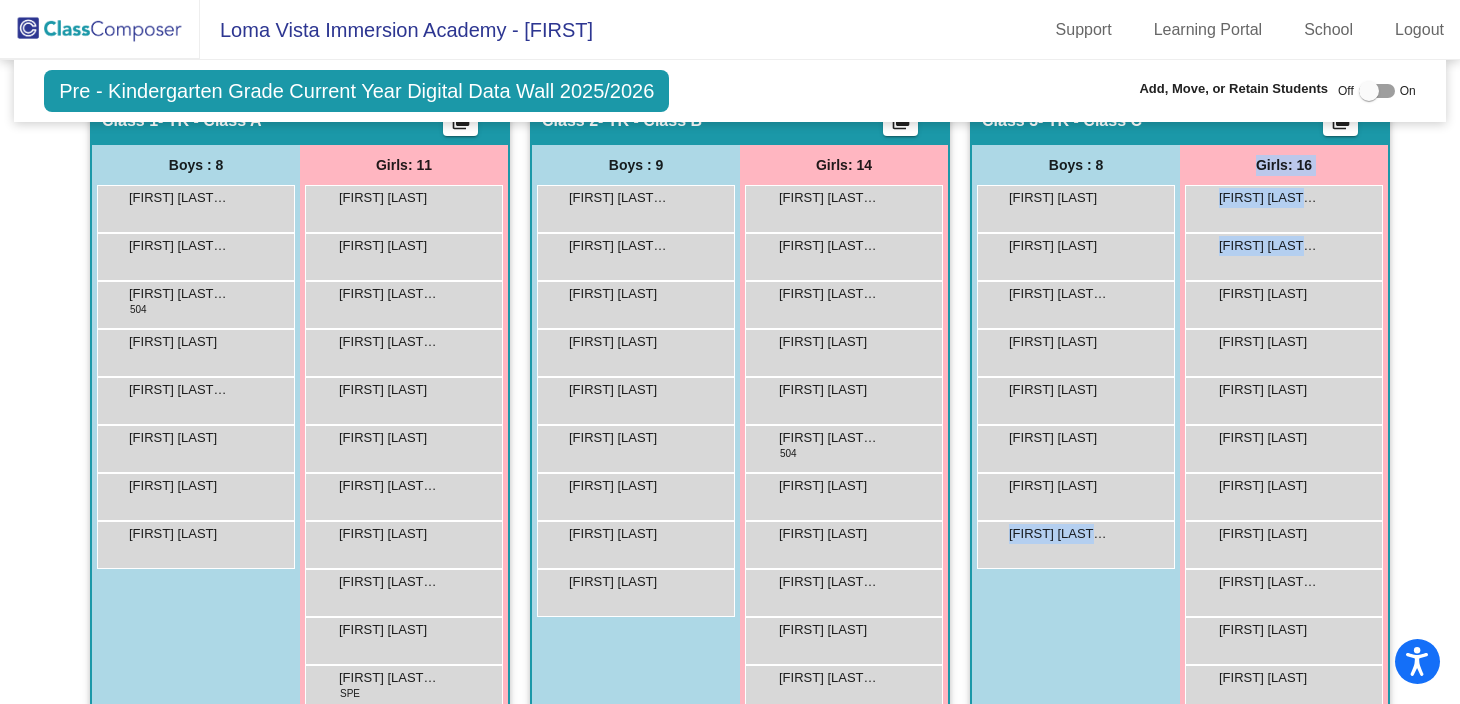 drag, startPoint x: 1243, startPoint y: 307, endPoint x: 1056, endPoint y: 575, distance: 326.792 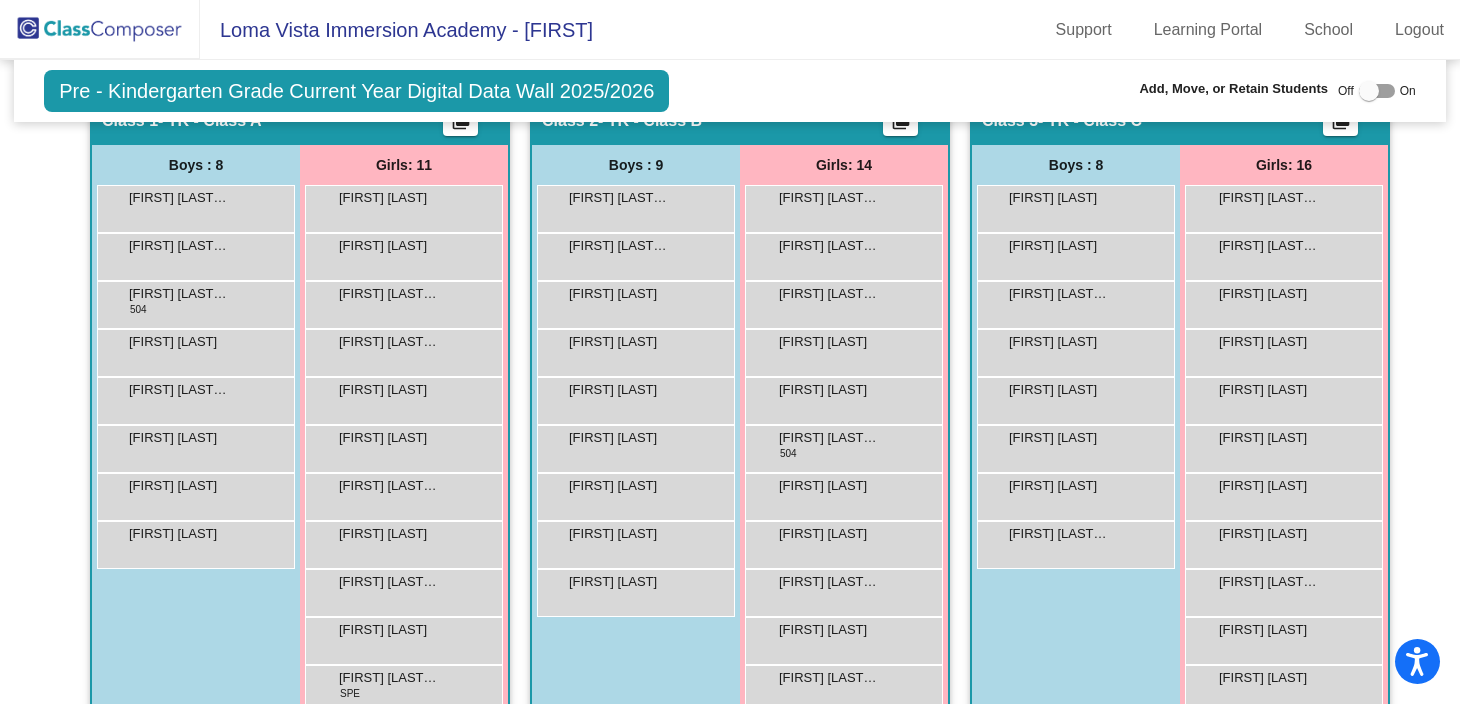 click on "Boys : 8 [FIRST] [LAST] [STATUS] [FIRST] [LAST] [STATUS] [FIRST] [LAST] [STATUS] [FIRST] [LAST] [STATUS] [FIRST] [LAST] [STATUS] [FIRST] [LAST] [STATUS] [FIRST] [LAST] [STATUS] [FIRST] [LAST] [STATUS]" at bounding box center (0, 0) 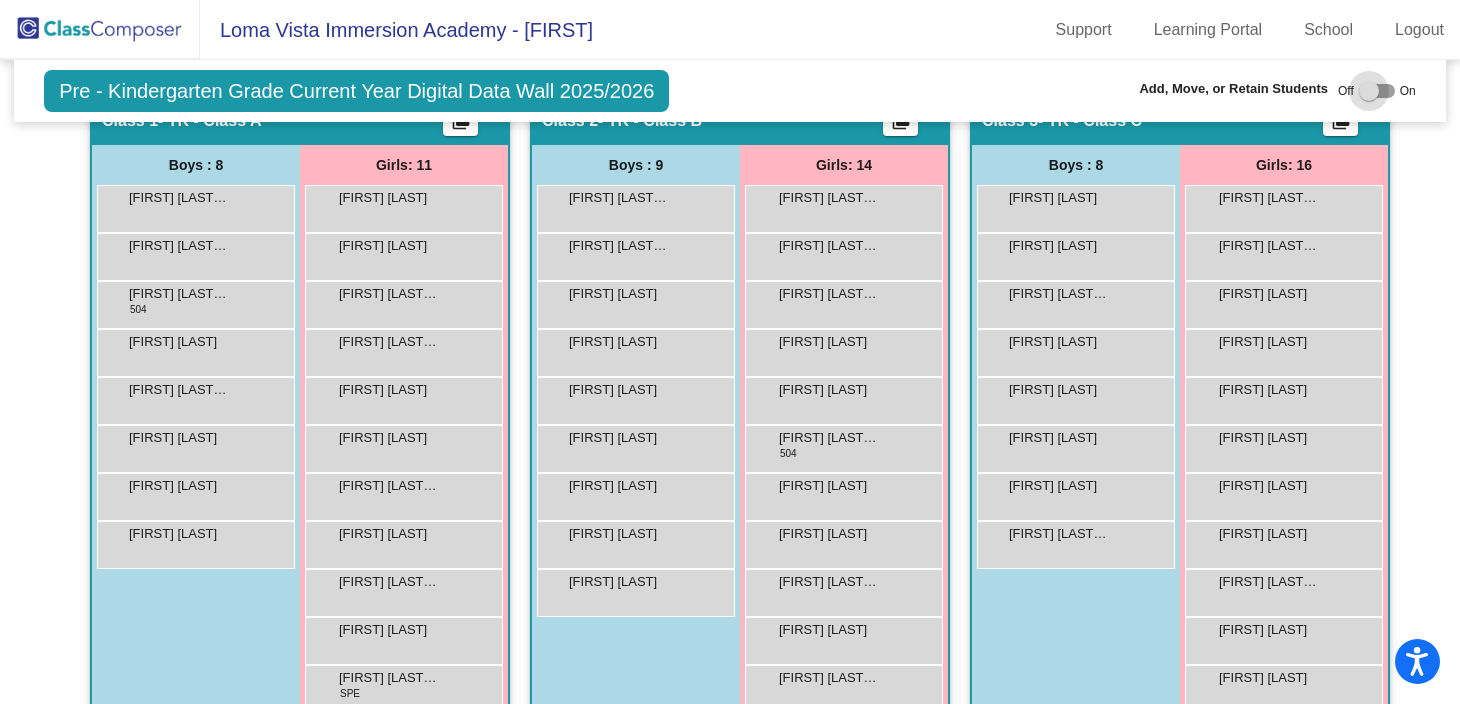 click at bounding box center (1369, 91) 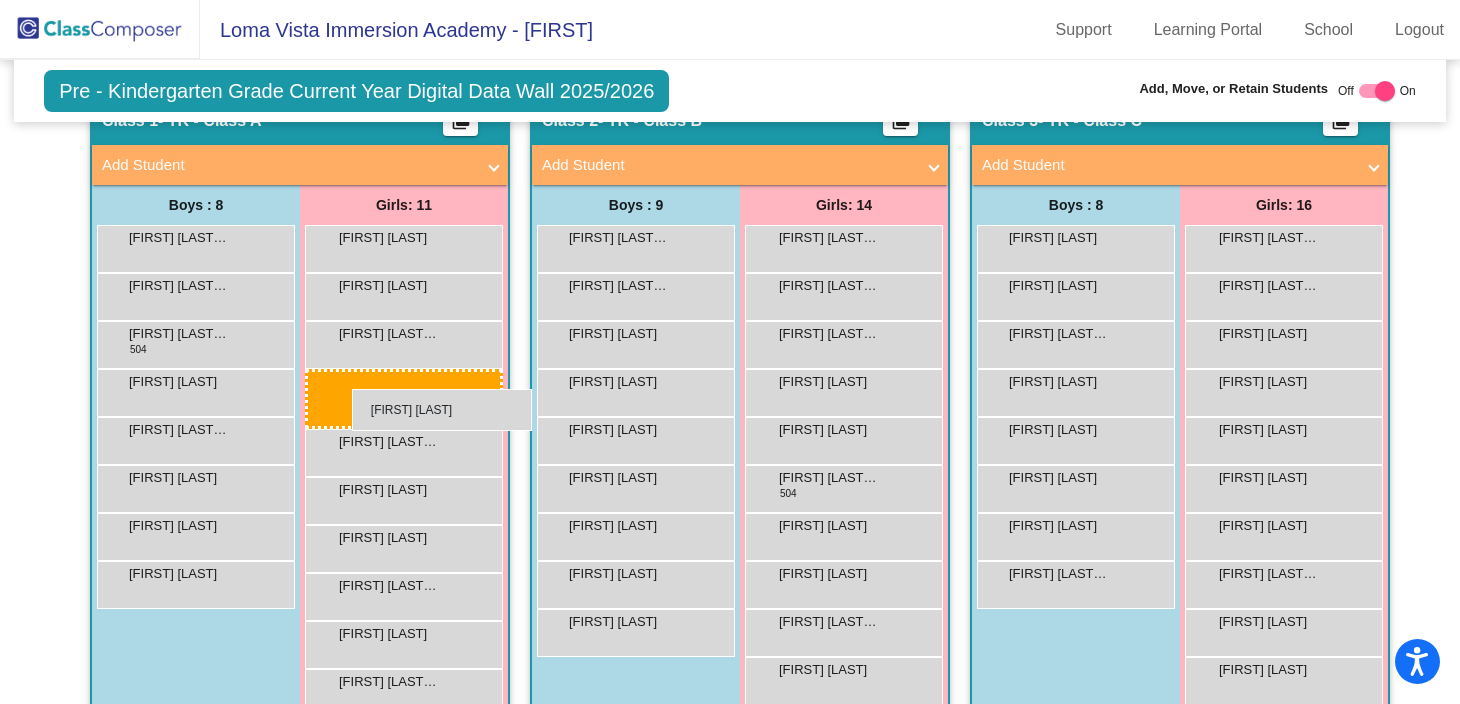 drag, startPoint x: 1248, startPoint y: 340, endPoint x: 349, endPoint y: 388, distance: 900.2805 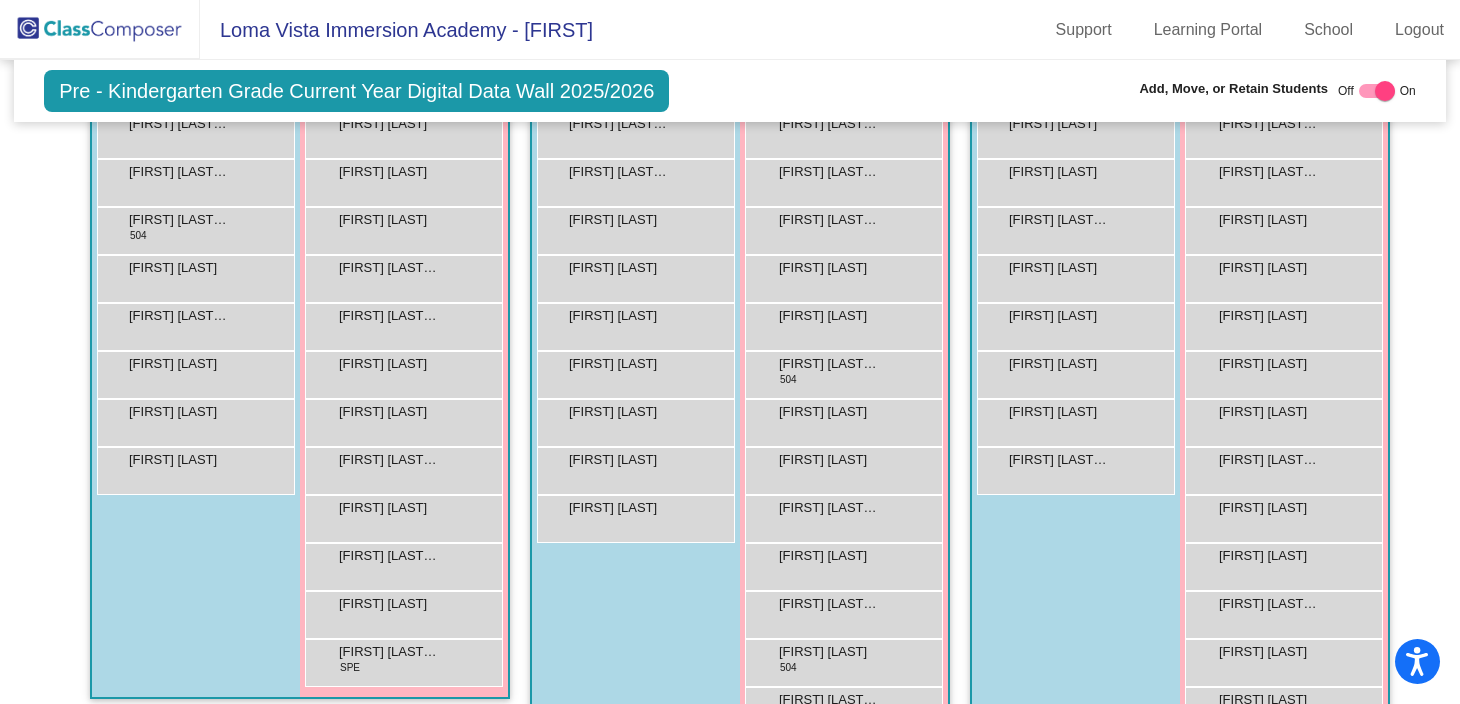 scroll, scrollTop: 511, scrollLeft: 0, axis: vertical 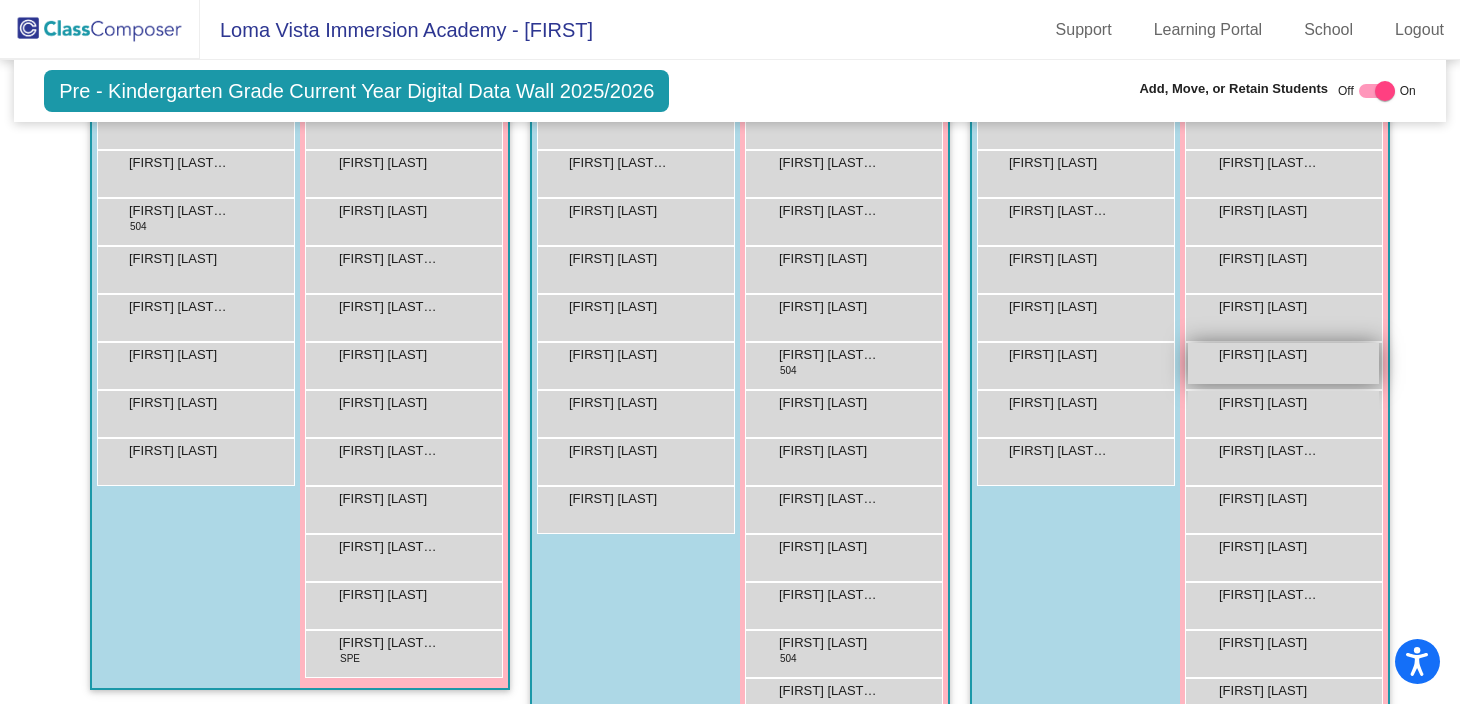 click on "[FIRST] [LAST]" at bounding box center [1269, 355] 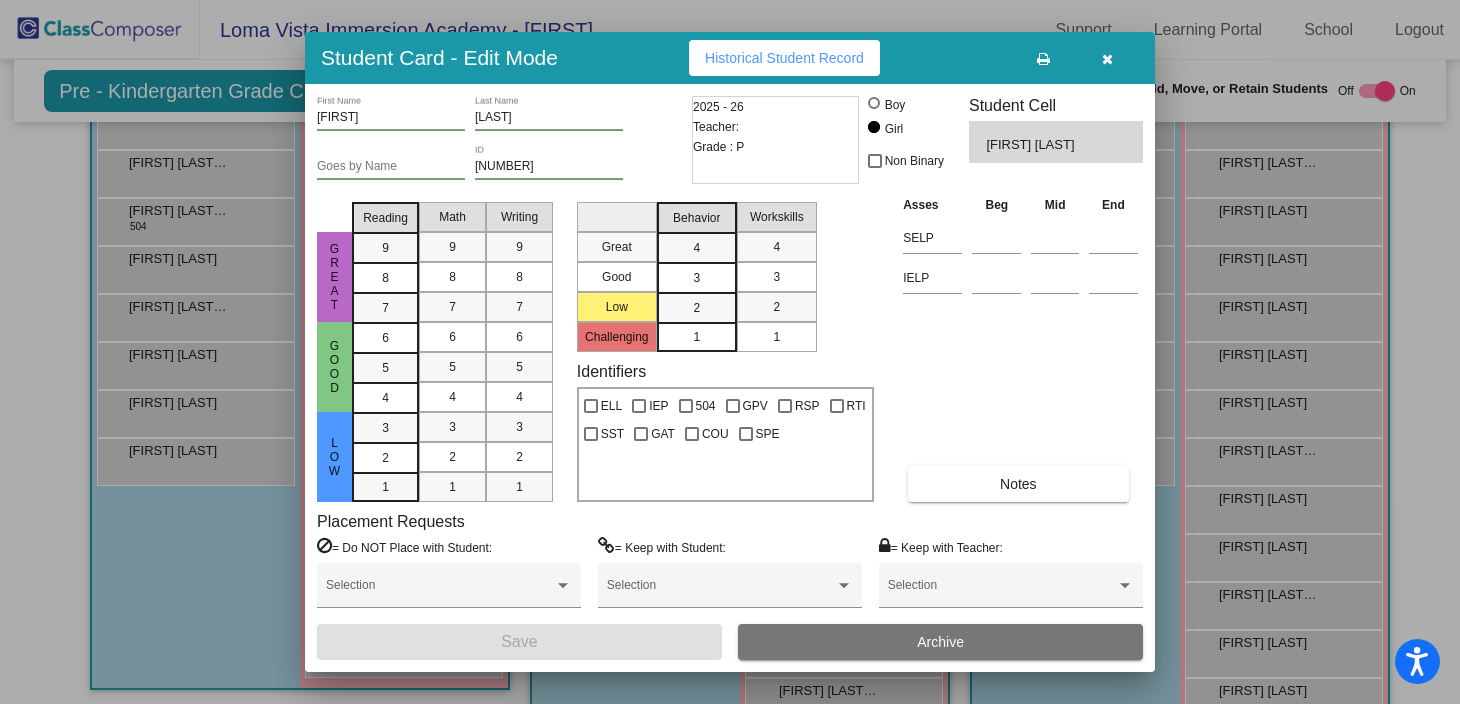 click on "Historical Student Record" at bounding box center (784, 58) 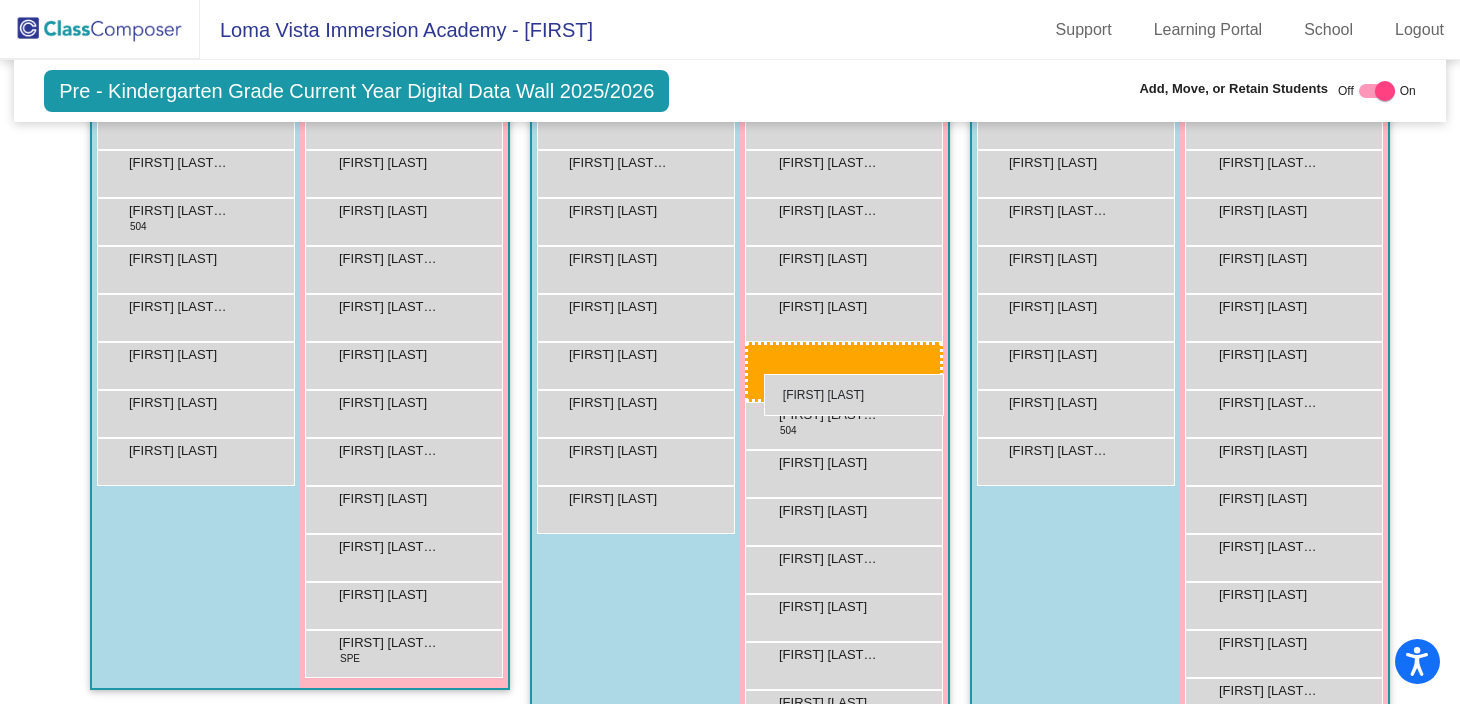 drag, startPoint x: 1256, startPoint y: 356, endPoint x: 764, endPoint y: 374, distance: 492.32916 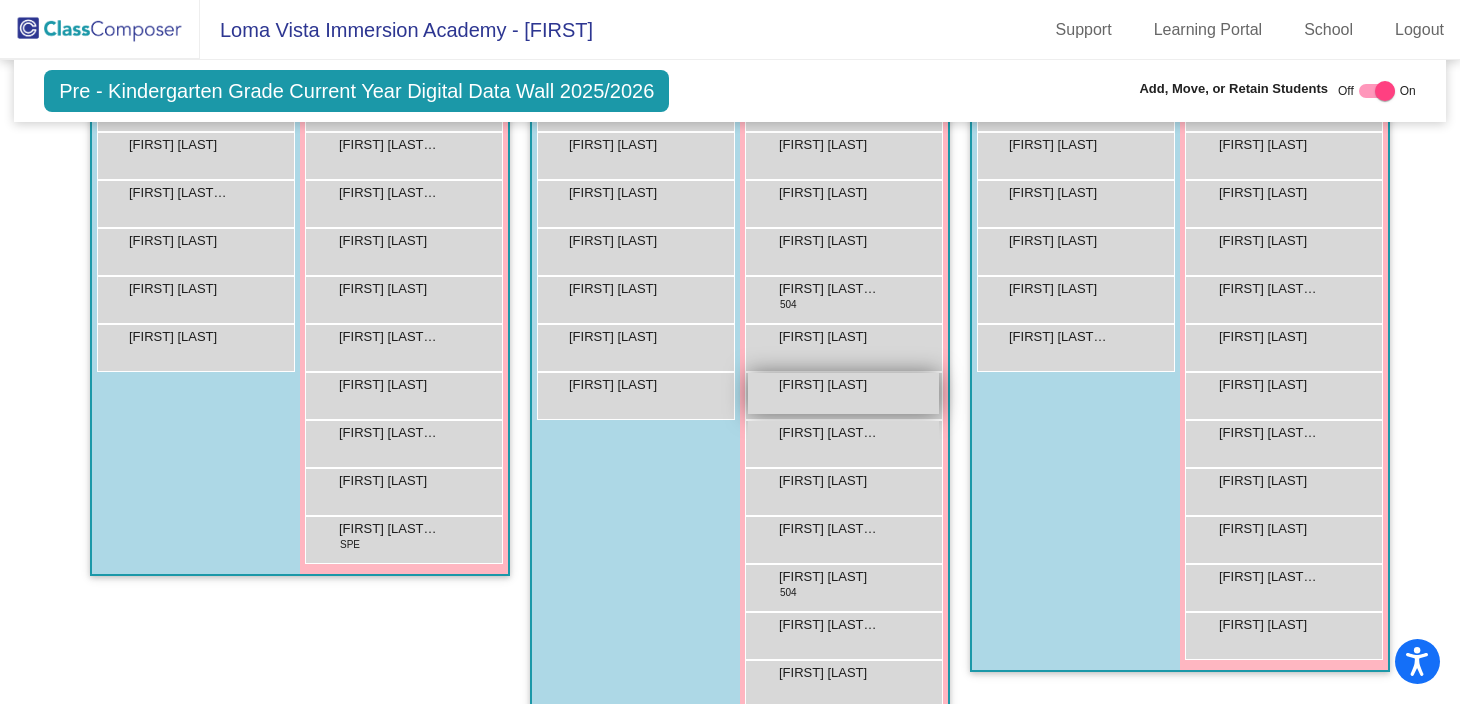 scroll, scrollTop: 629, scrollLeft: 0, axis: vertical 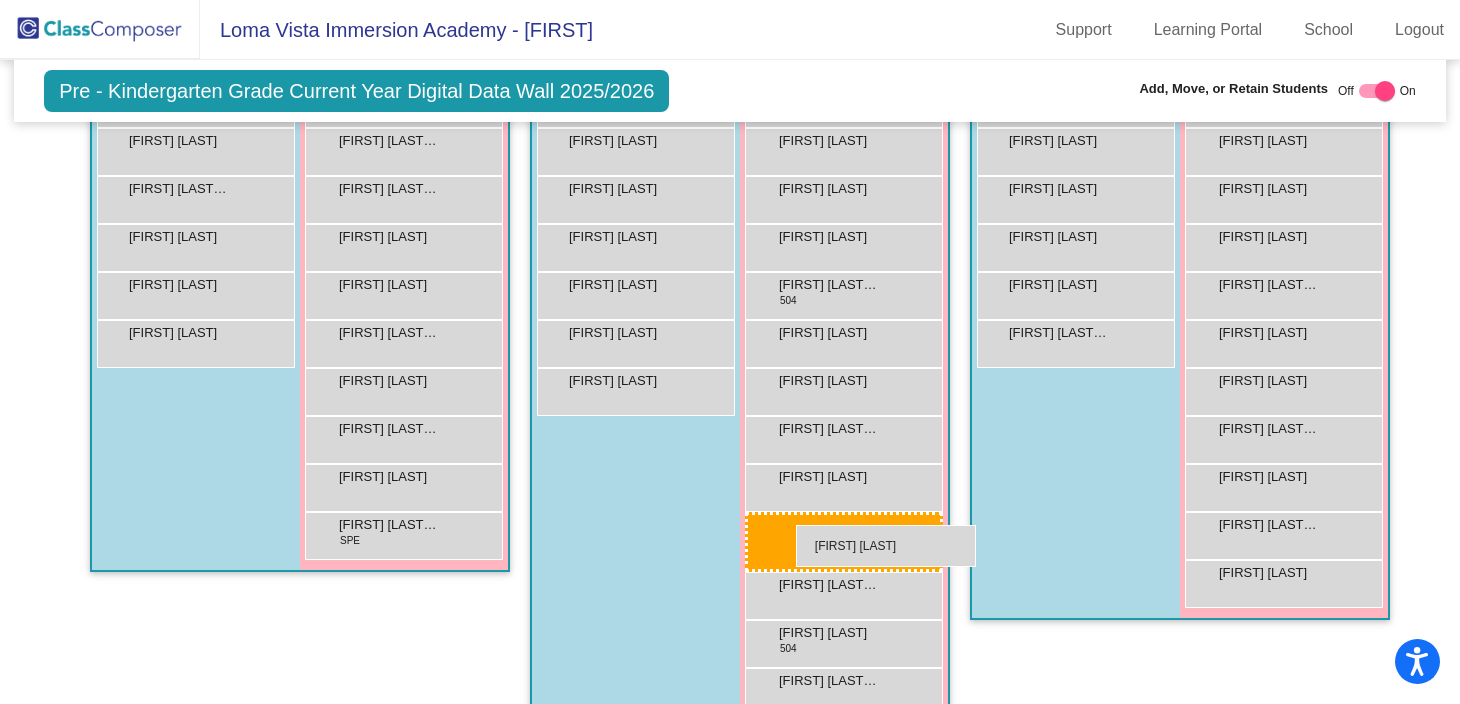 drag, startPoint x: 1299, startPoint y: 524, endPoint x: 788, endPoint y: 525, distance: 511.00098 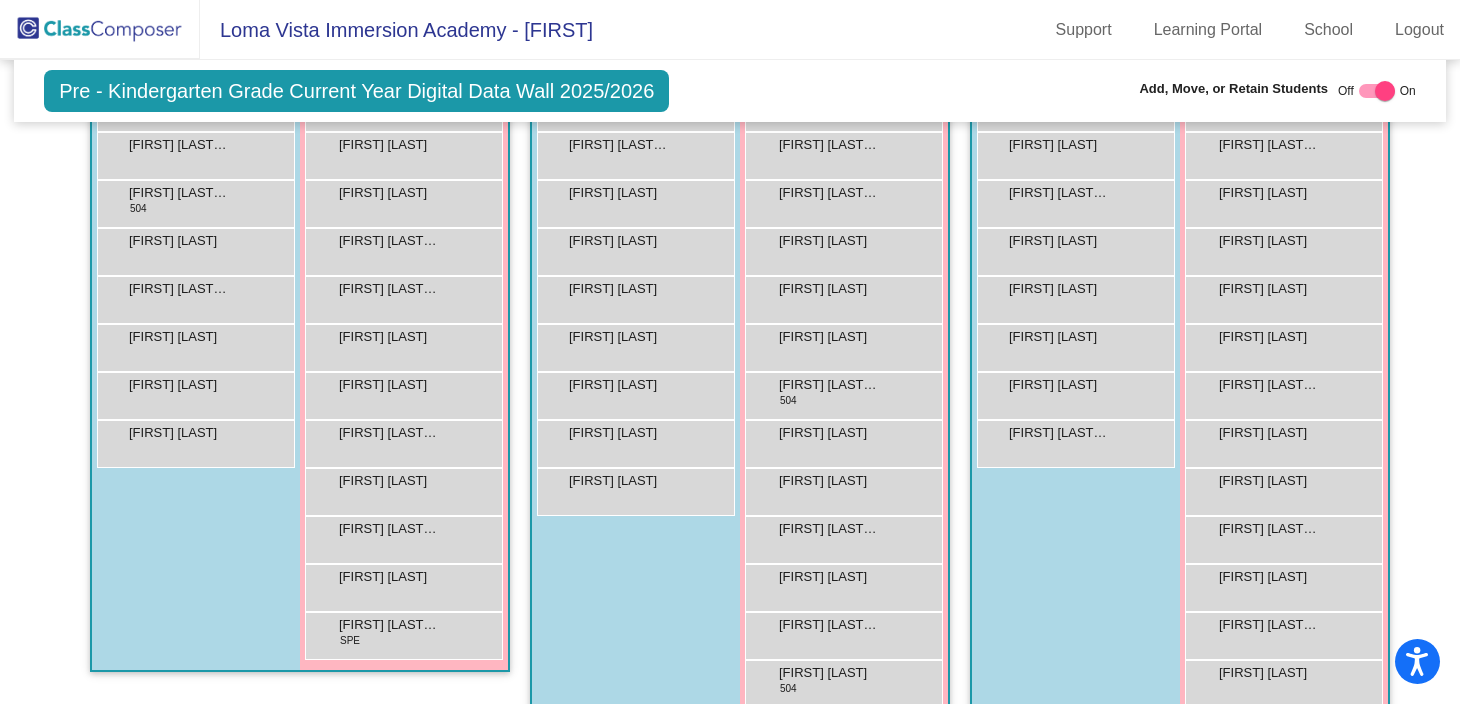 scroll, scrollTop: 527, scrollLeft: 0, axis: vertical 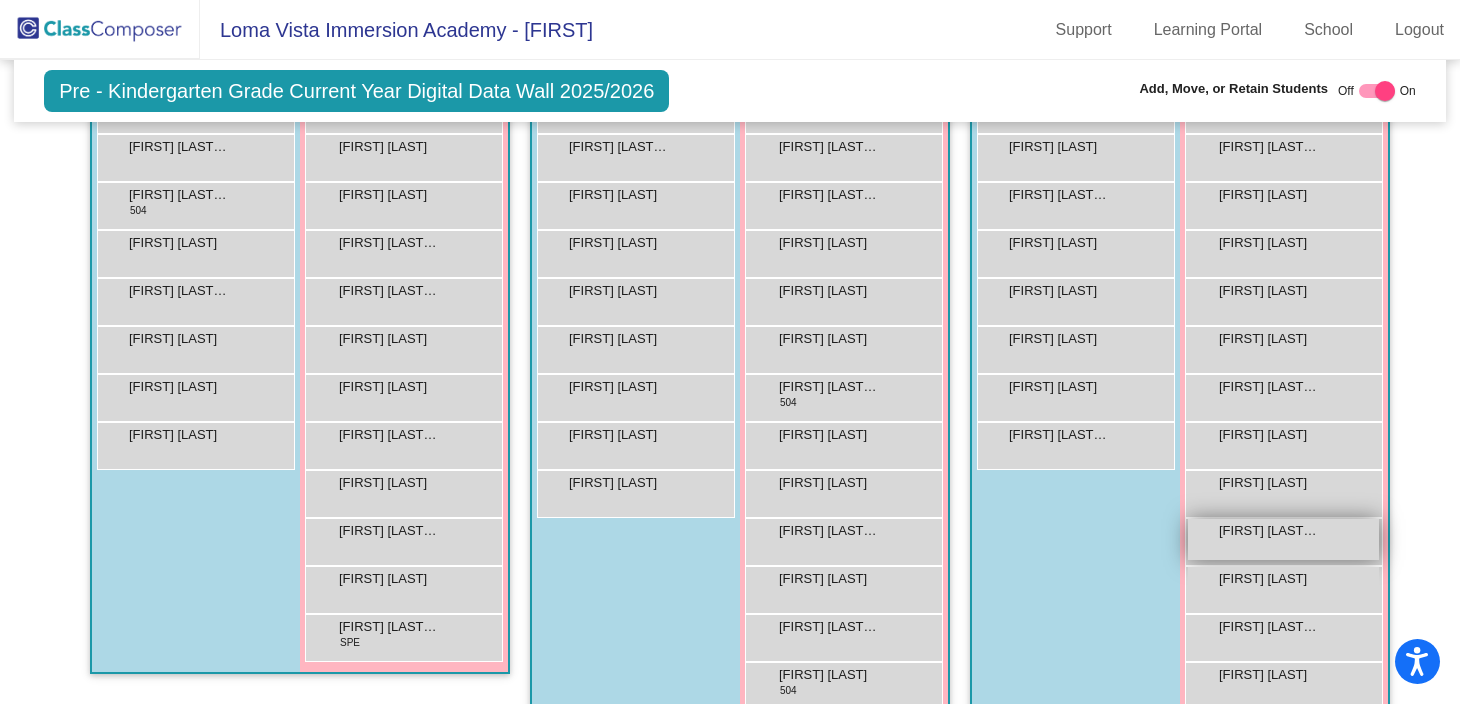 click on "[FIRST] [LAST] [LAST]" at bounding box center [1269, 531] 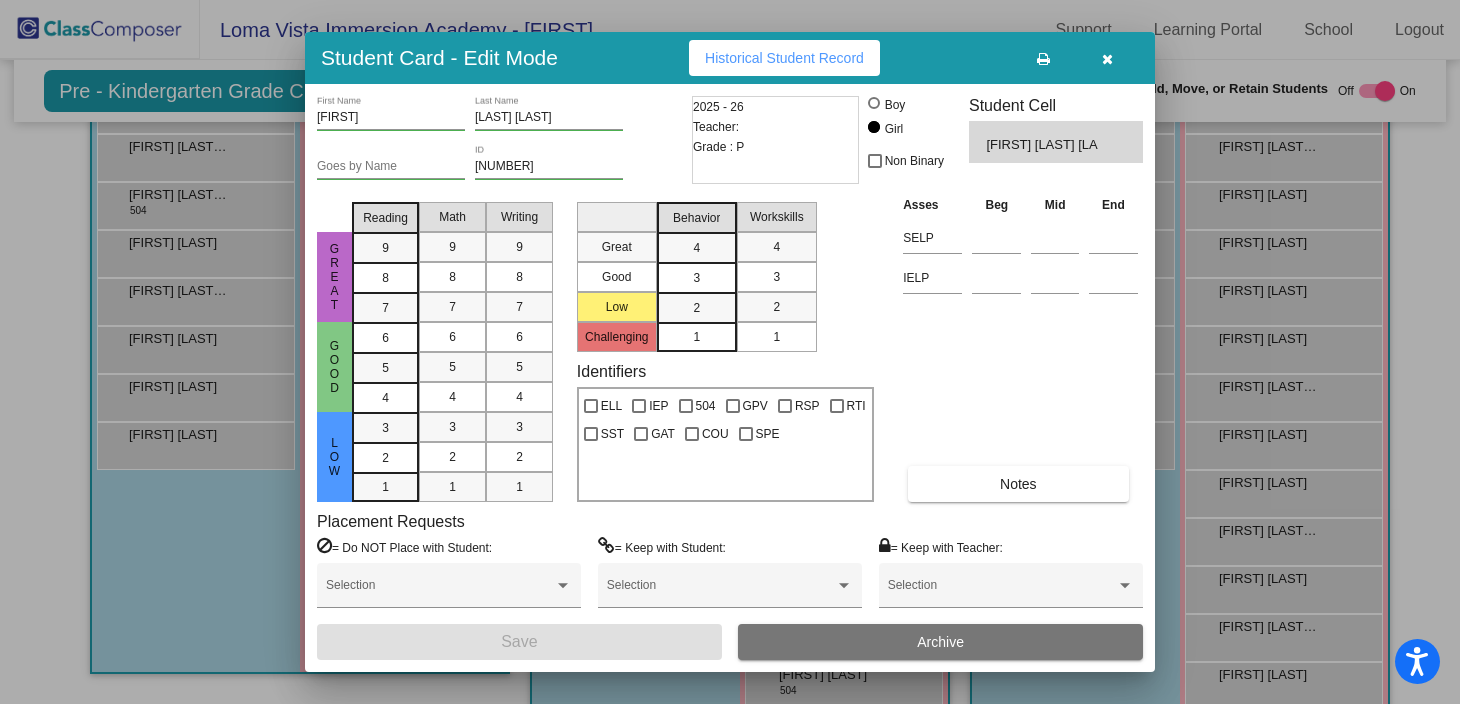click on "Historical Student Record" at bounding box center [784, 58] 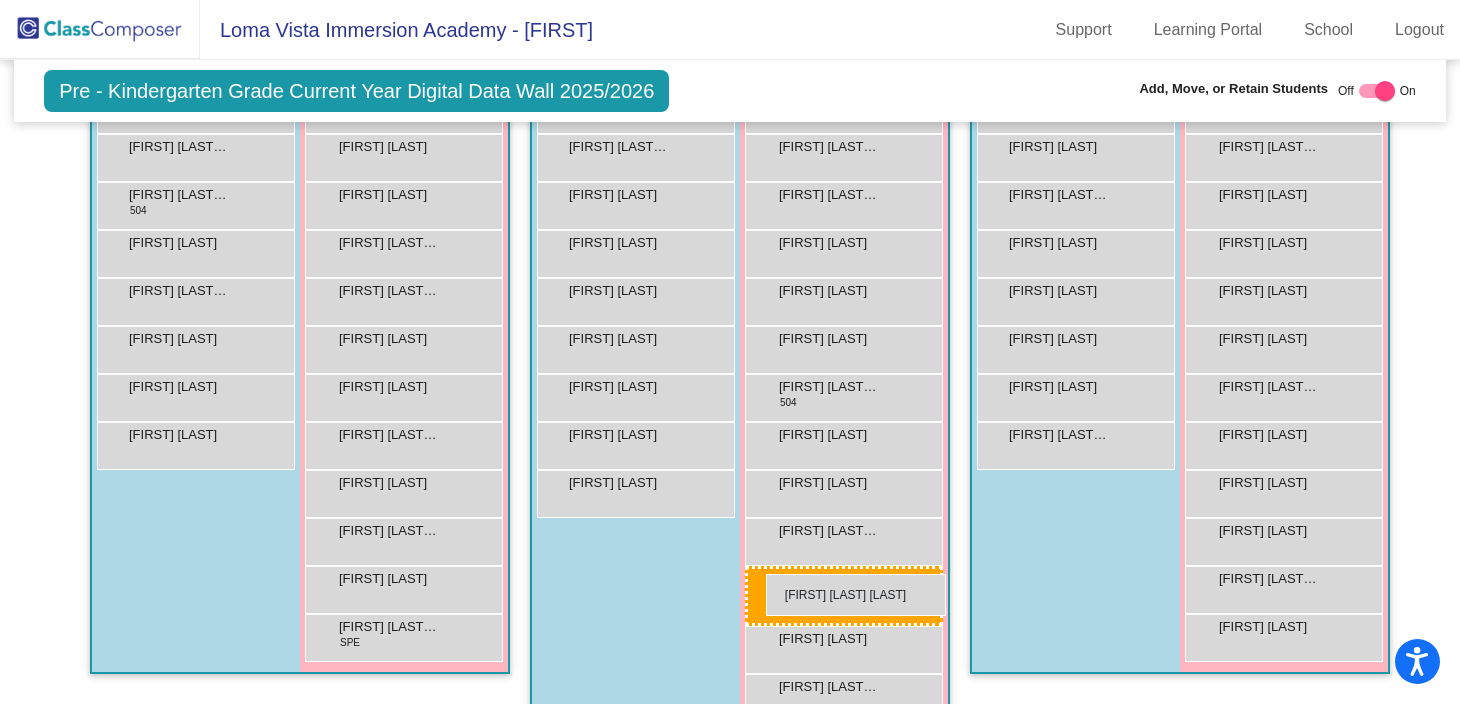 drag, startPoint x: 1263, startPoint y: 544, endPoint x: 761, endPoint y: 571, distance: 502.7256 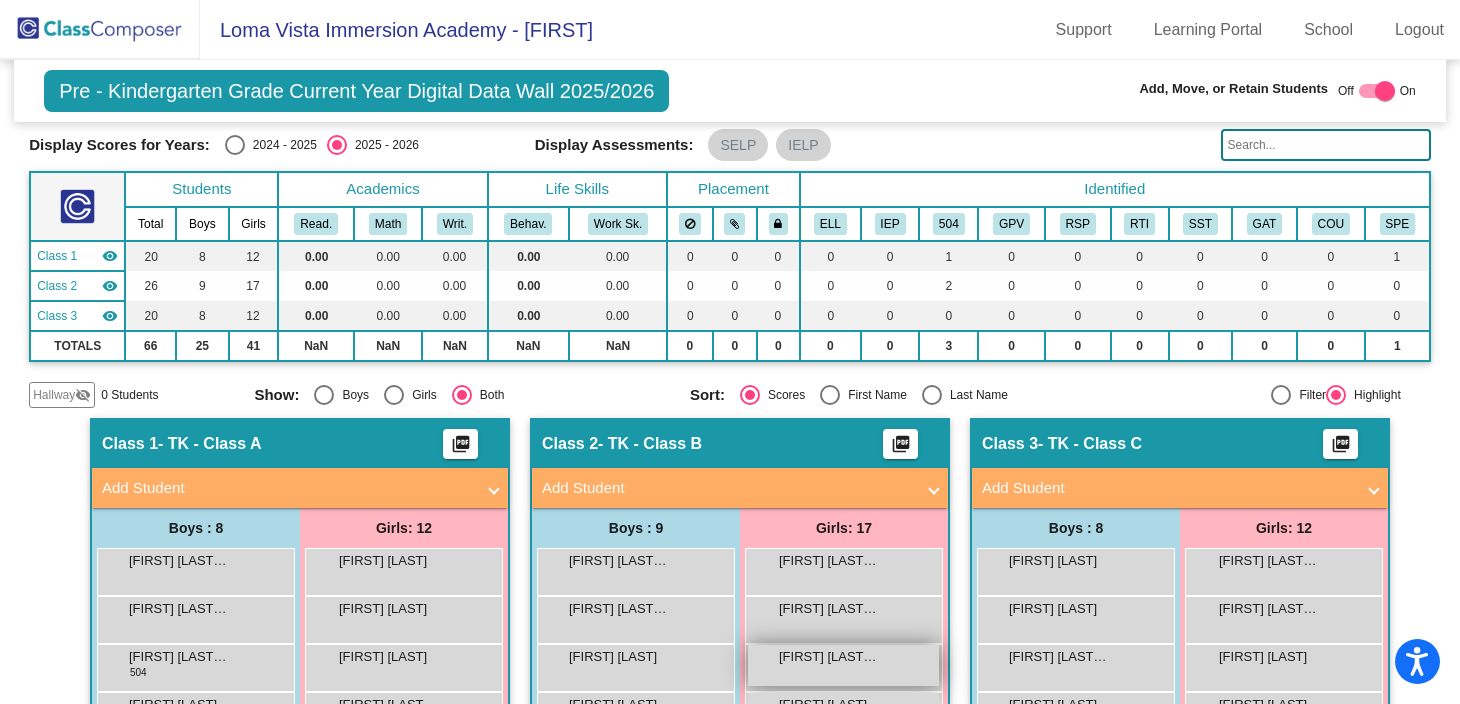 scroll, scrollTop: 62, scrollLeft: 0, axis: vertical 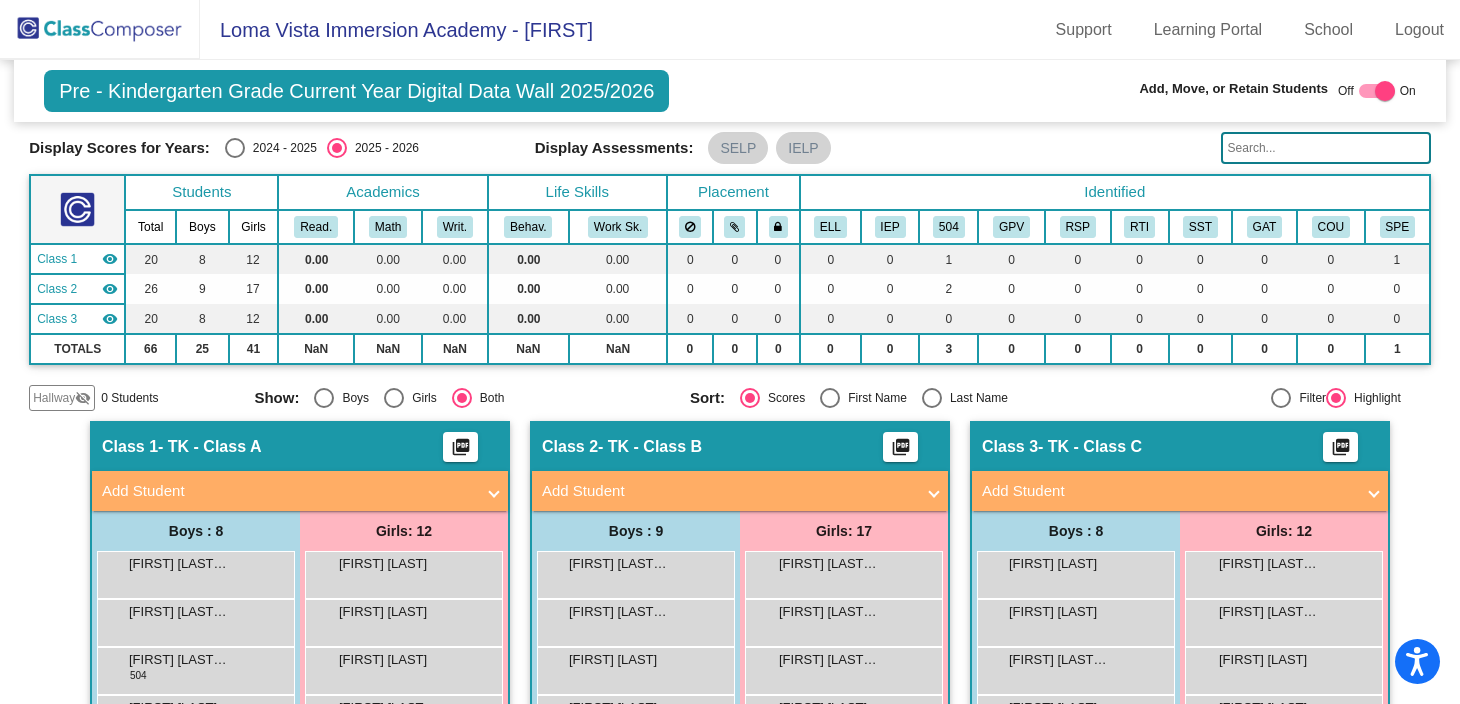 click at bounding box center [1385, 91] 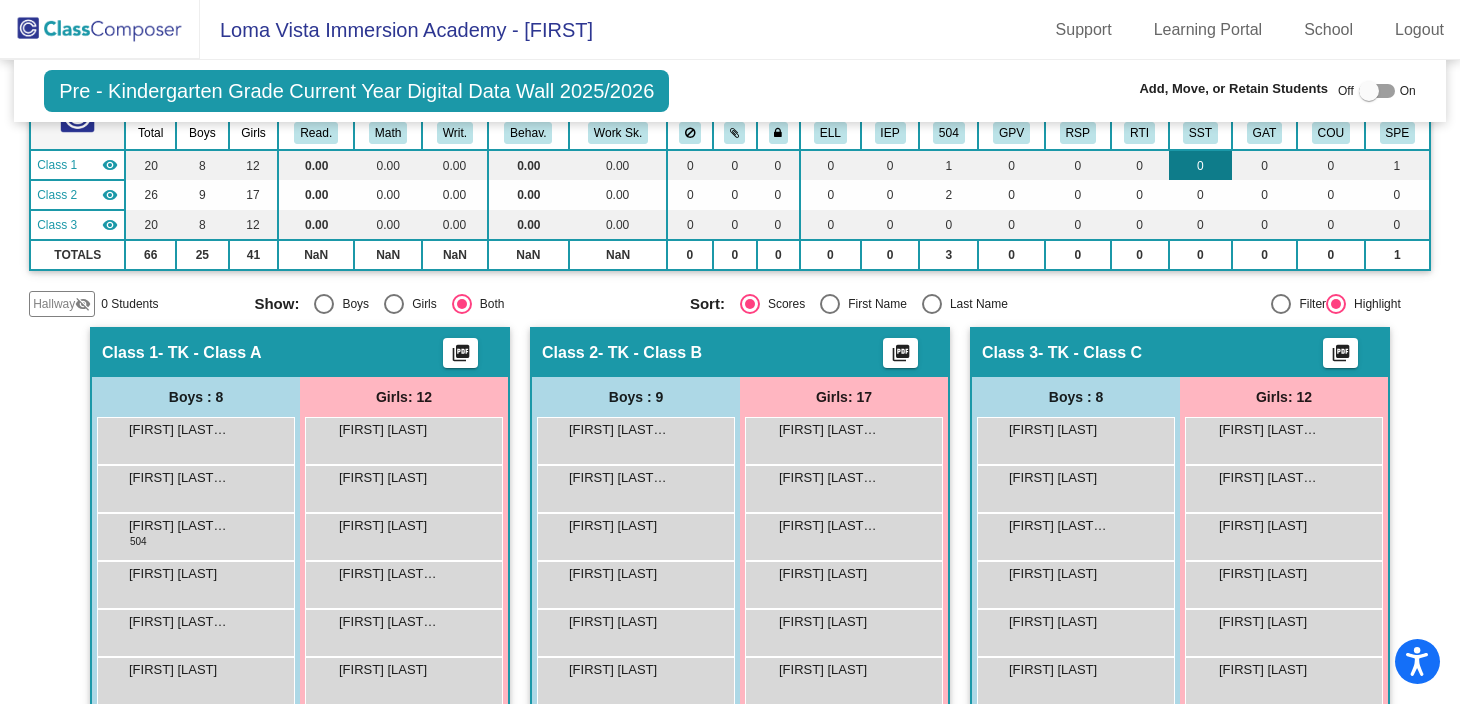 scroll, scrollTop: 149, scrollLeft: 0, axis: vertical 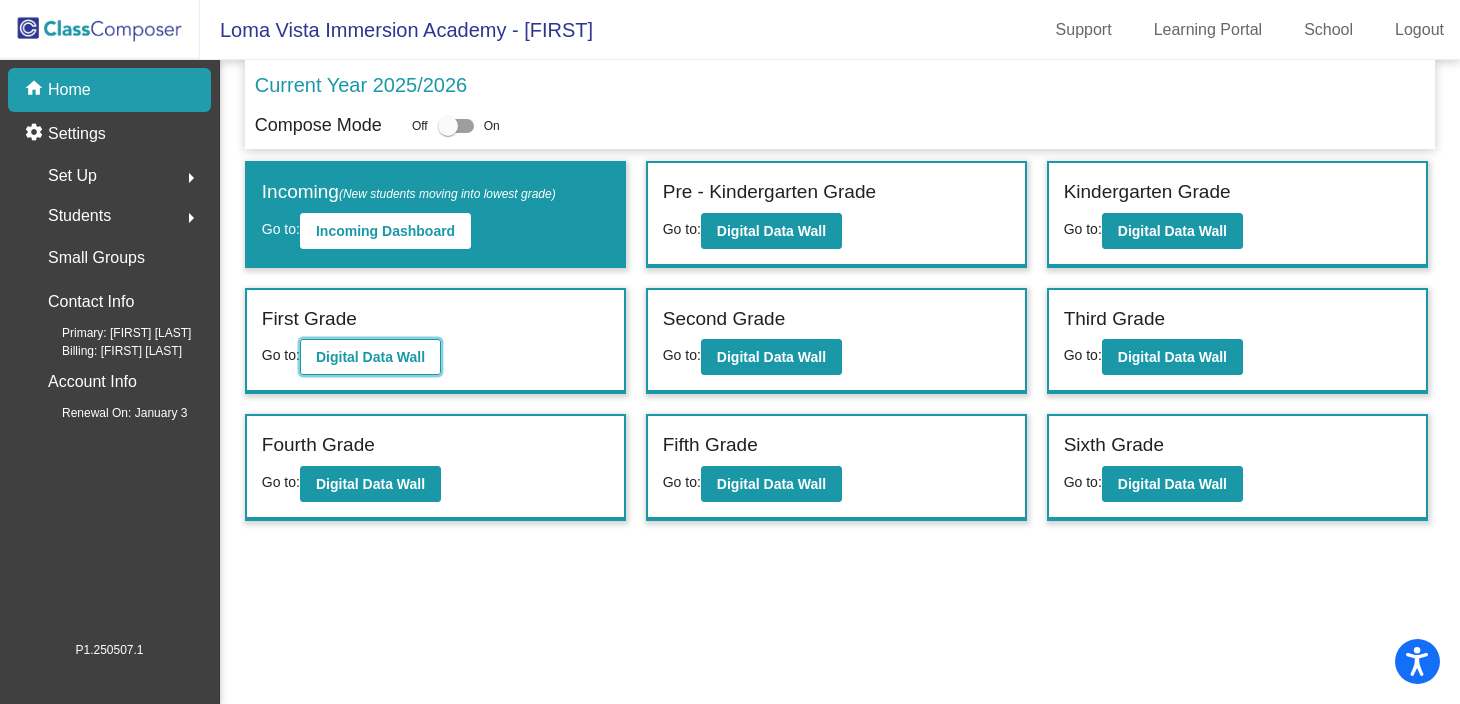 click on "Digital Data Wall" 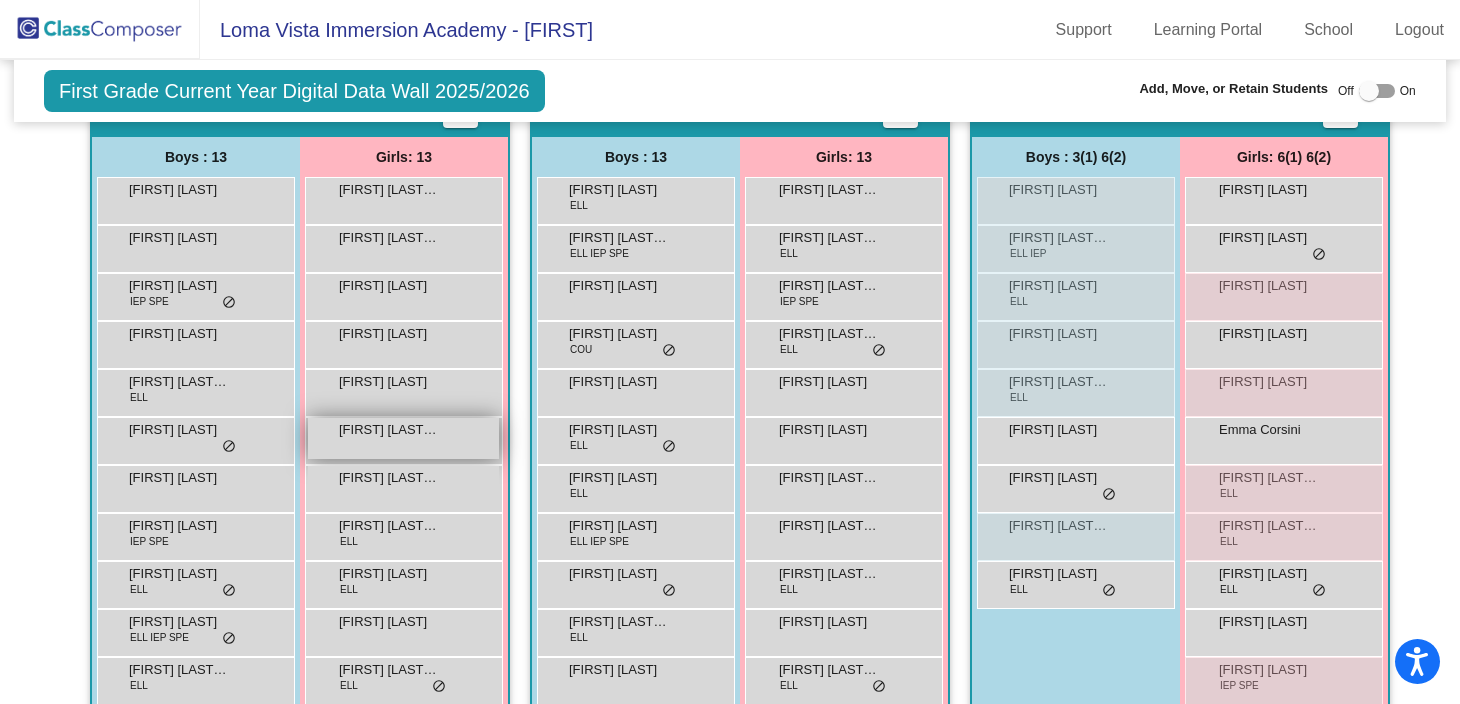 scroll, scrollTop: 385, scrollLeft: 0, axis: vertical 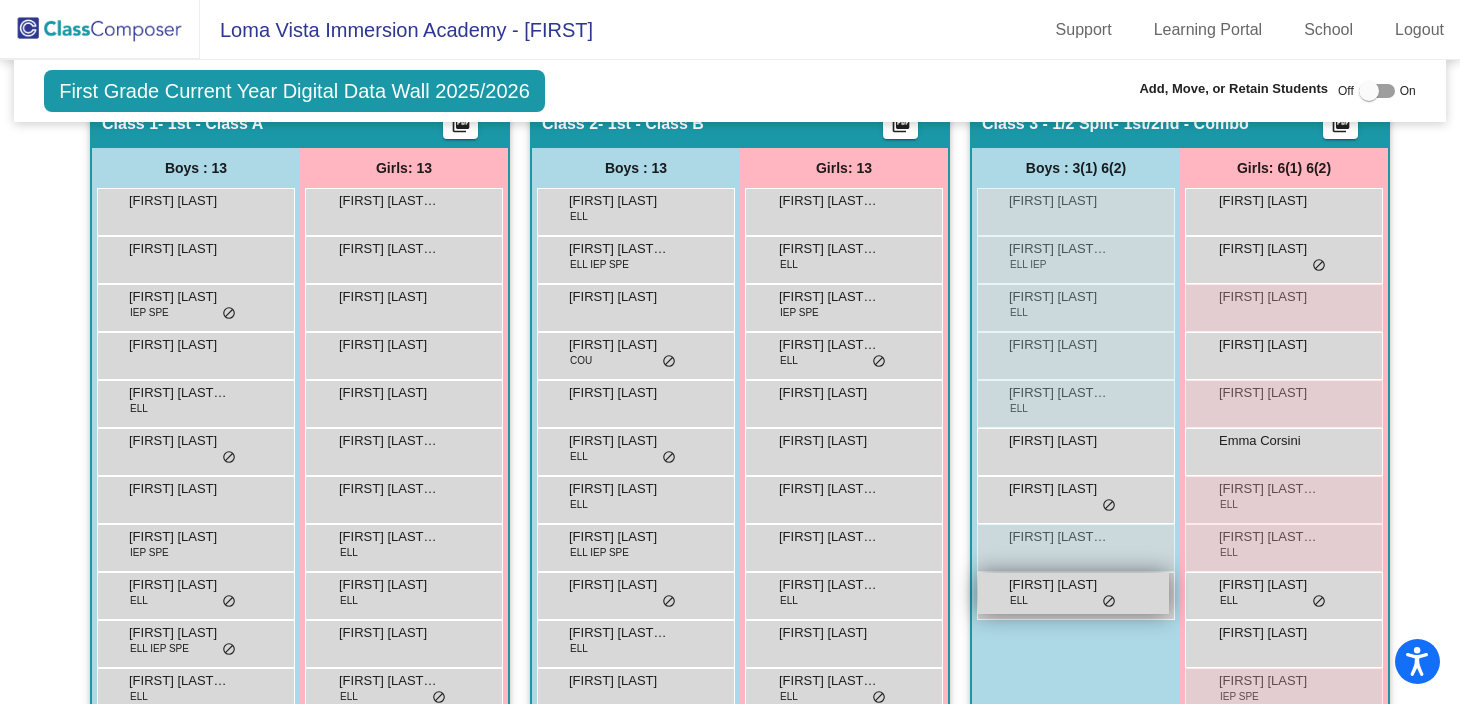 click on "[FIRST] [LAST] ELL lock do_not_disturb_alt" at bounding box center [1073, 593] 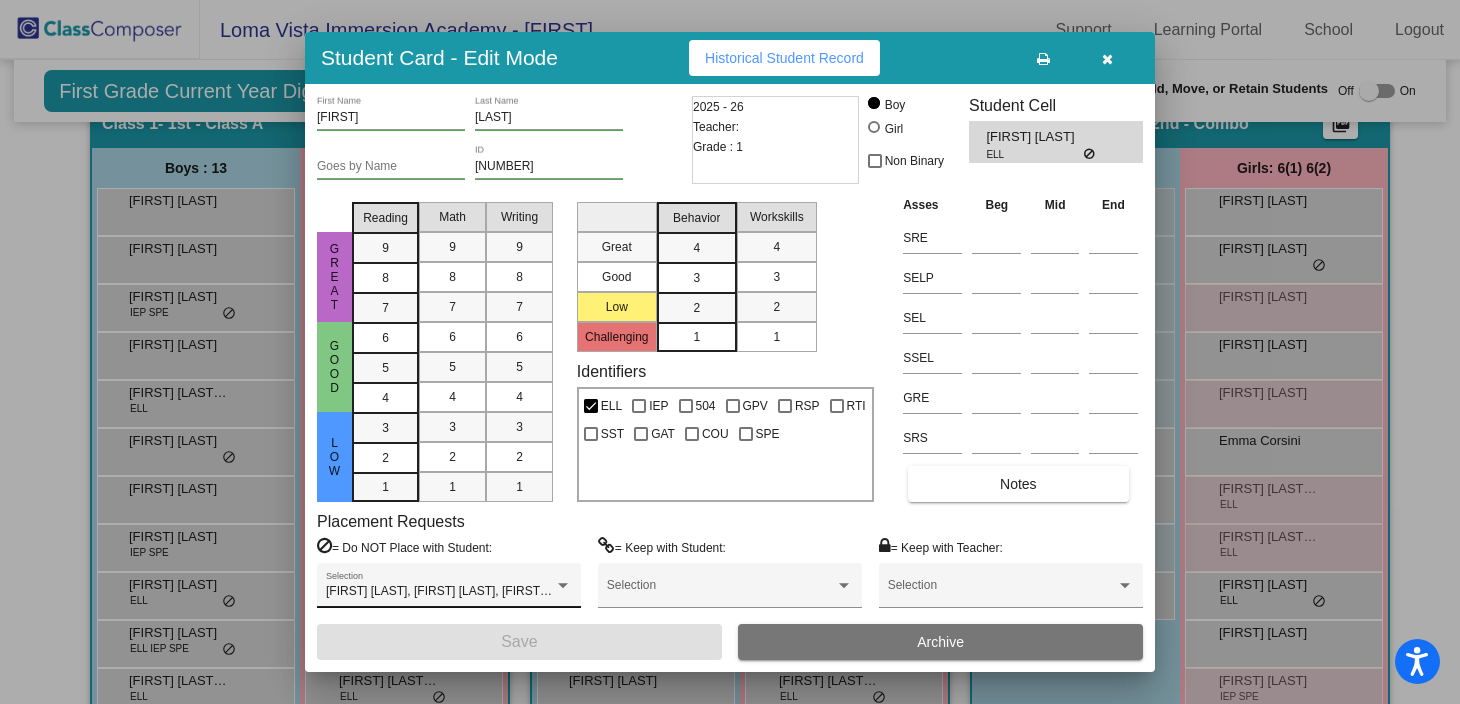 click on "[FIRST] [LAST],[FIRST] [LAST],[FIRST] [LAST] Selection" at bounding box center (449, 590) 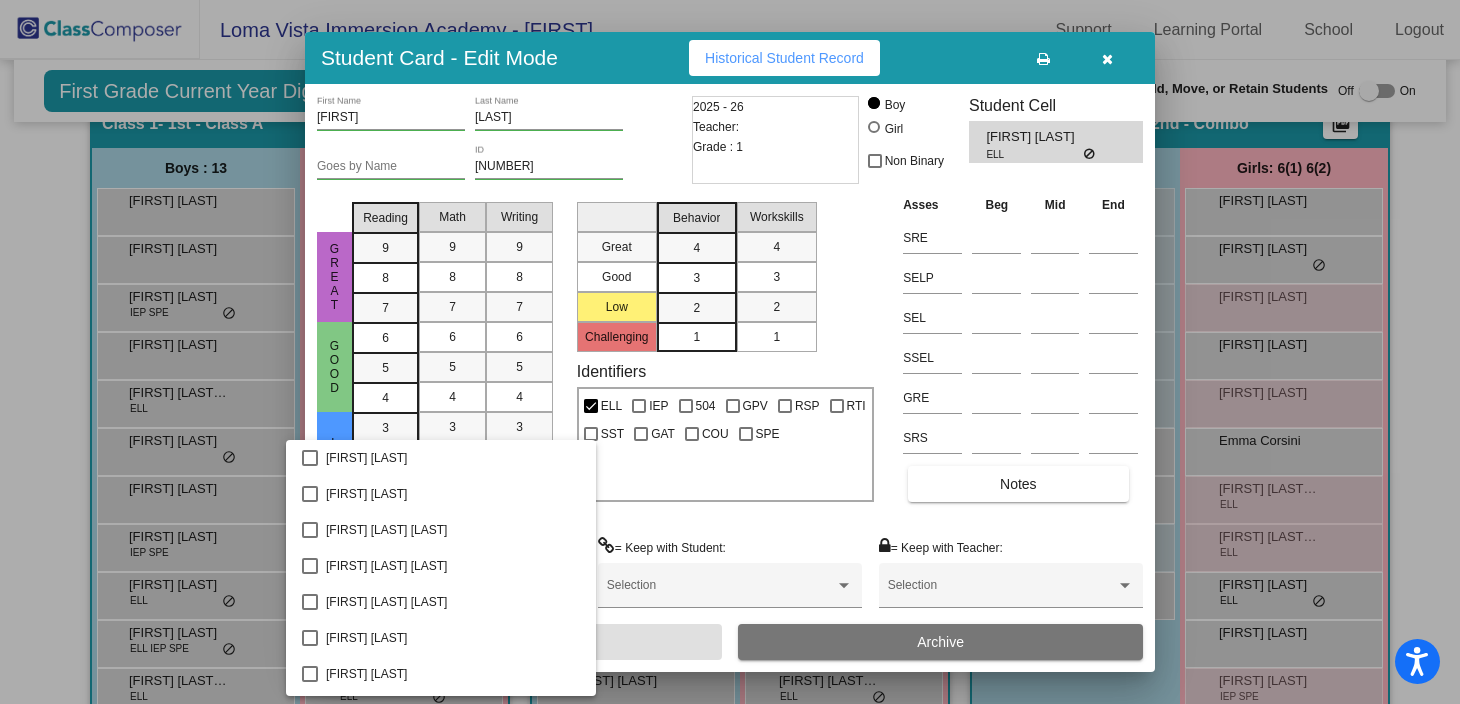 scroll, scrollTop: 370, scrollLeft: 0, axis: vertical 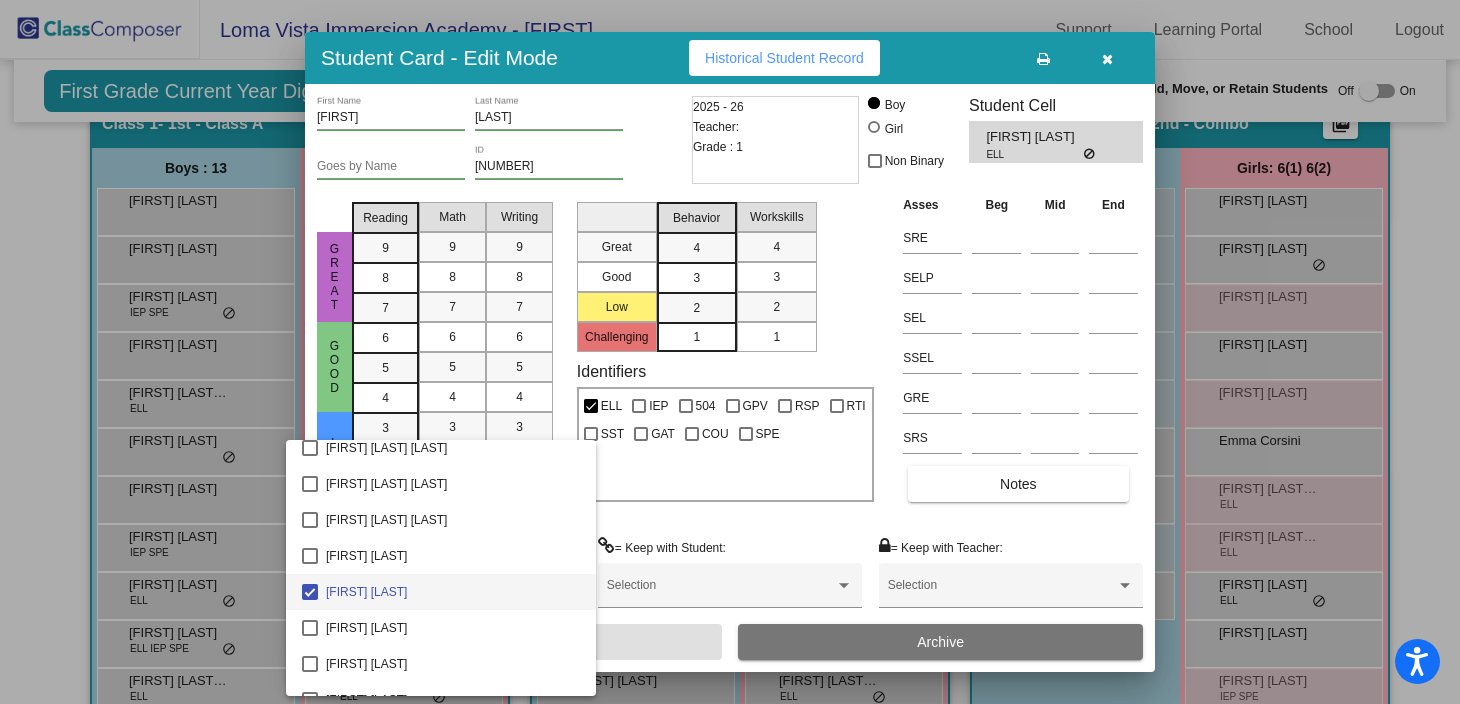 click at bounding box center [730, 352] 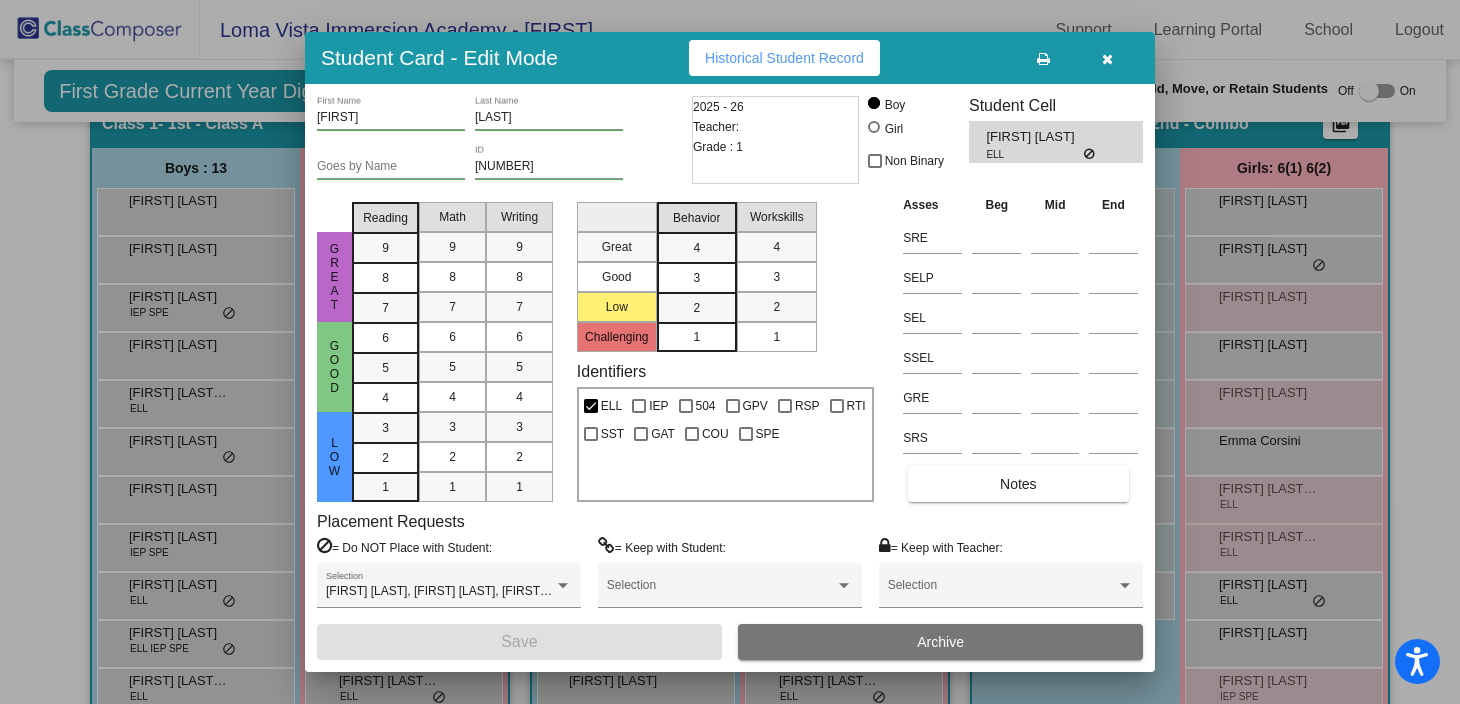 scroll, scrollTop: 0, scrollLeft: 0, axis: both 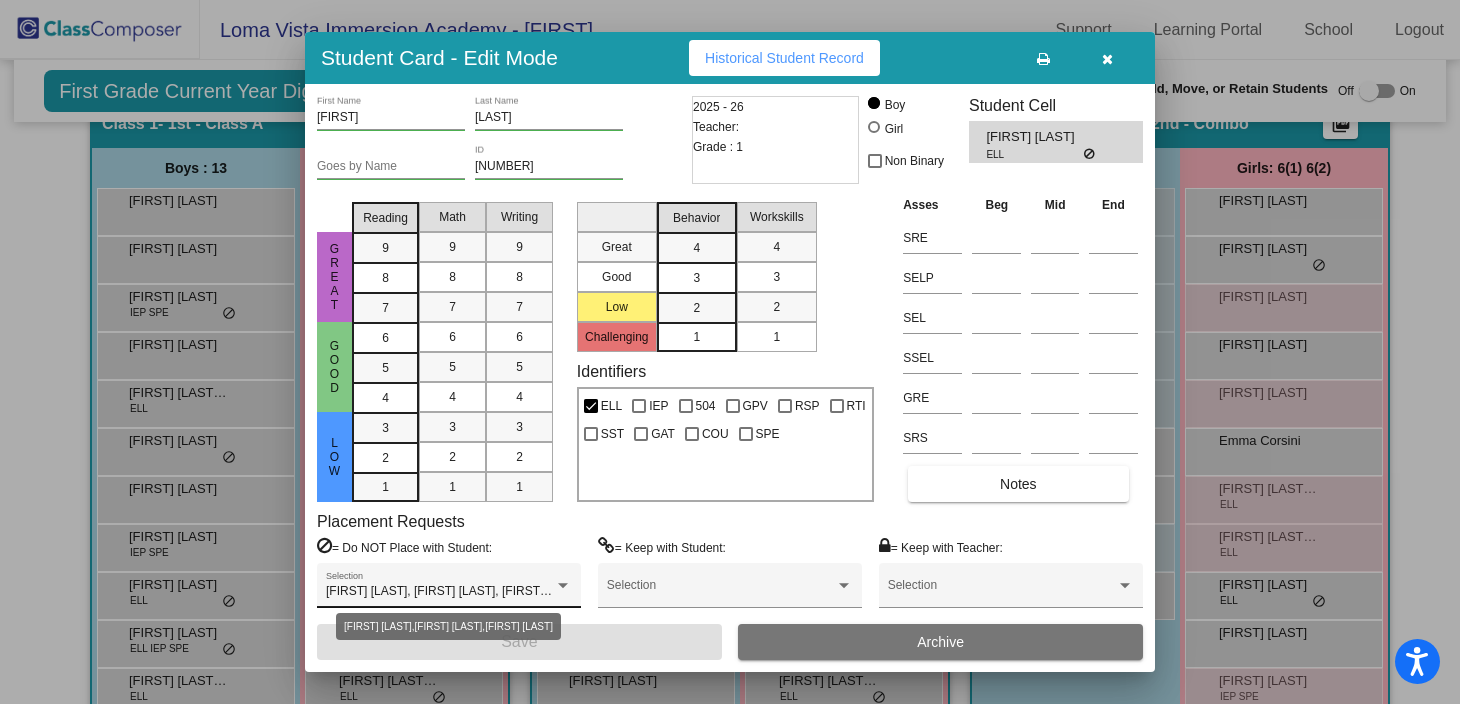 click on "[FIRST] [LAST], [FIRST] [LAST], [FIRST] [LAST]" at bounding box center (454, 591) 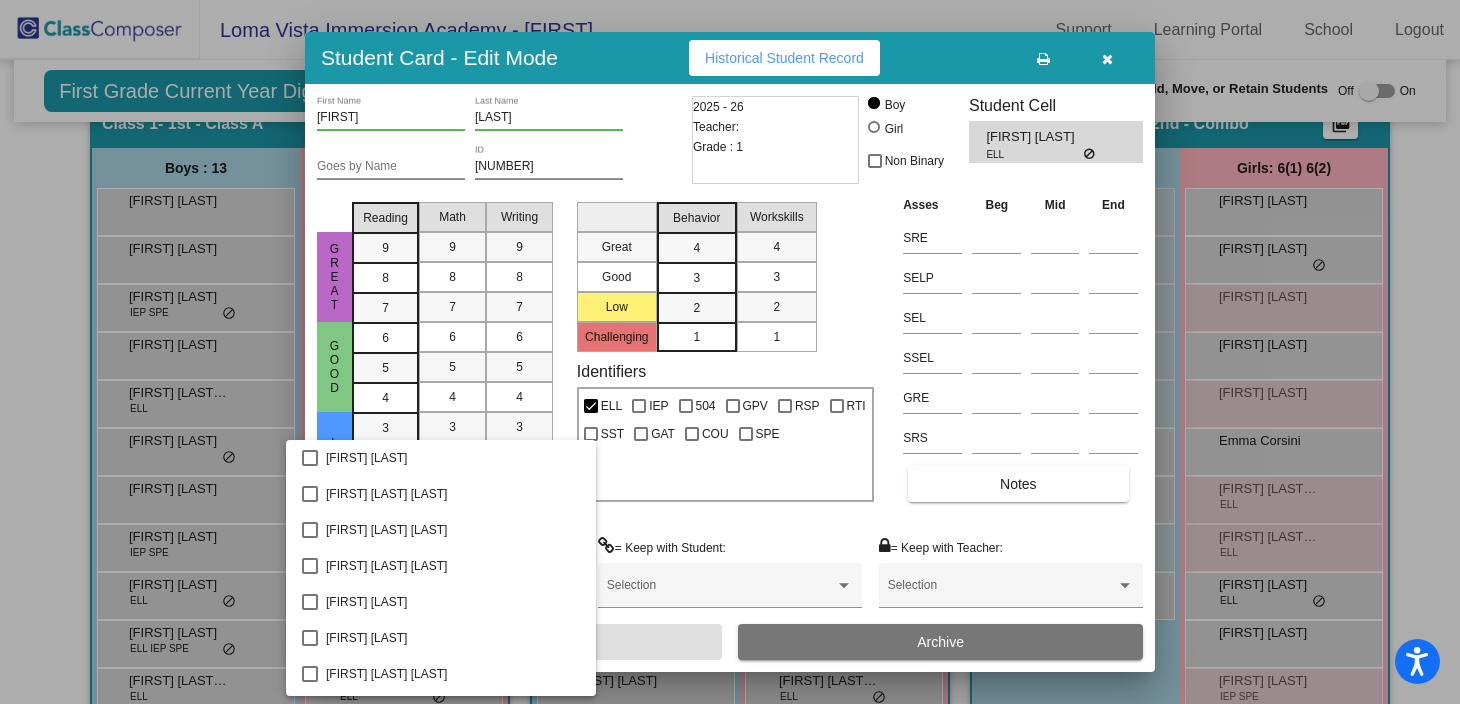 scroll, scrollTop: 0, scrollLeft: 0, axis: both 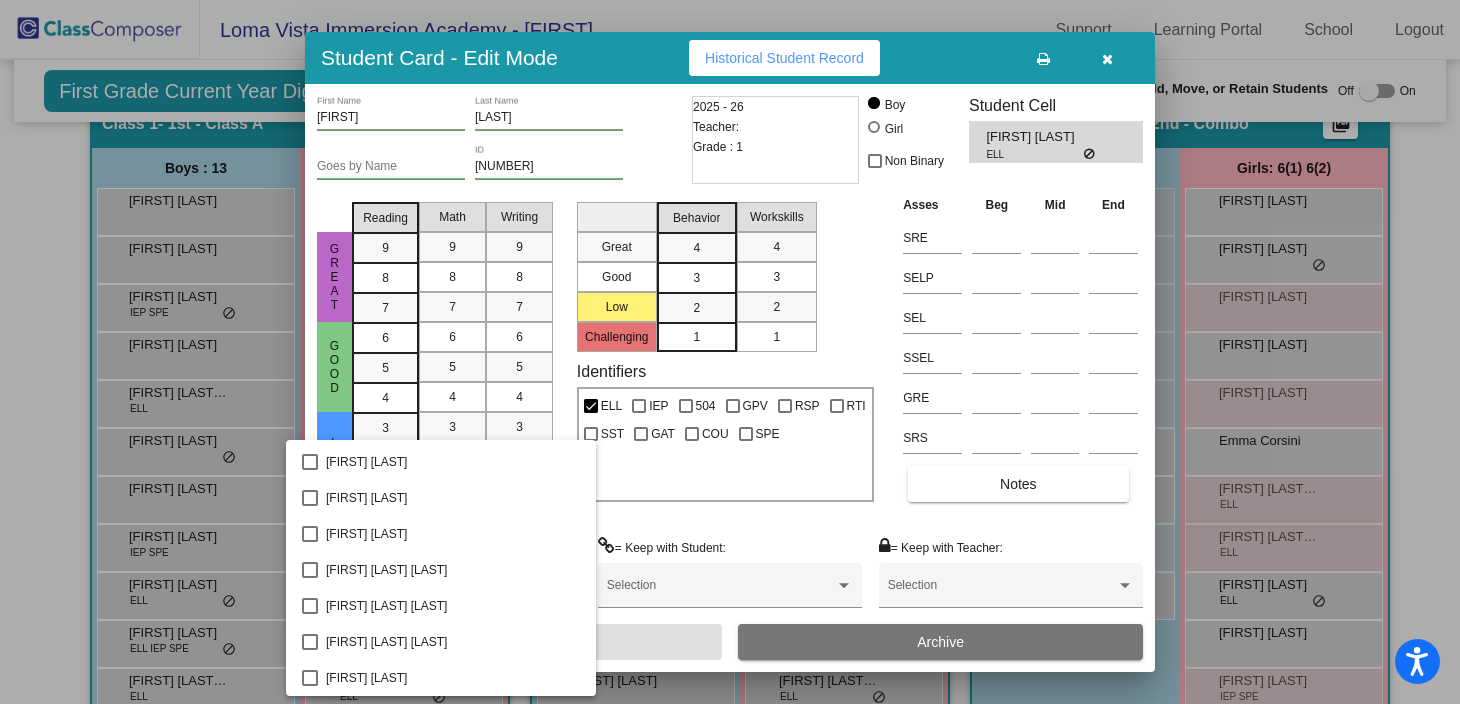 click at bounding box center (730, 352) 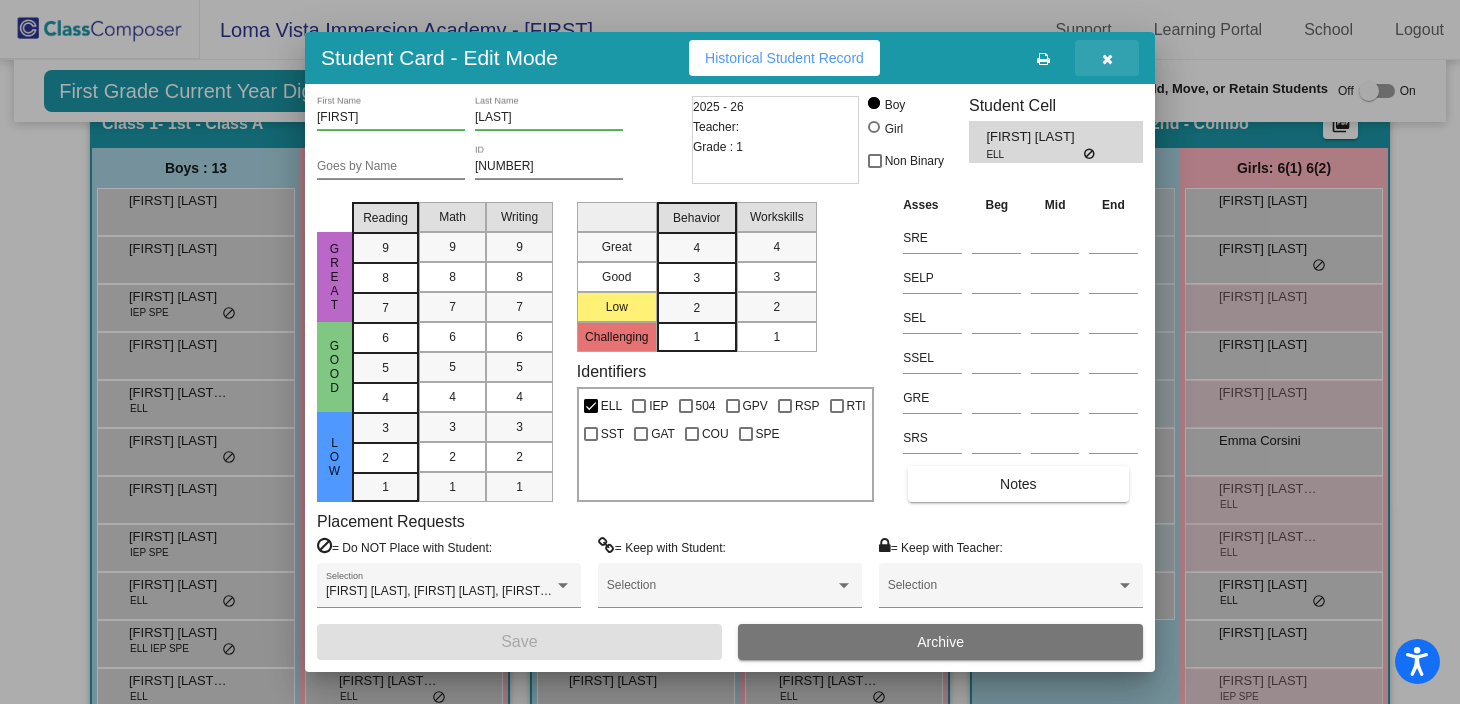 click at bounding box center (1107, 58) 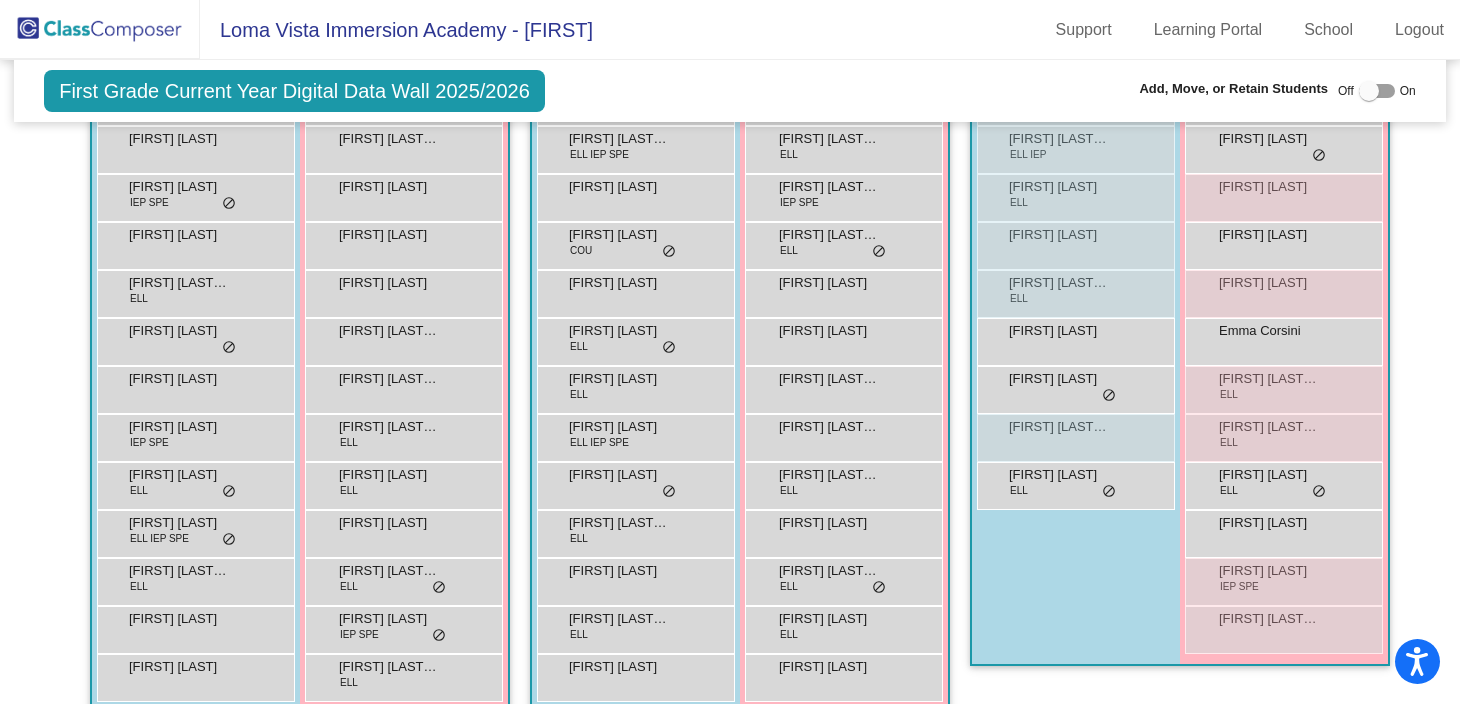scroll, scrollTop: 479, scrollLeft: 0, axis: vertical 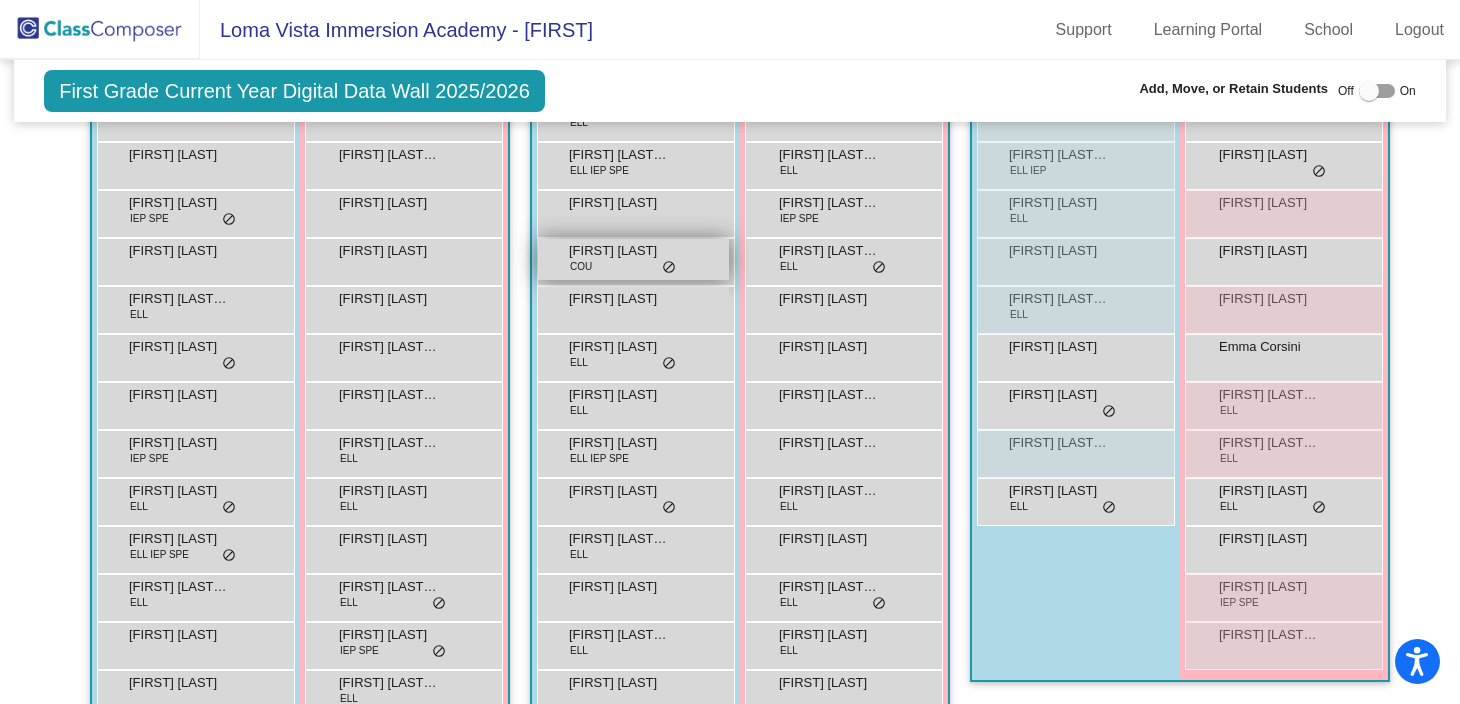 click on "[FIRST] [LAST] [STATUS] [STATUS]" at bounding box center (633, 259) 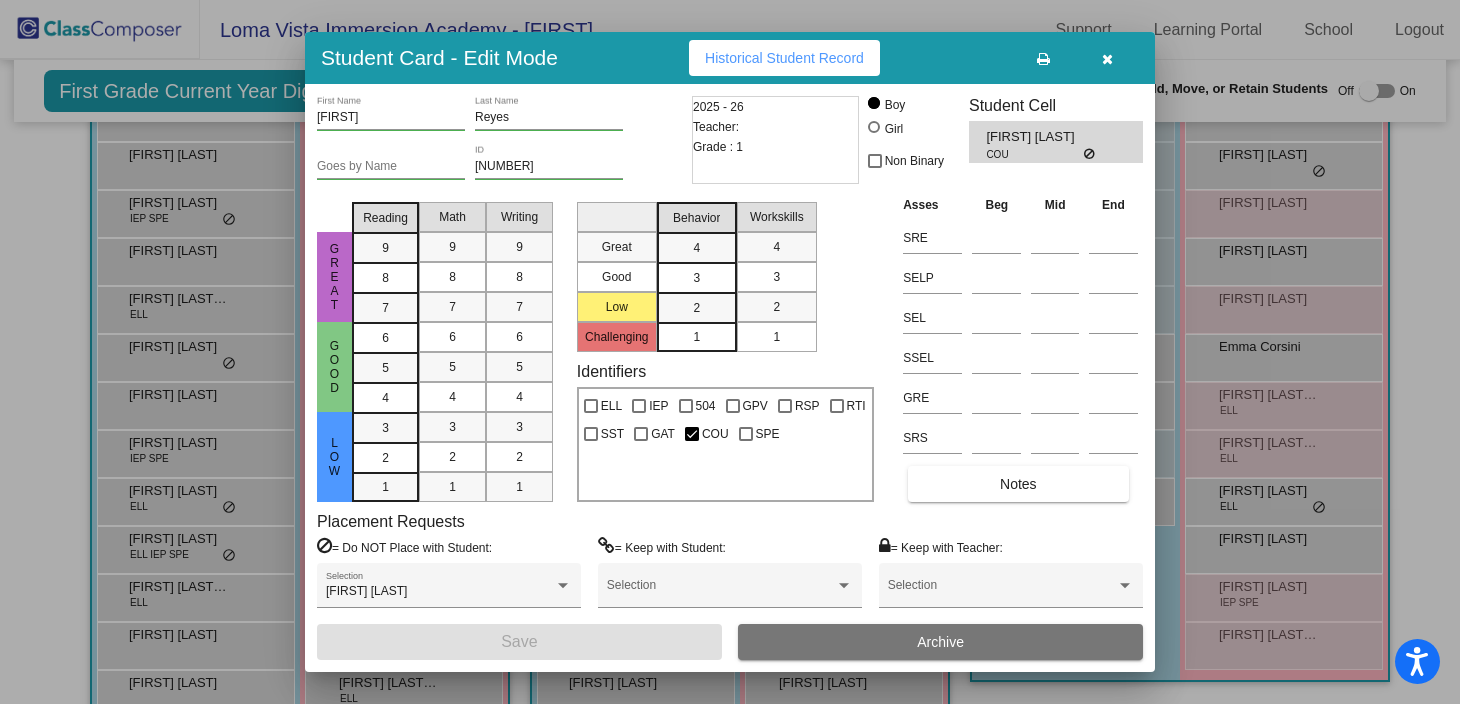 click at bounding box center [1107, 59] 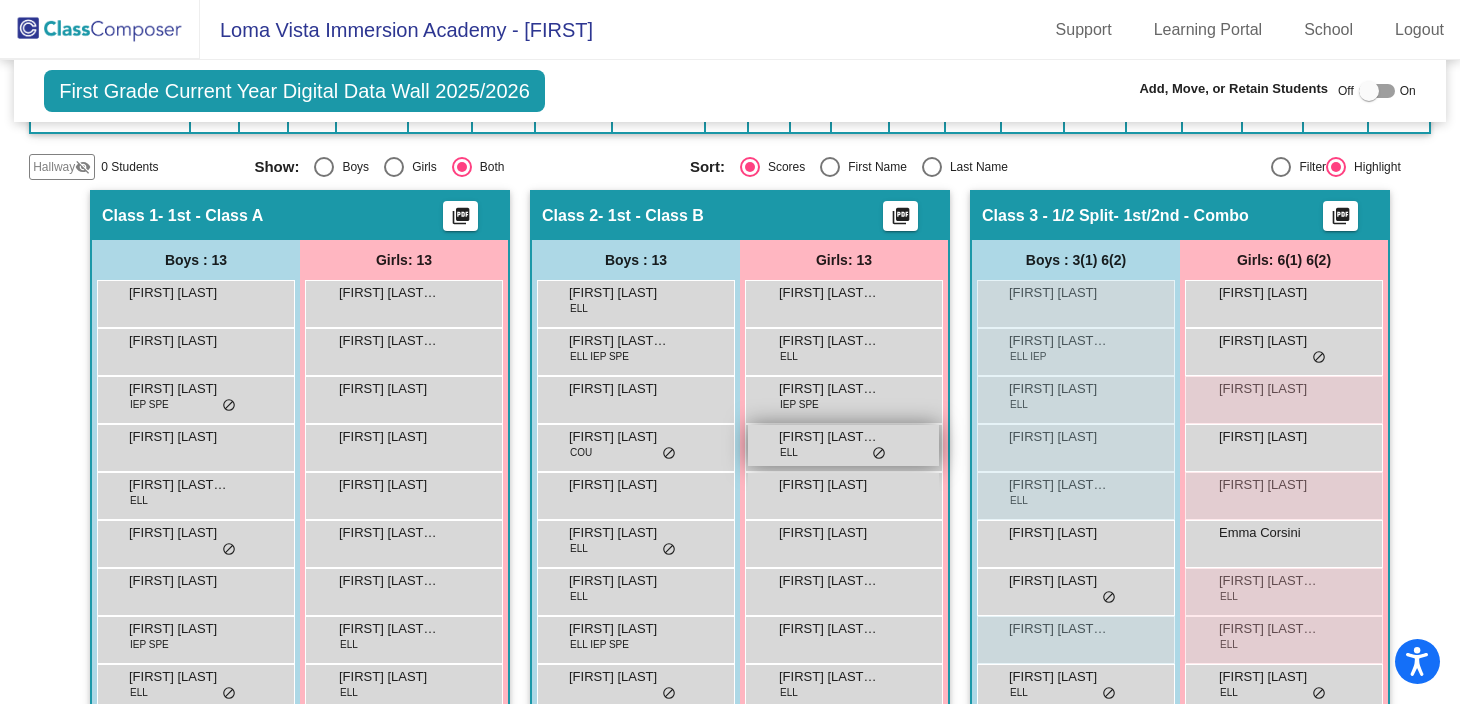 scroll, scrollTop: 302, scrollLeft: 0, axis: vertical 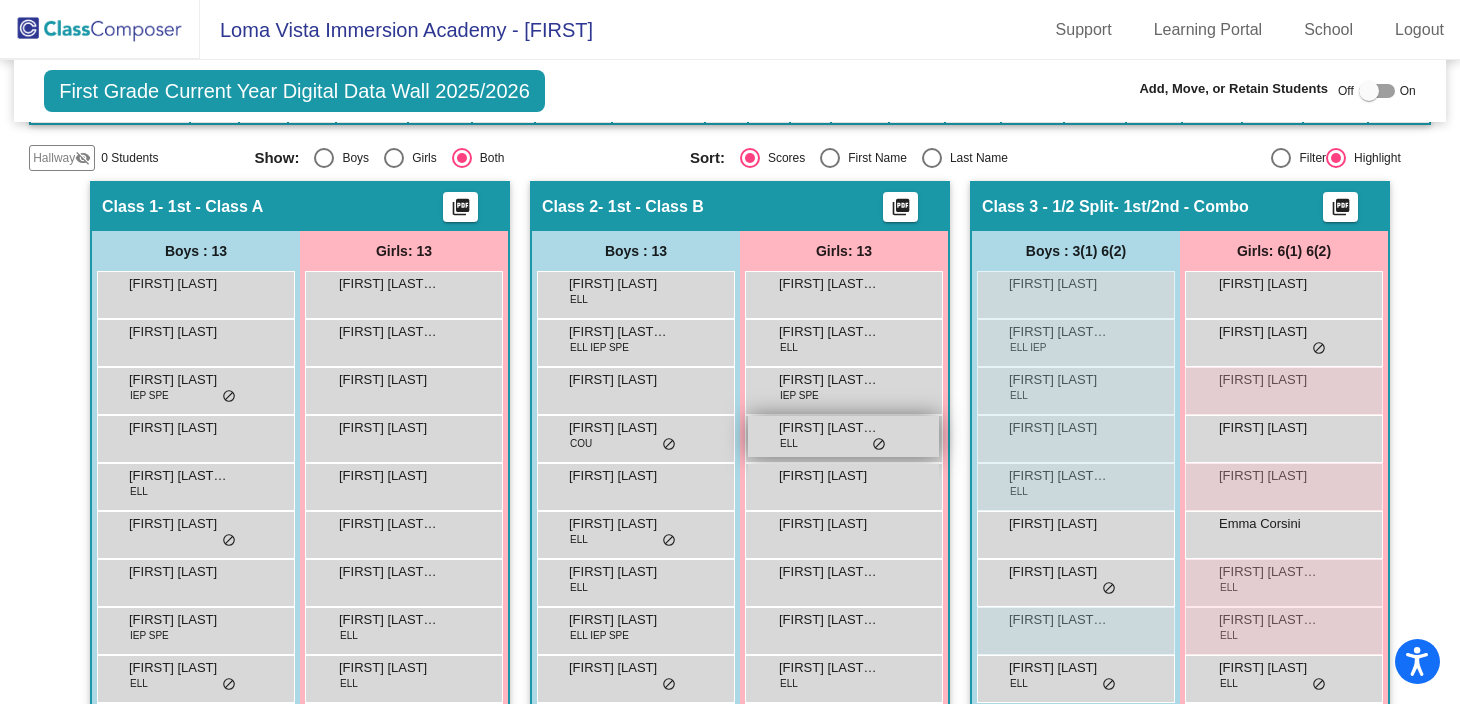 click on "[FIRST] [LAST] [LAST]" at bounding box center [829, 428] 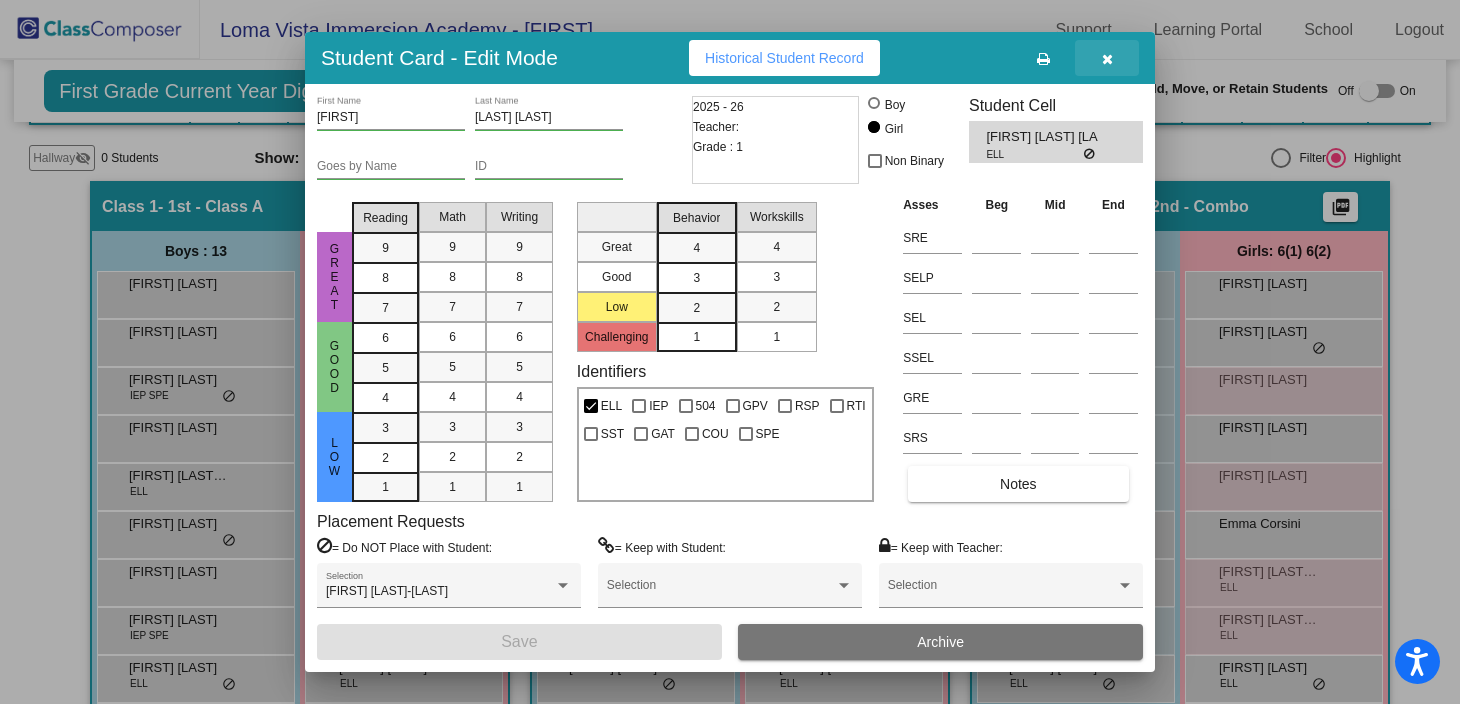 click at bounding box center [1107, 59] 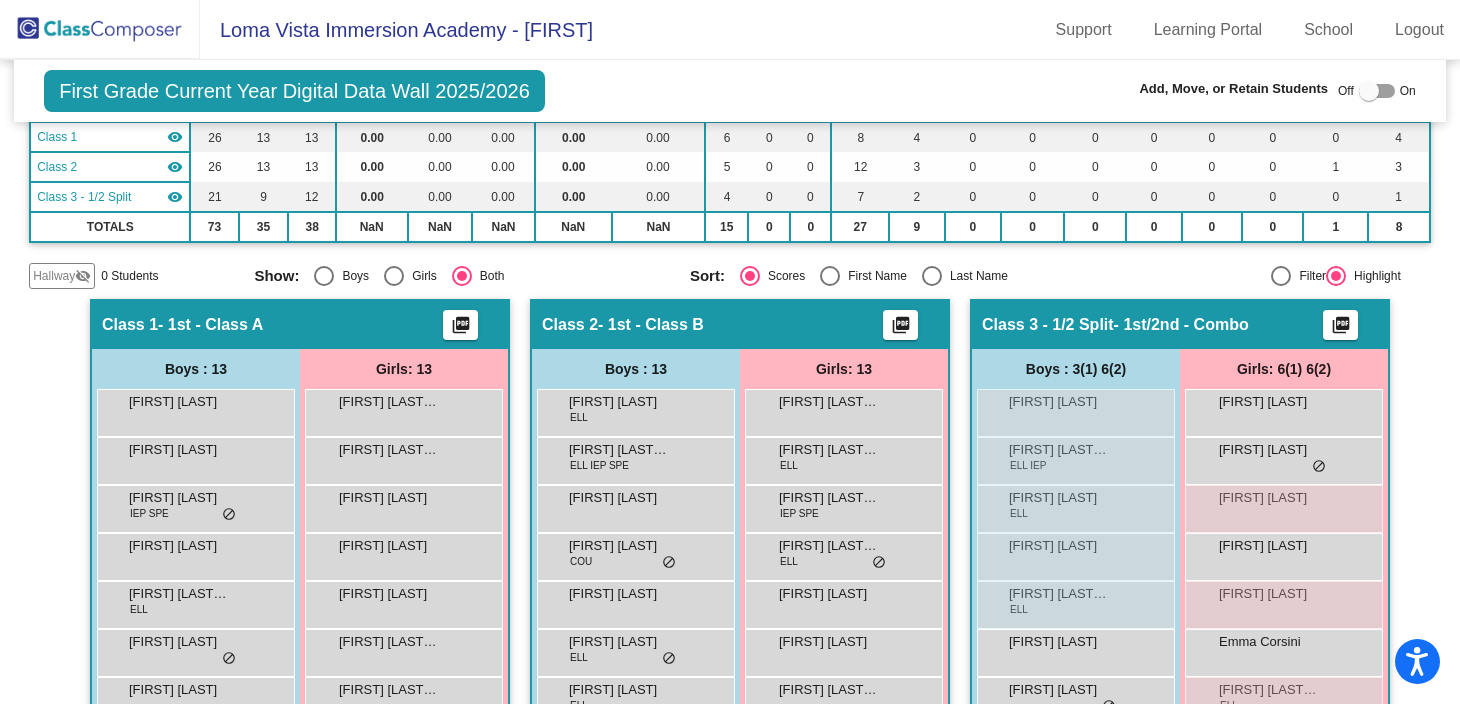 scroll, scrollTop: 0, scrollLeft: 0, axis: both 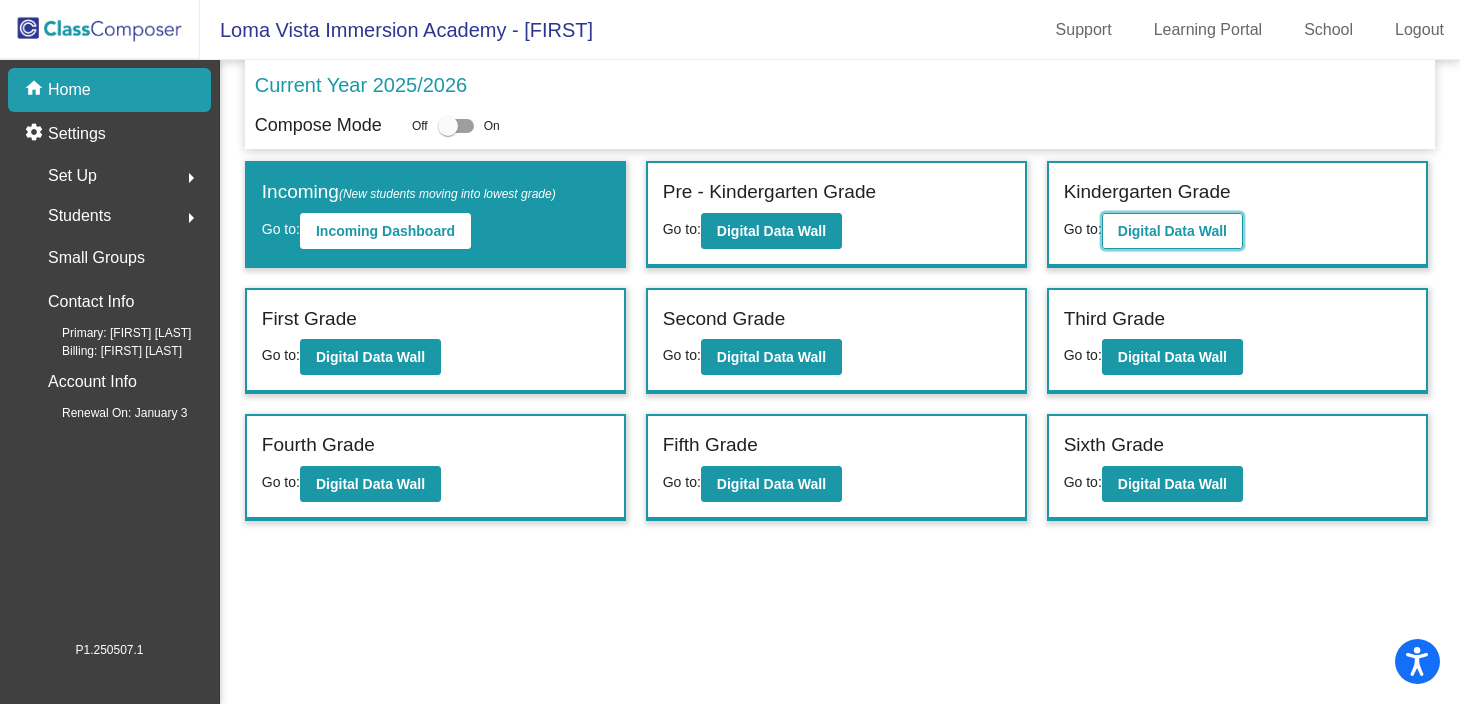 click on "Digital Data Wall" 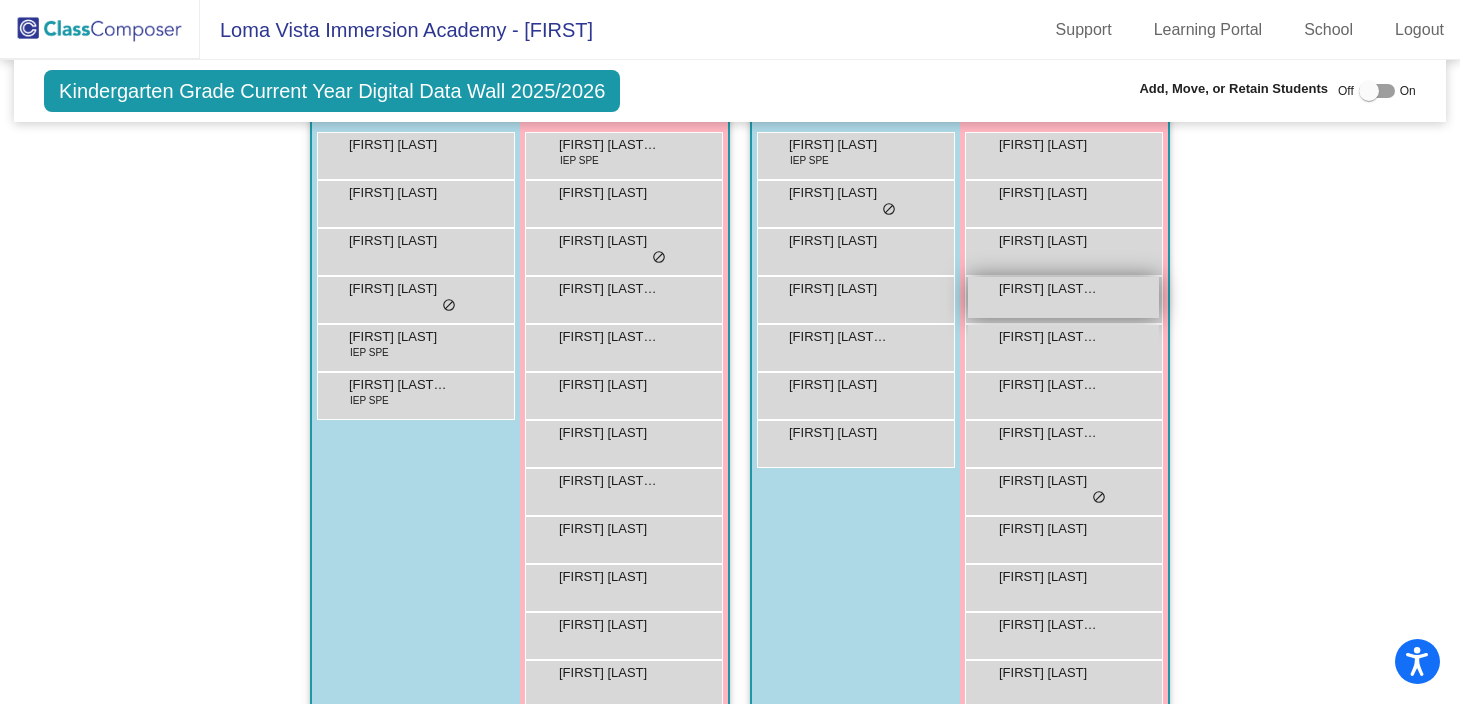 scroll, scrollTop: 390, scrollLeft: 0, axis: vertical 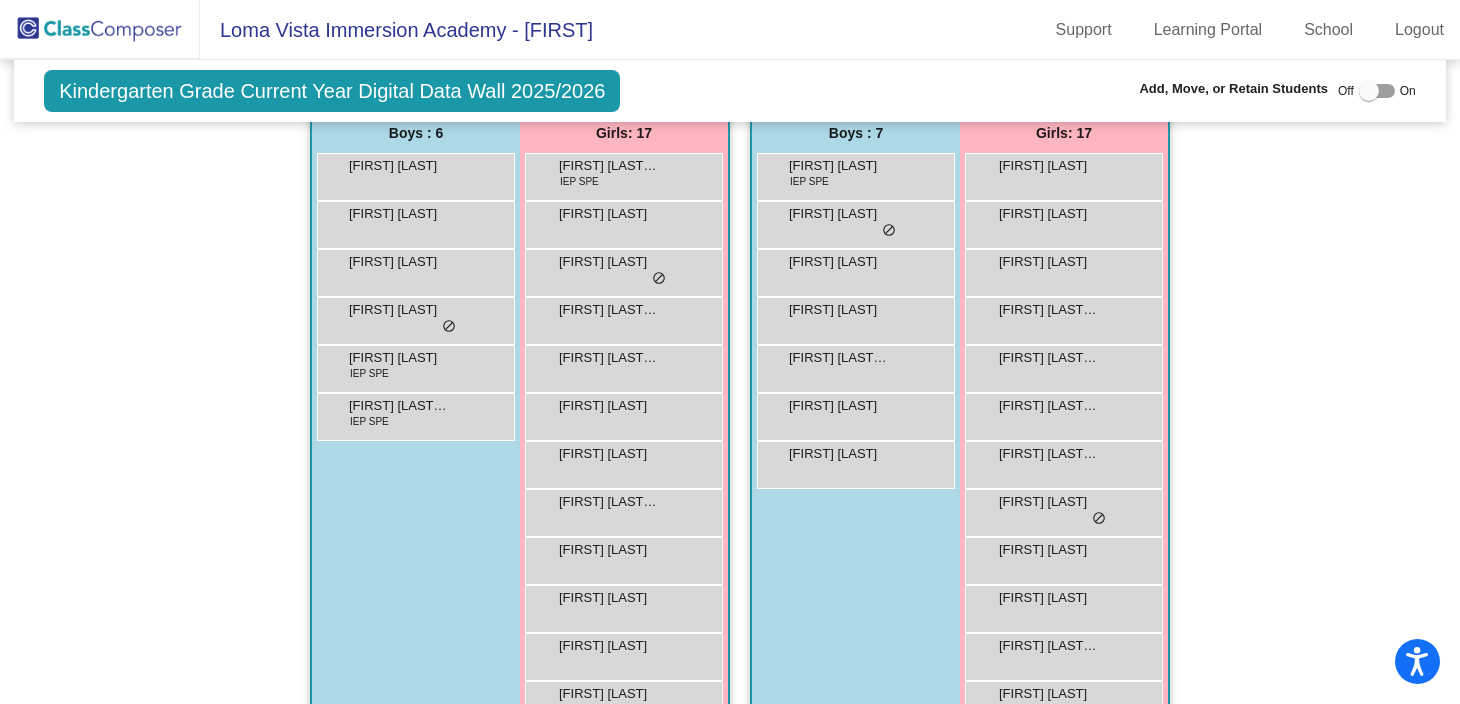 click at bounding box center (1369, 91) 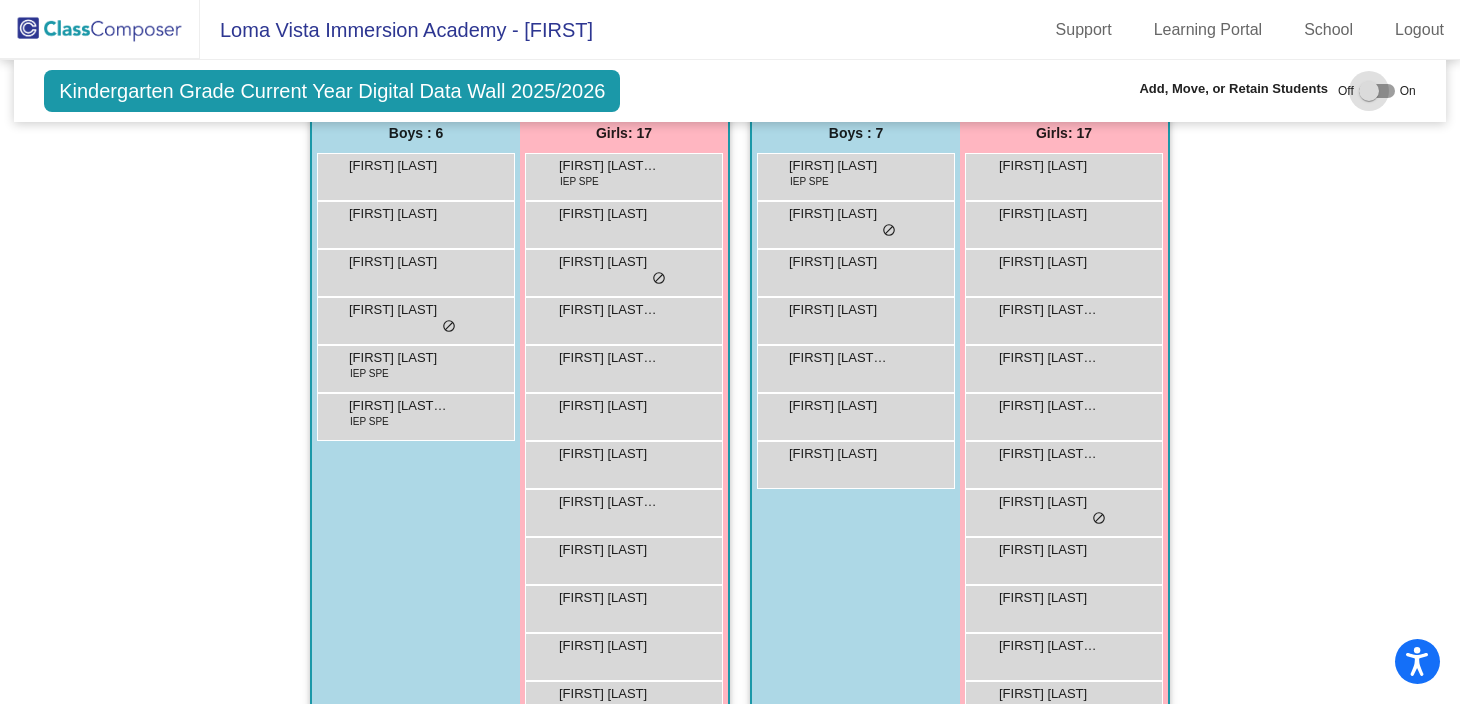 checkbox on "true" 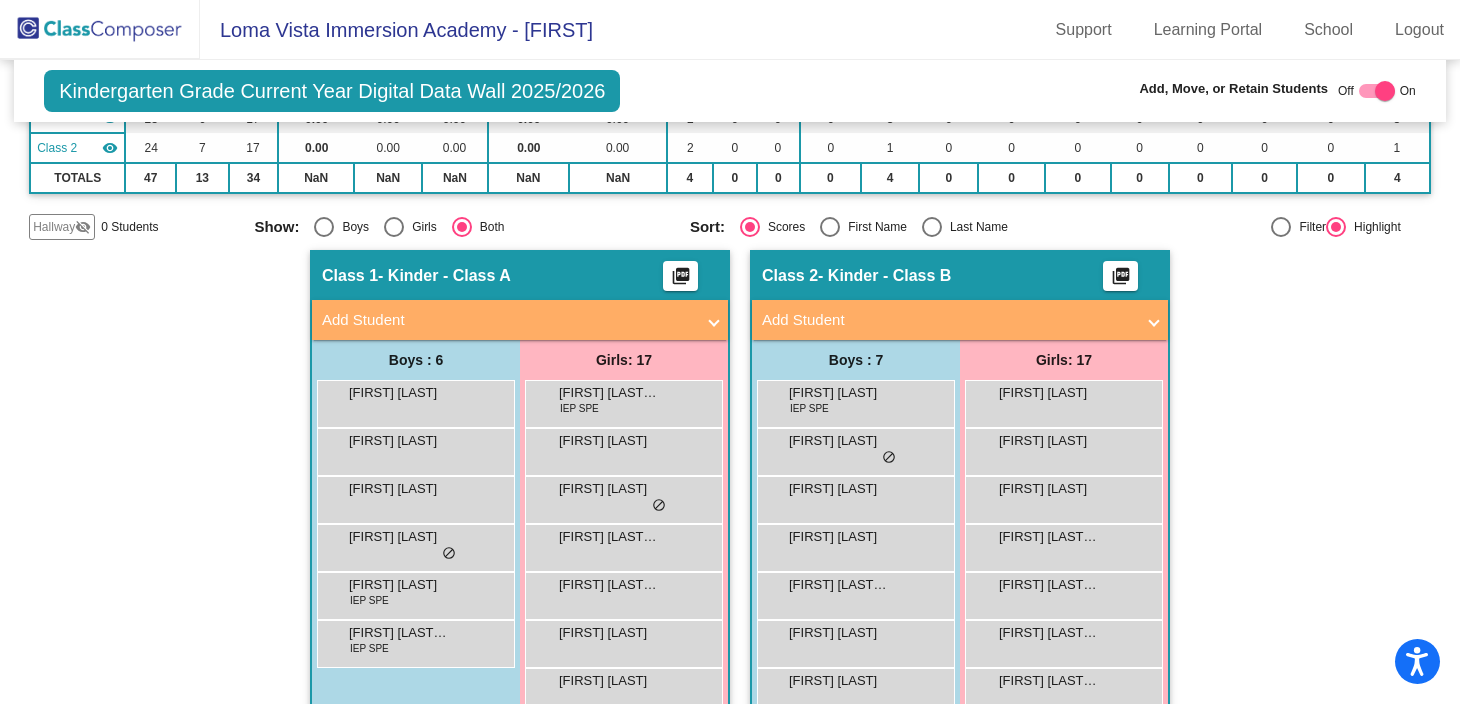 scroll, scrollTop: 221, scrollLeft: 0, axis: vertical 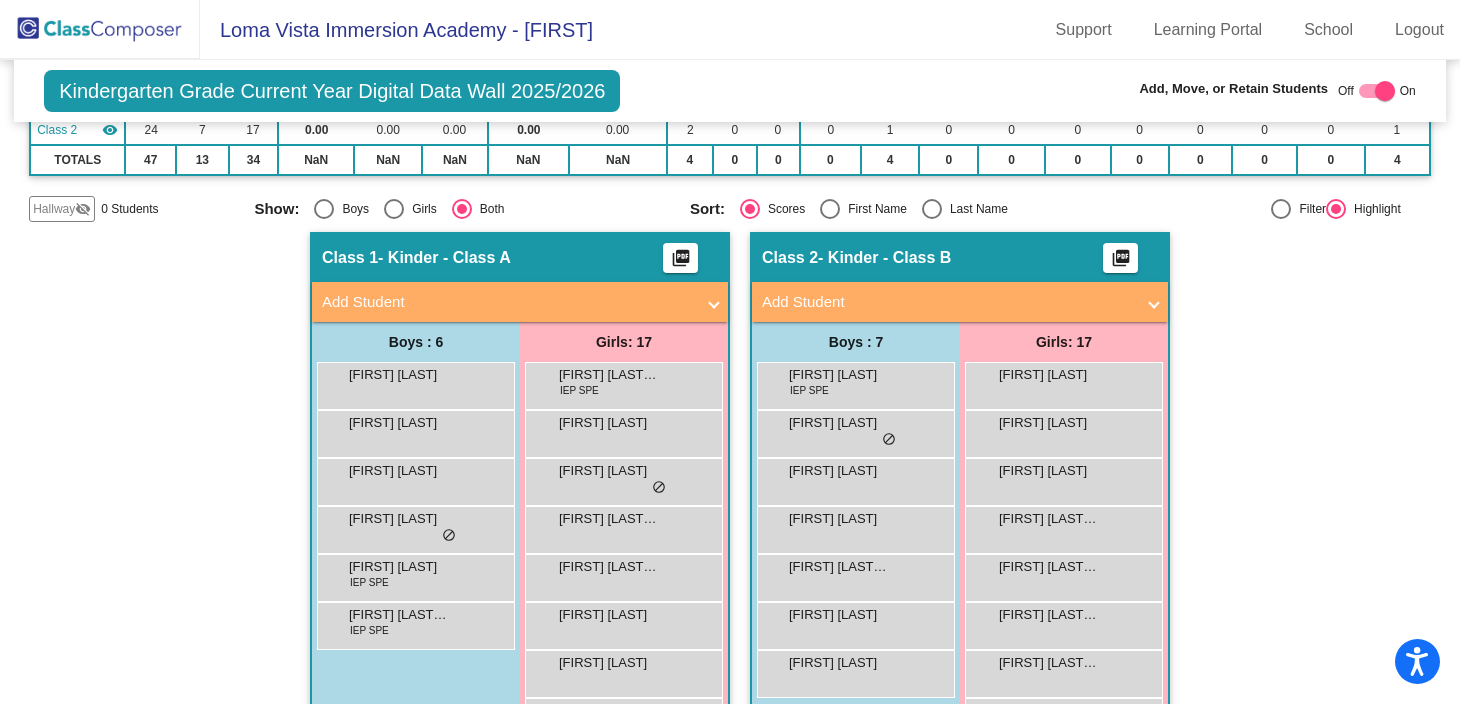 click on "Add Student" at bounding box center [516, 302] 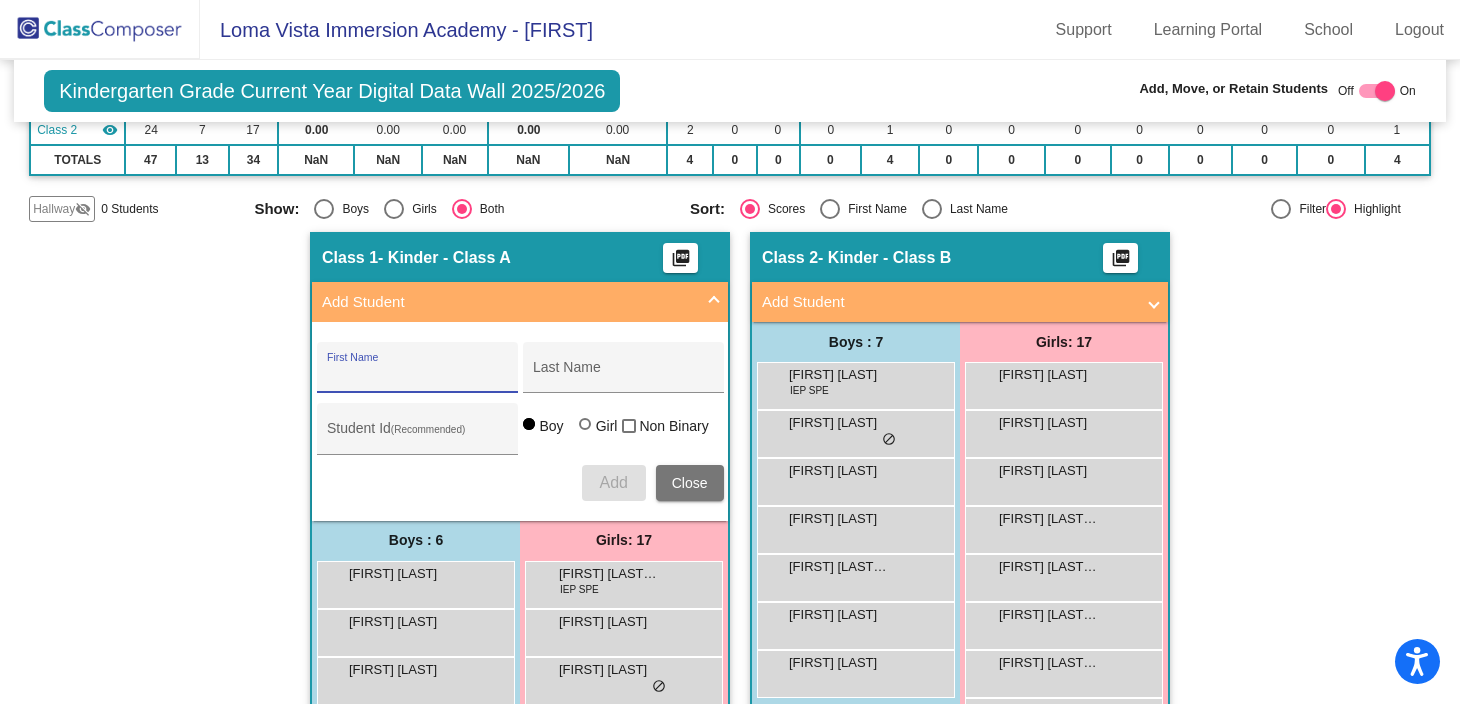 click on "First Name" at bounding box center (417, 375) 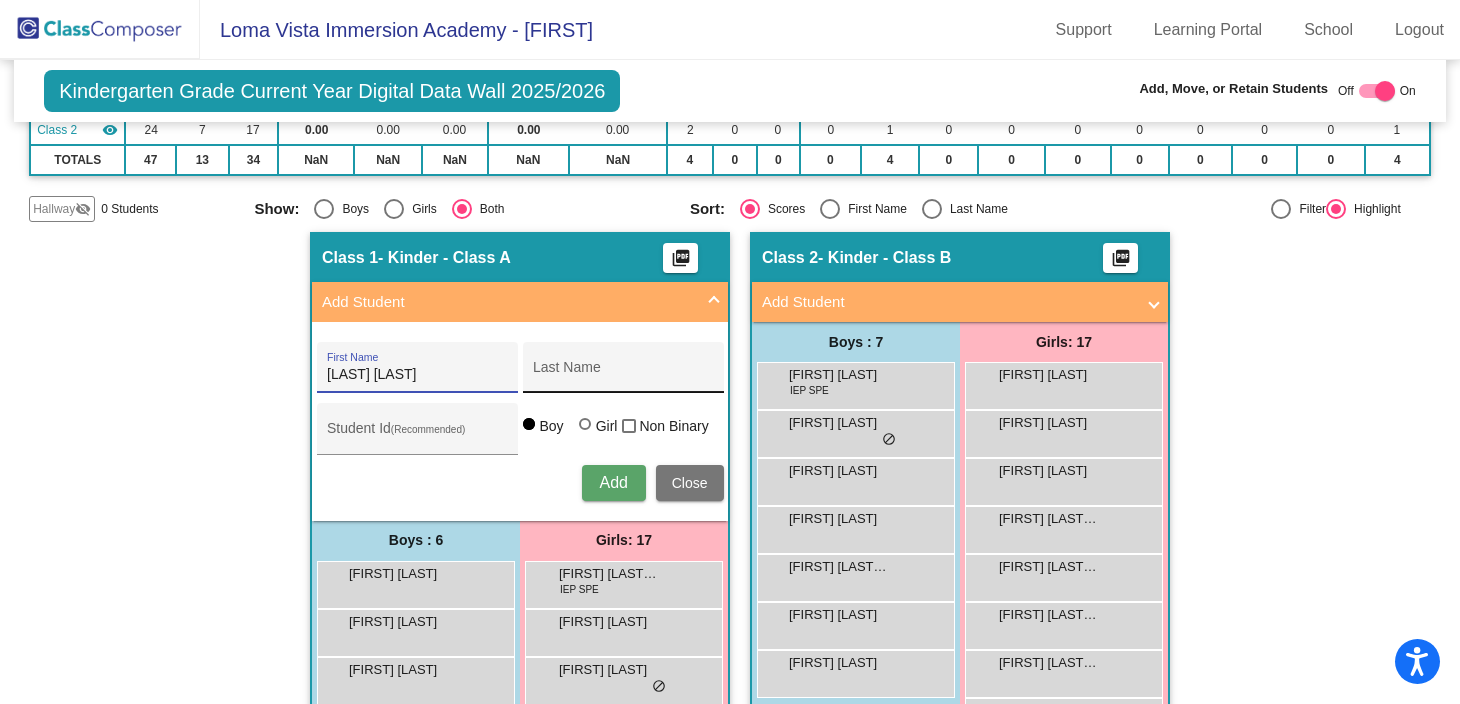 type on "[LAST] [LAST]" 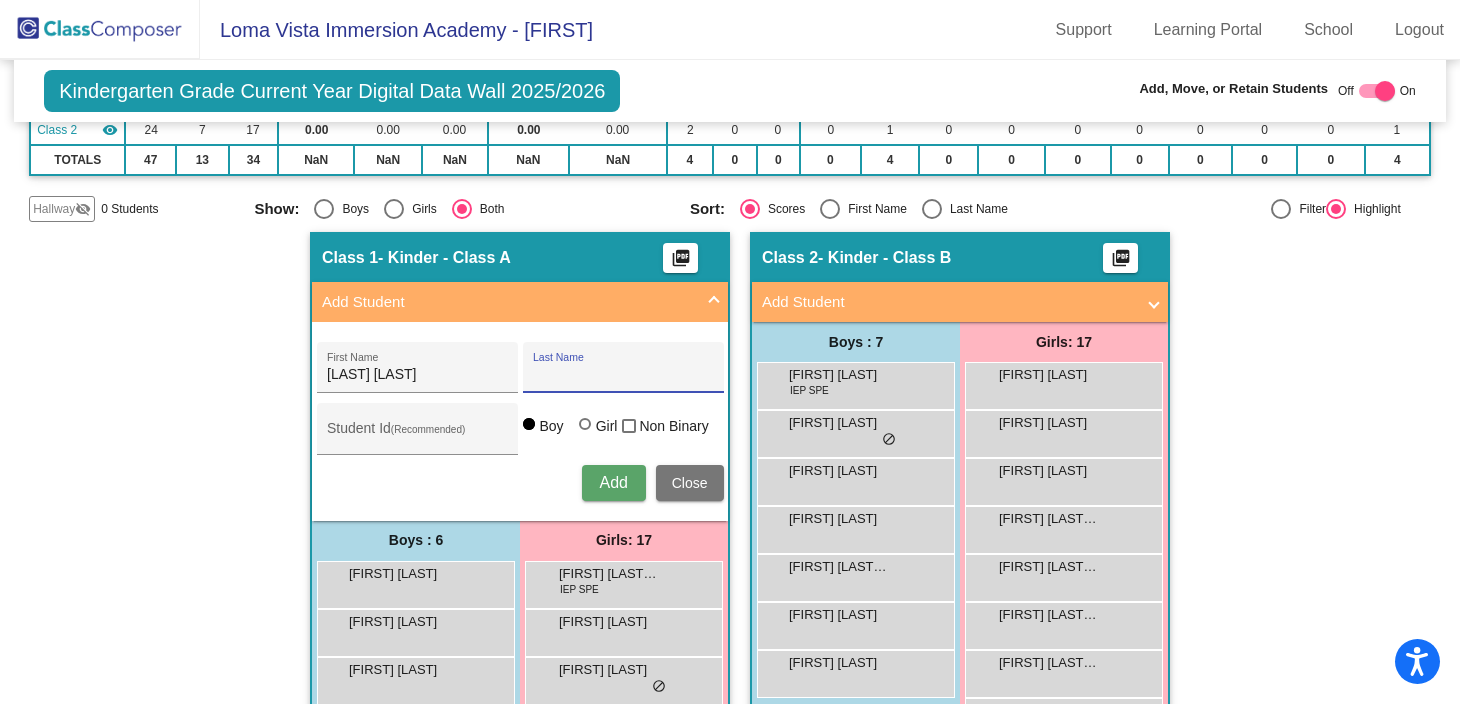 click on "Last Name" at bounding box center [623, 375] 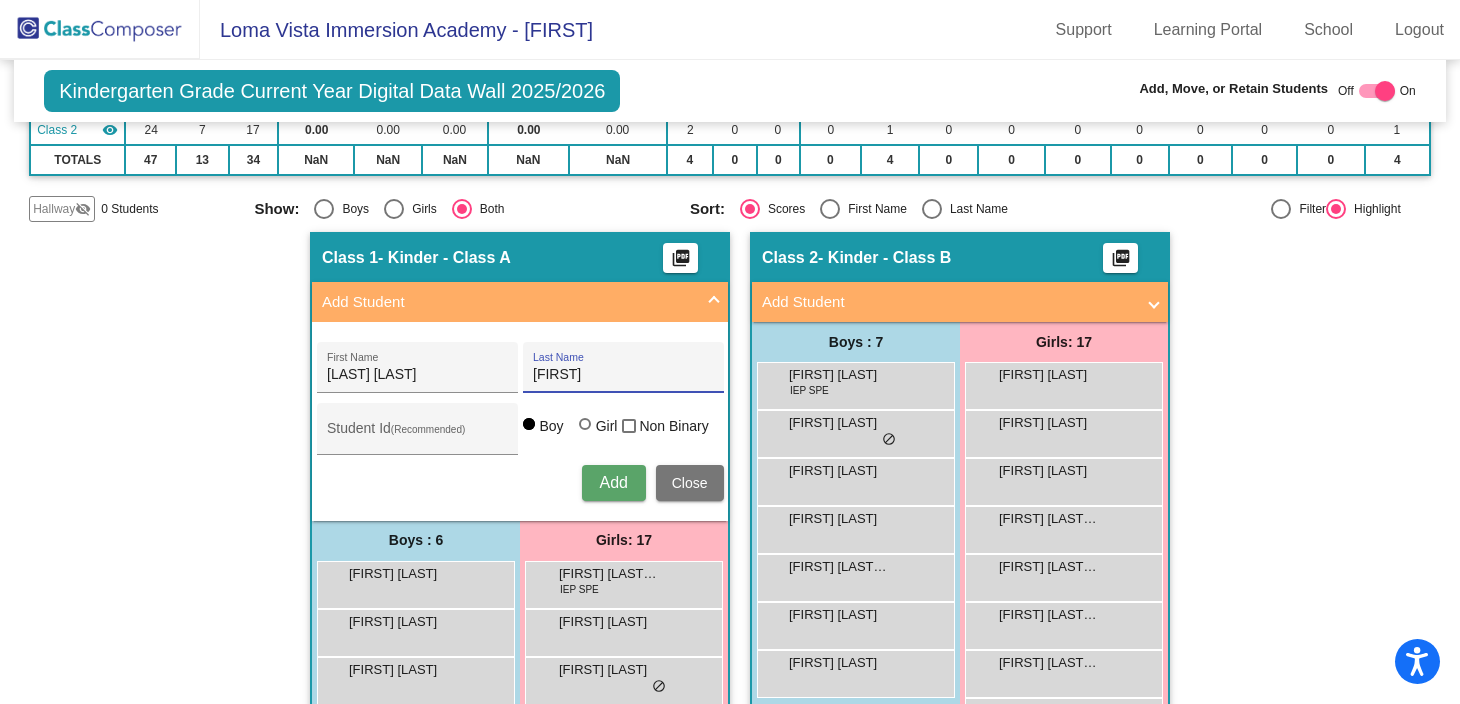 type on "[FIRST]" 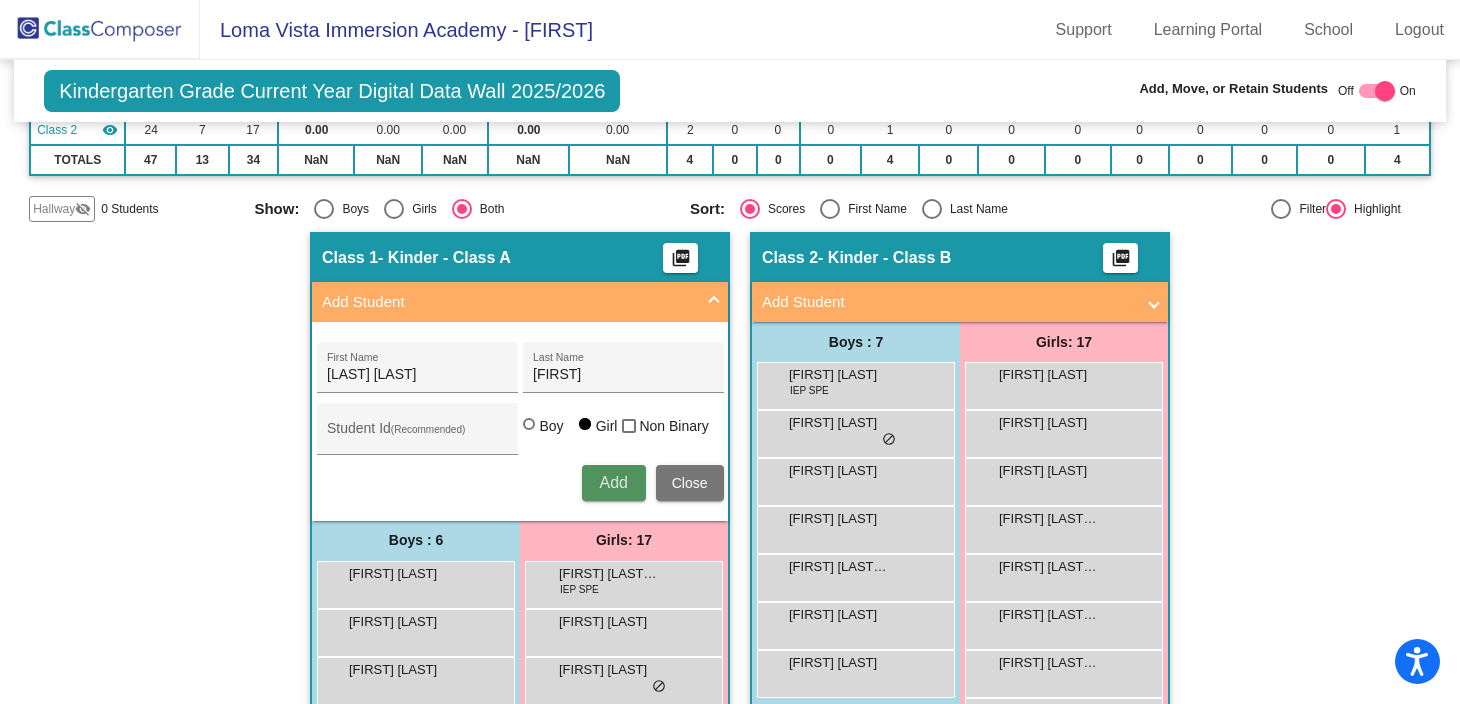 click on "Add" at bounding box center [613, 482] 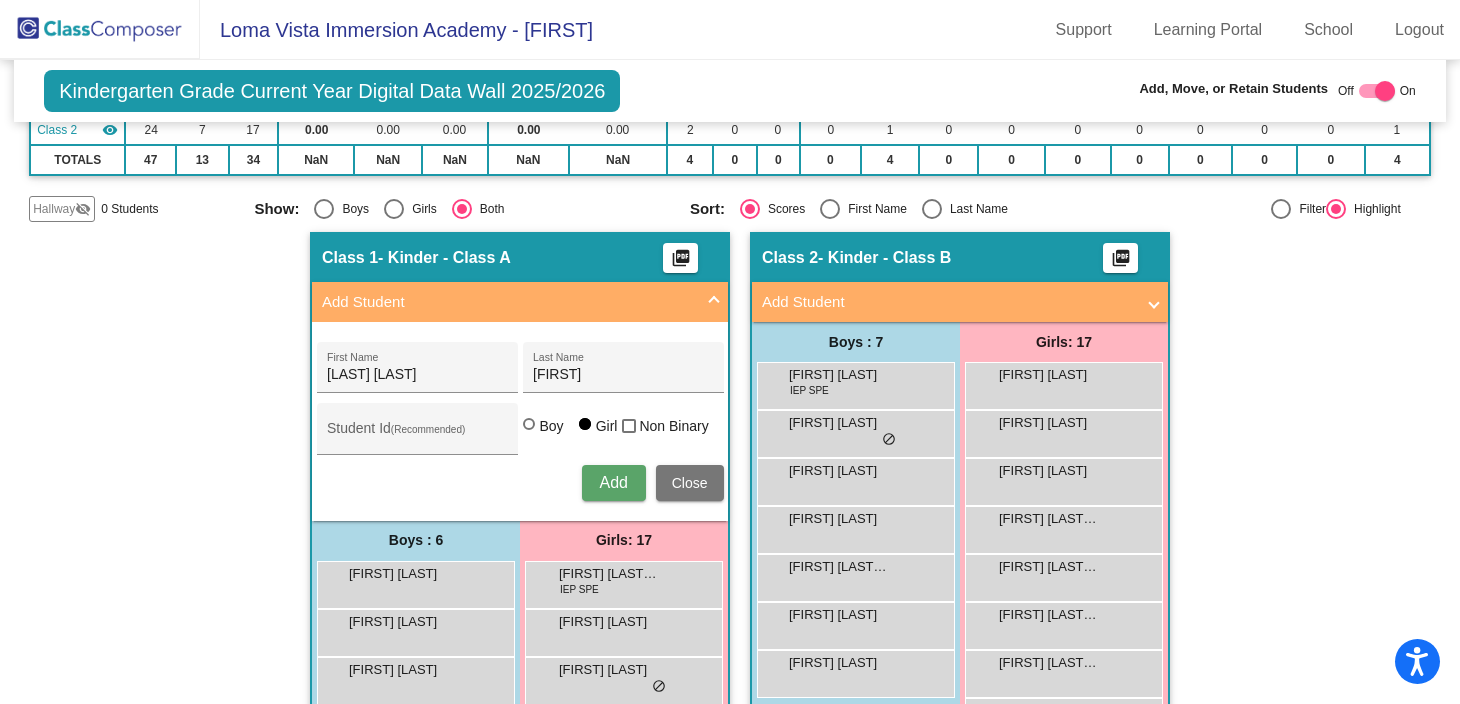 type 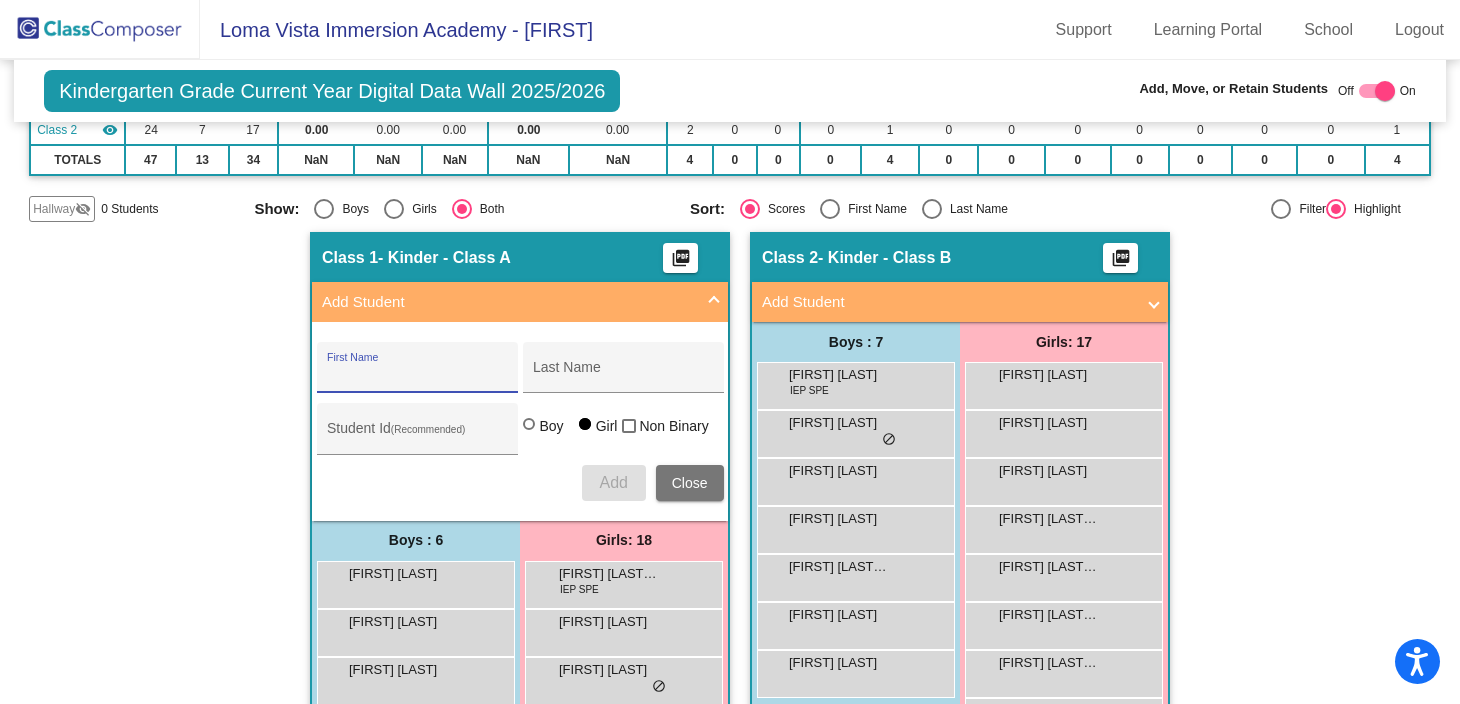 click on "Close" at bounding box center [690, 483] 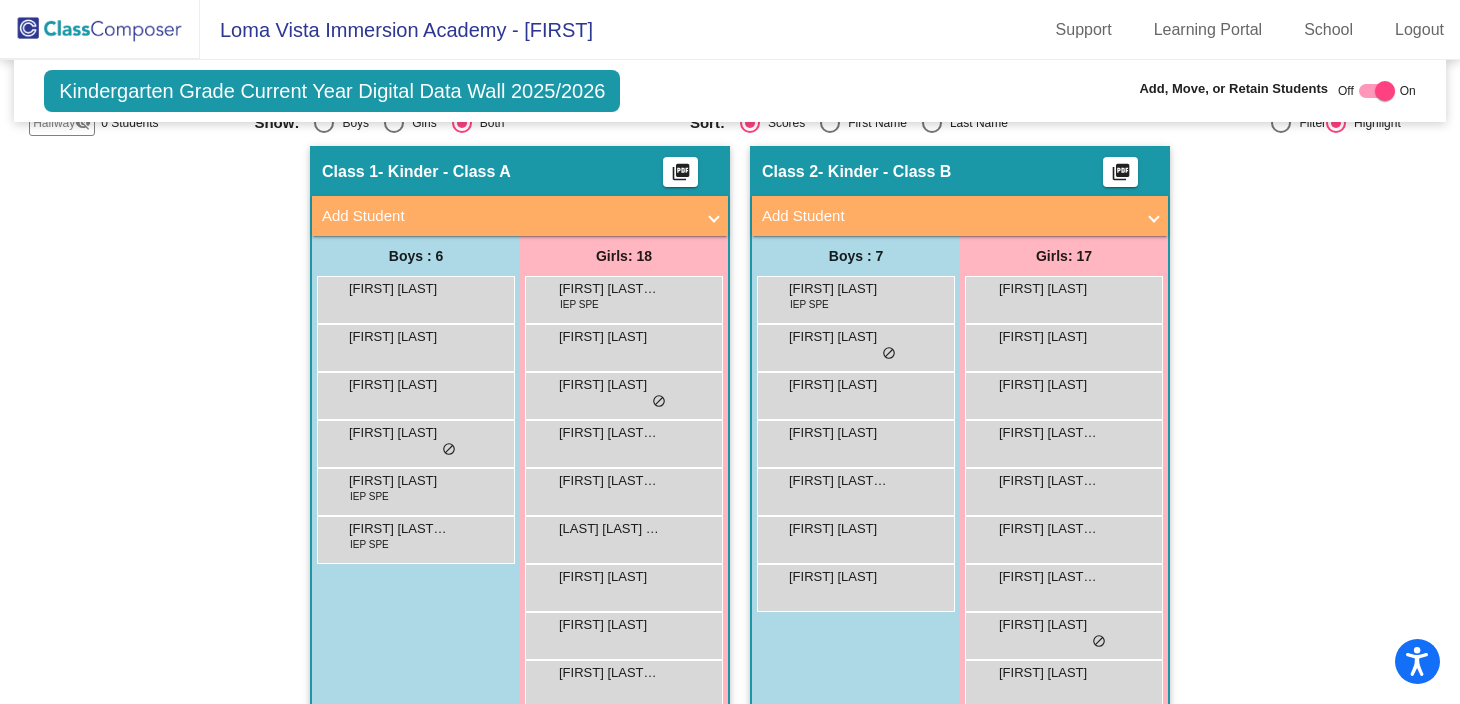 scroll, scrollTop: 300, scrollLeft: 0, axis: vertical 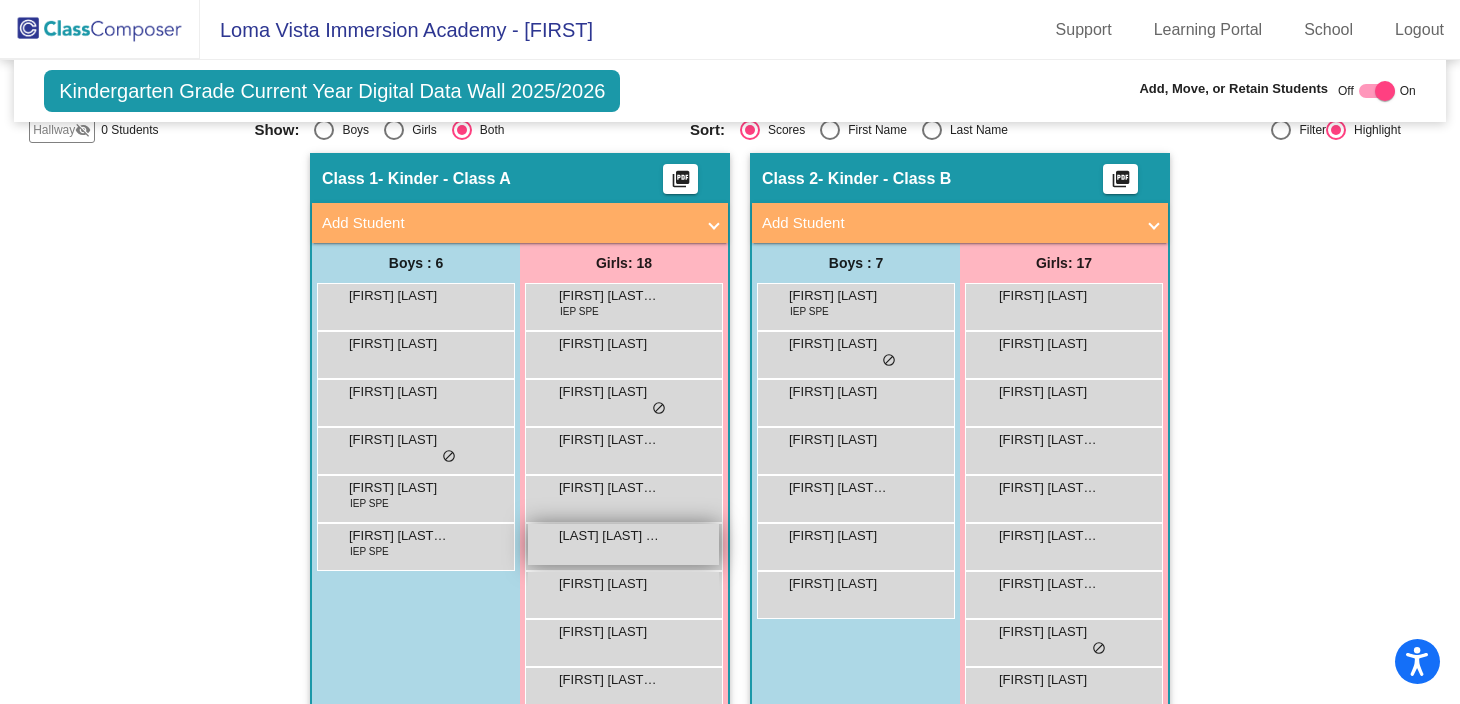 click on "[LAST] [LAST] [FIRST]" at bounding box center (609, 536) 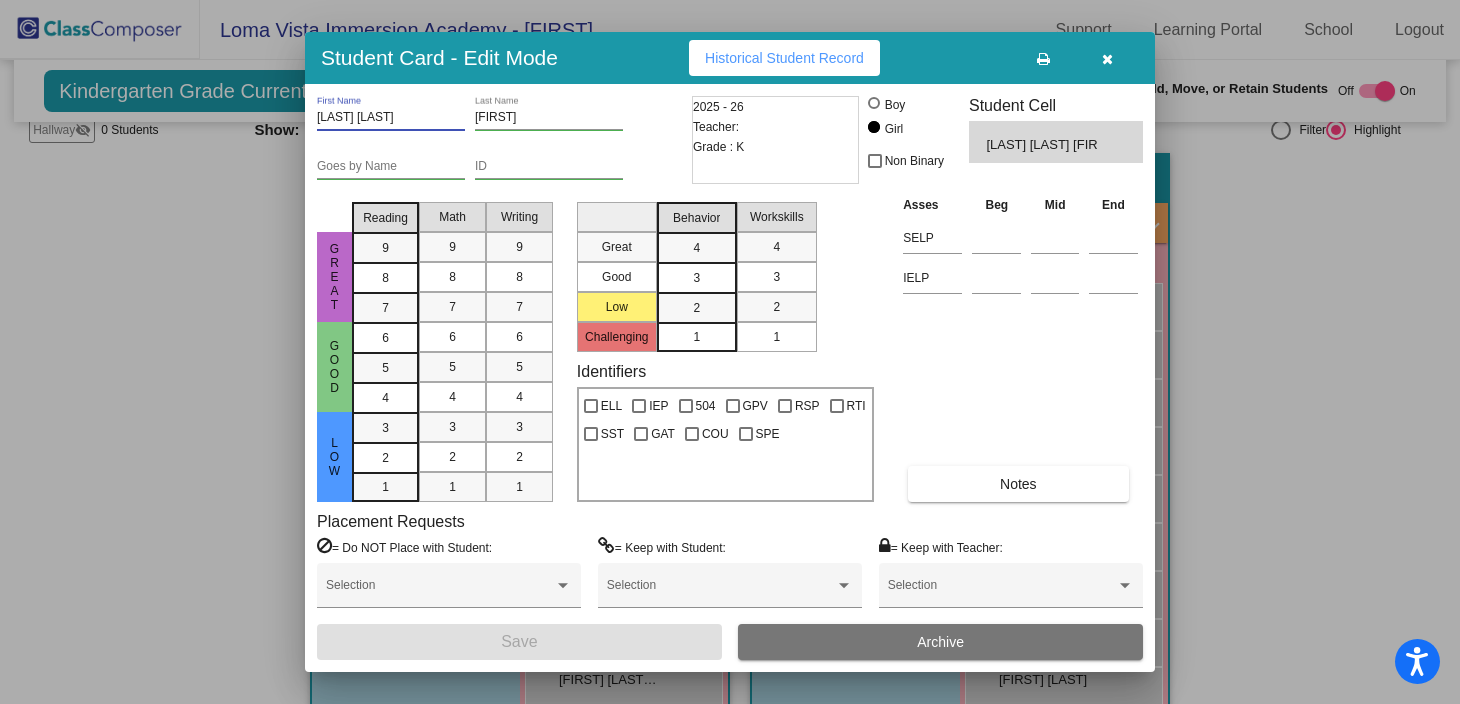 drag, startPoint x: 419, startPoint y: 117, endPoint x: 293, endPoint y: 113, distance: 126.06348 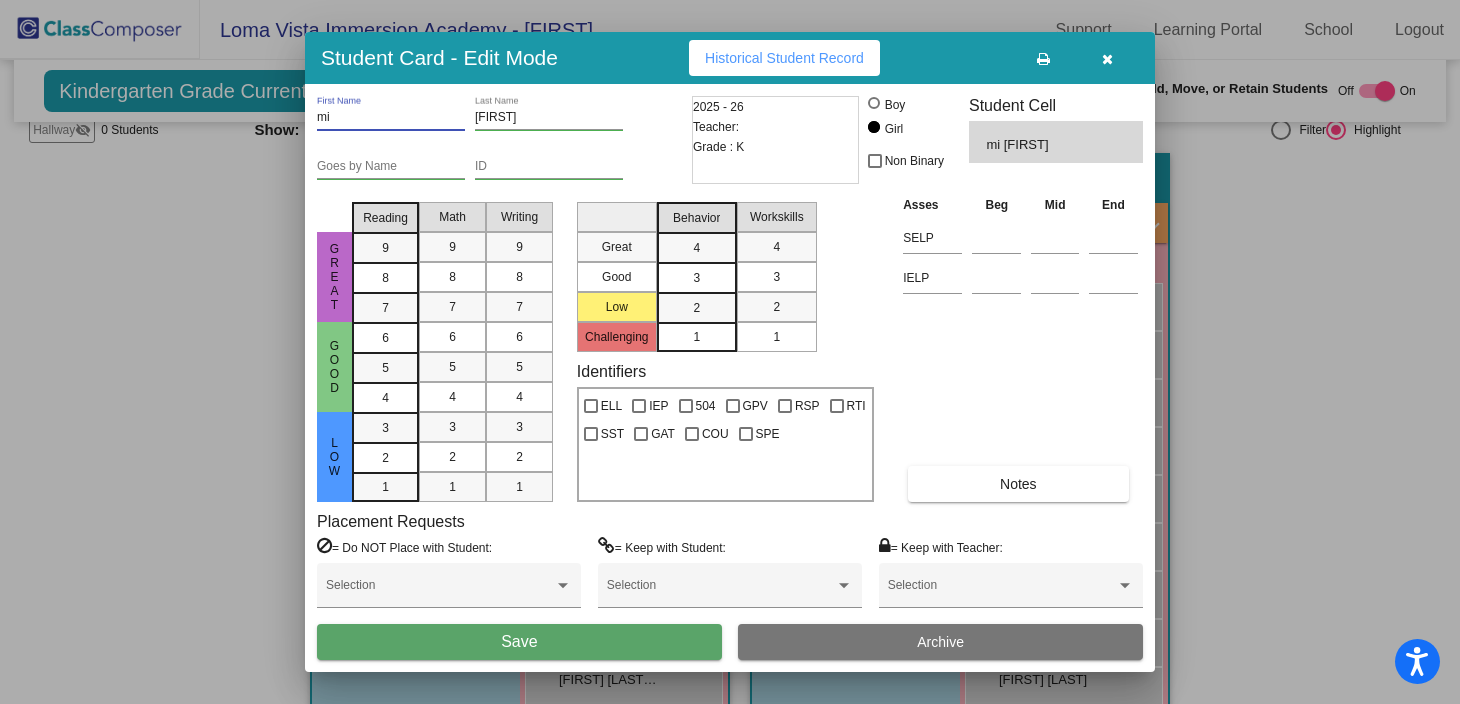 type on "m" 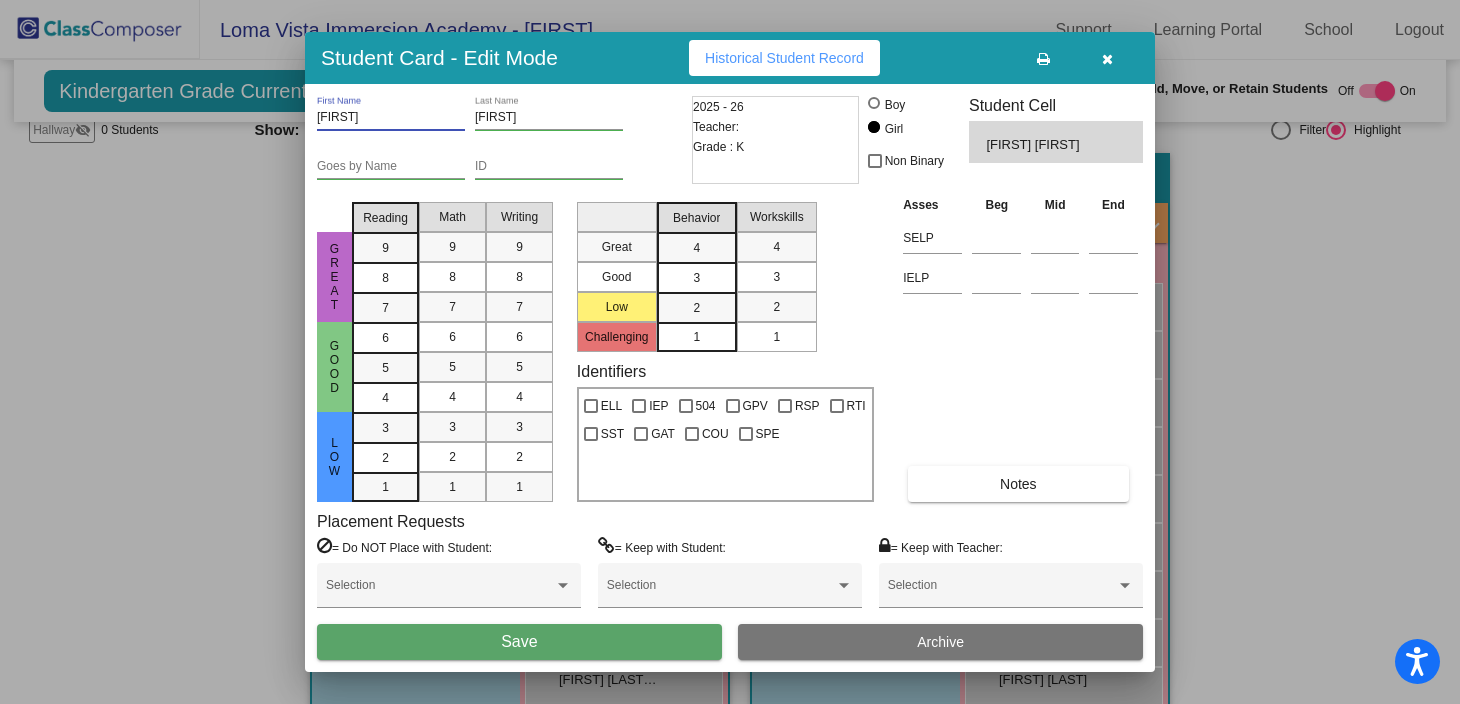 type on "[FIRST]" 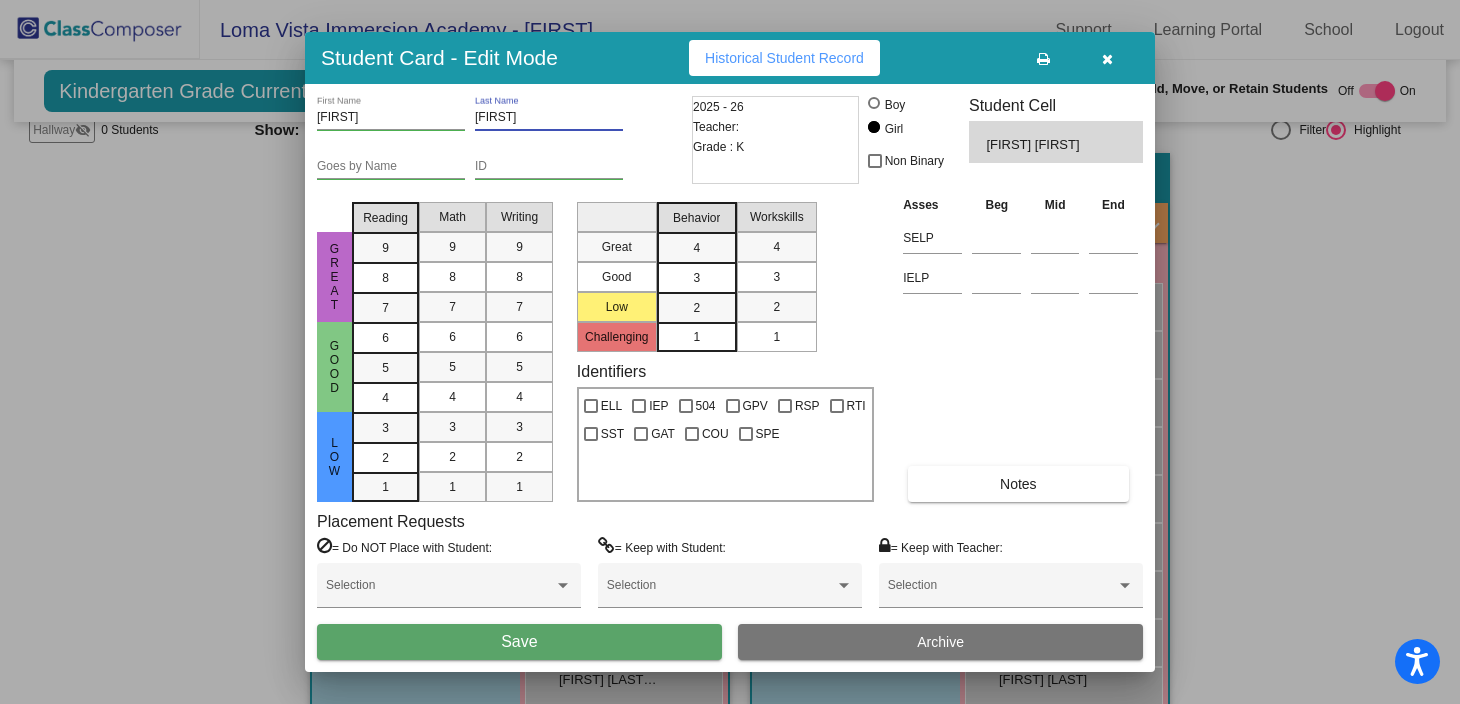drag, startPoint x: 501, startPoint y: 119, endPoint x: 474, endPoint y: 119, distance: 27 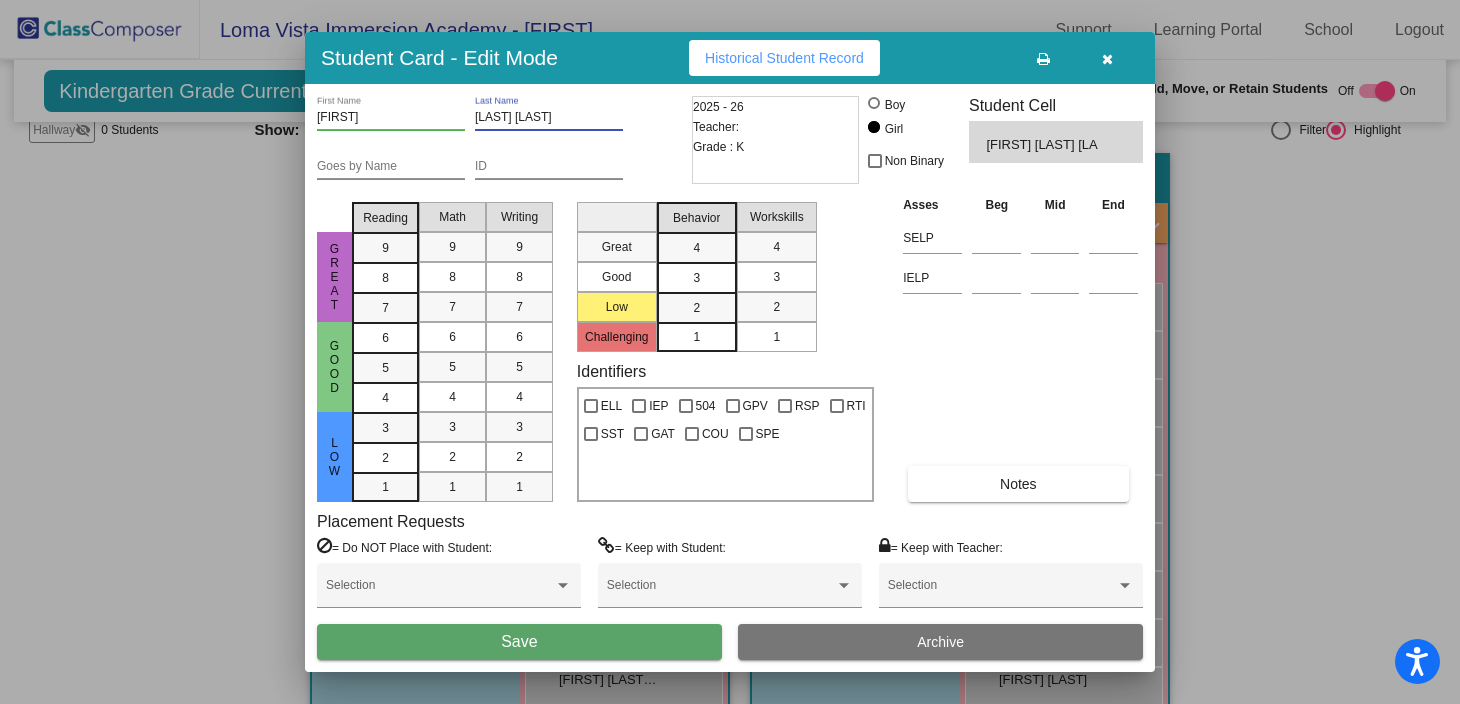 type on "[LAST] [LAST]" 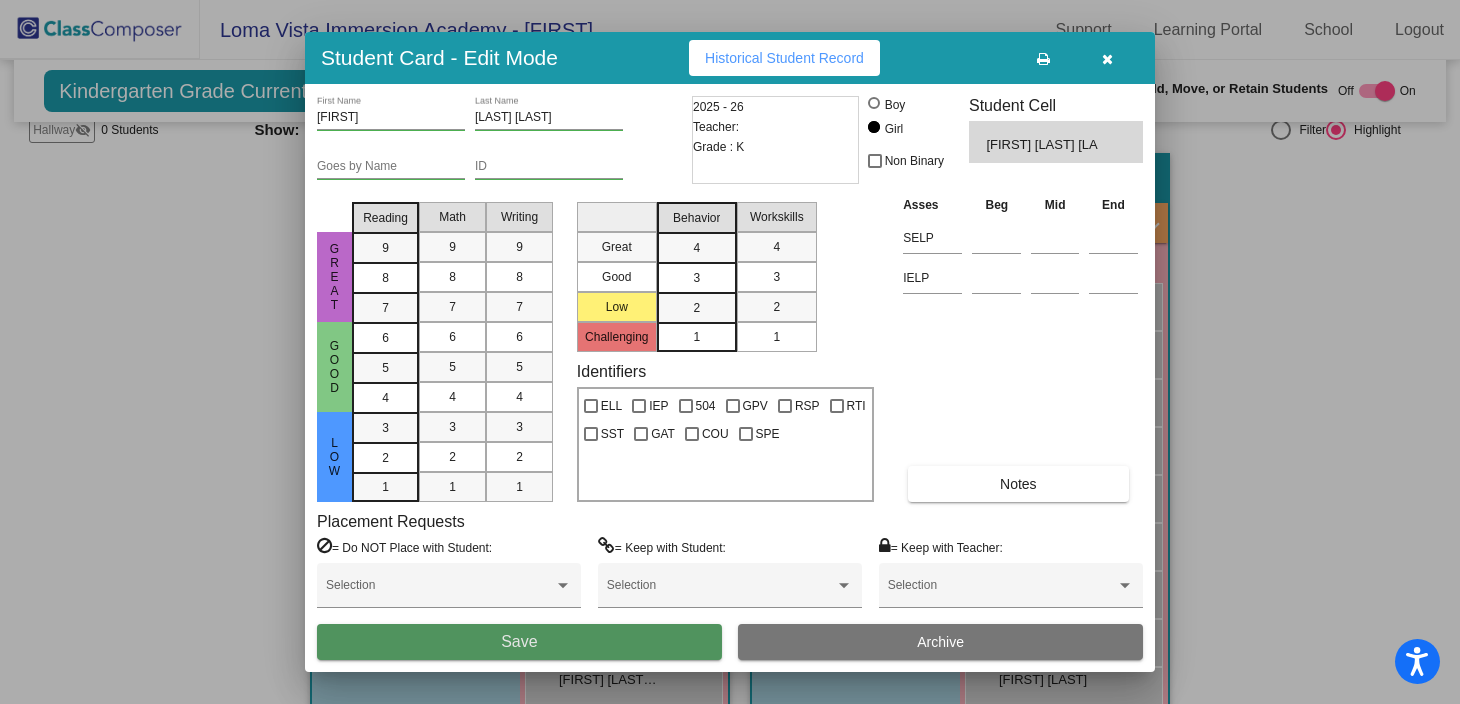 click on "Save" at bounding box center [519, 642] 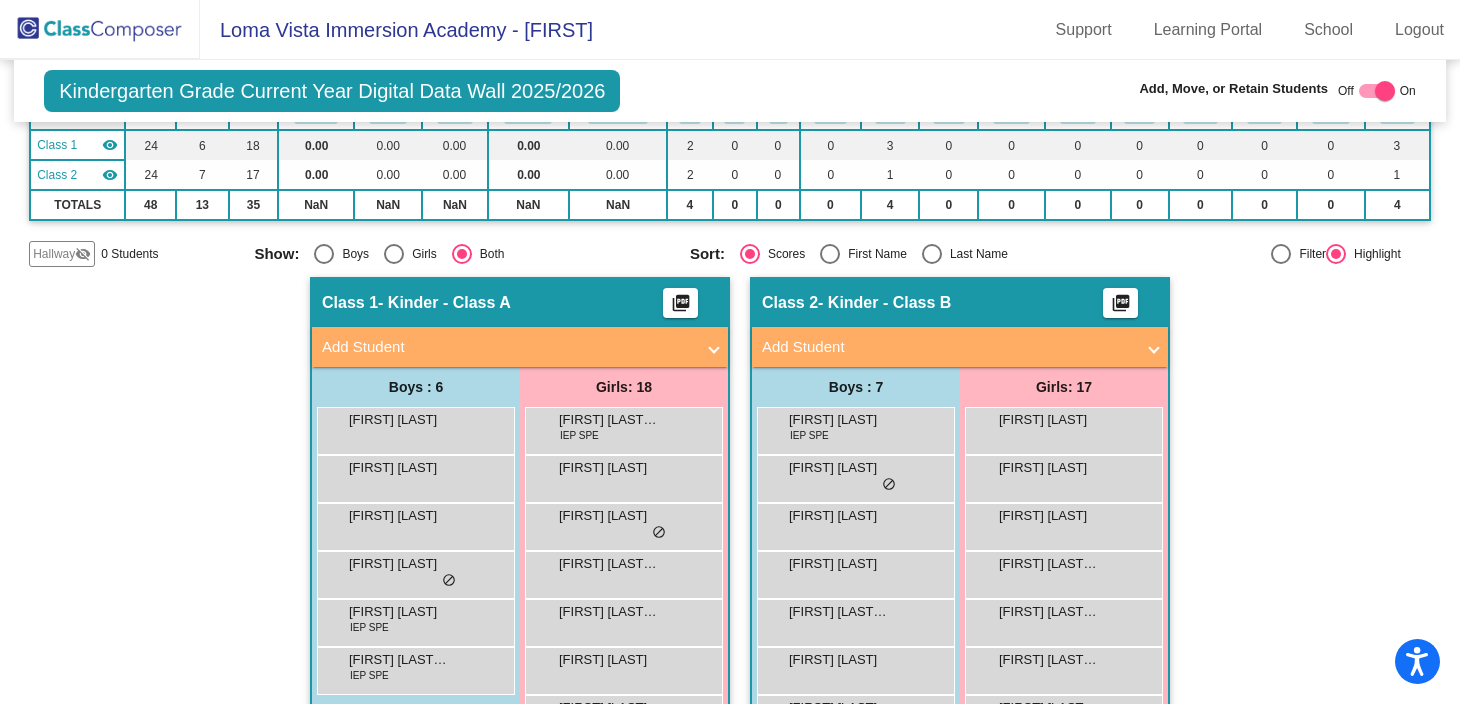 scroll, scrollTop: 0, scrollLeft: 0, axis: both 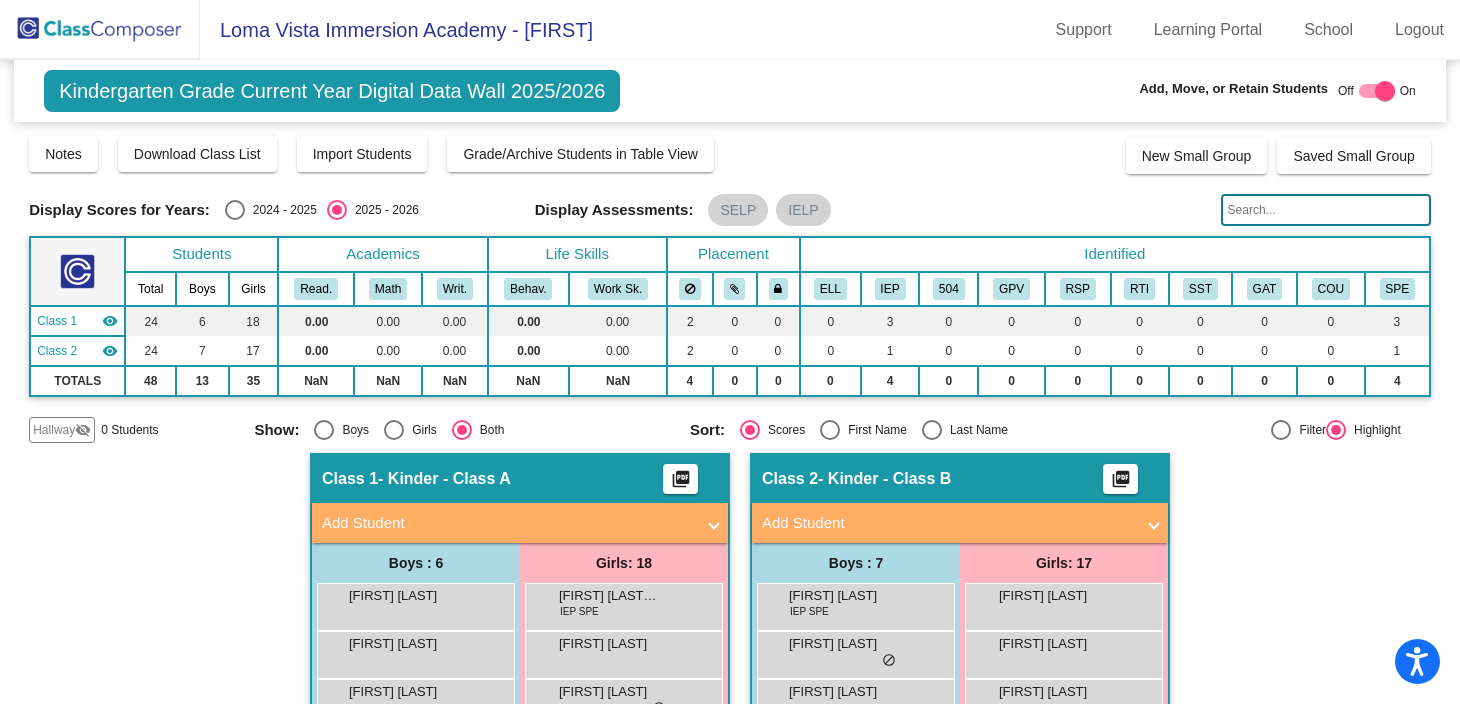 click at bounding box center [1385, 91] 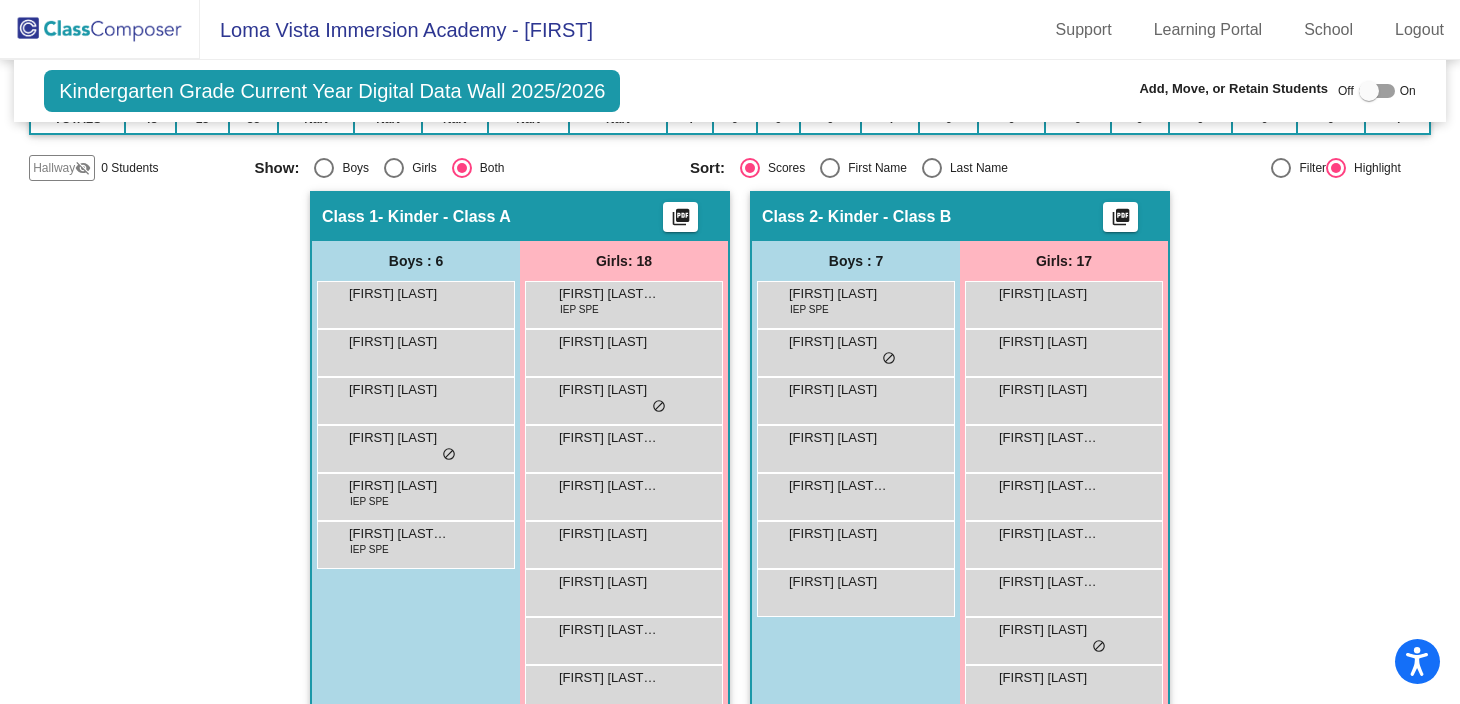 scroll, scrollTop: 0, scrollLeft: 0, axis: both 